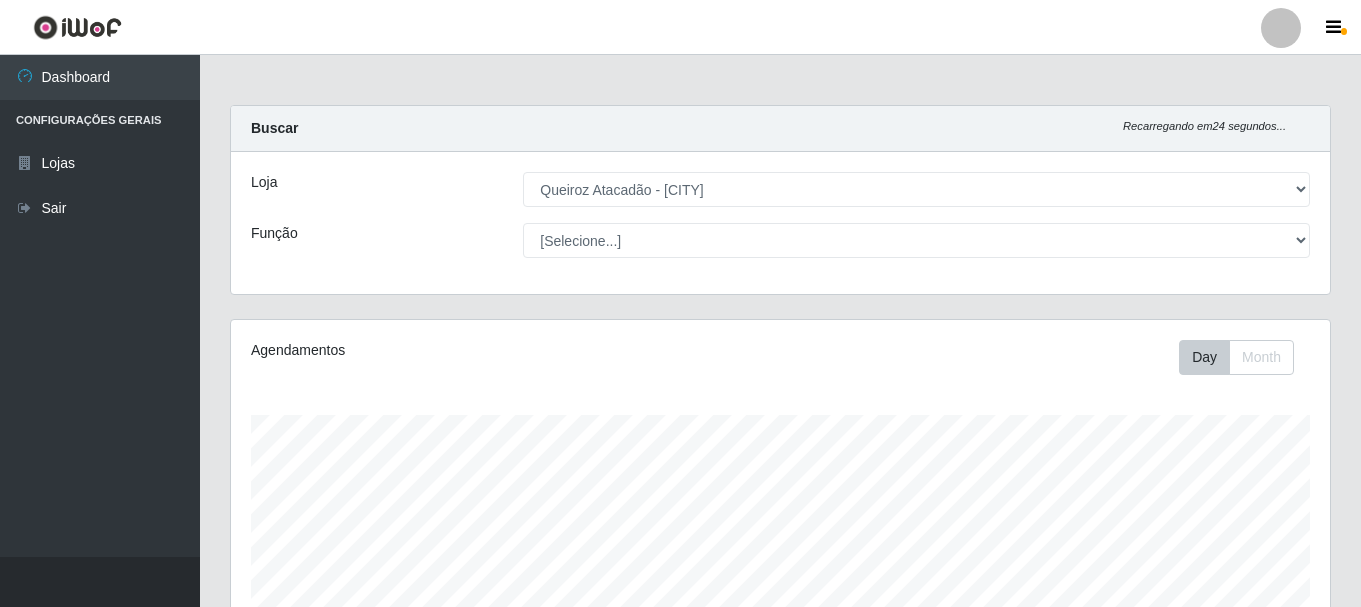 select on "464" 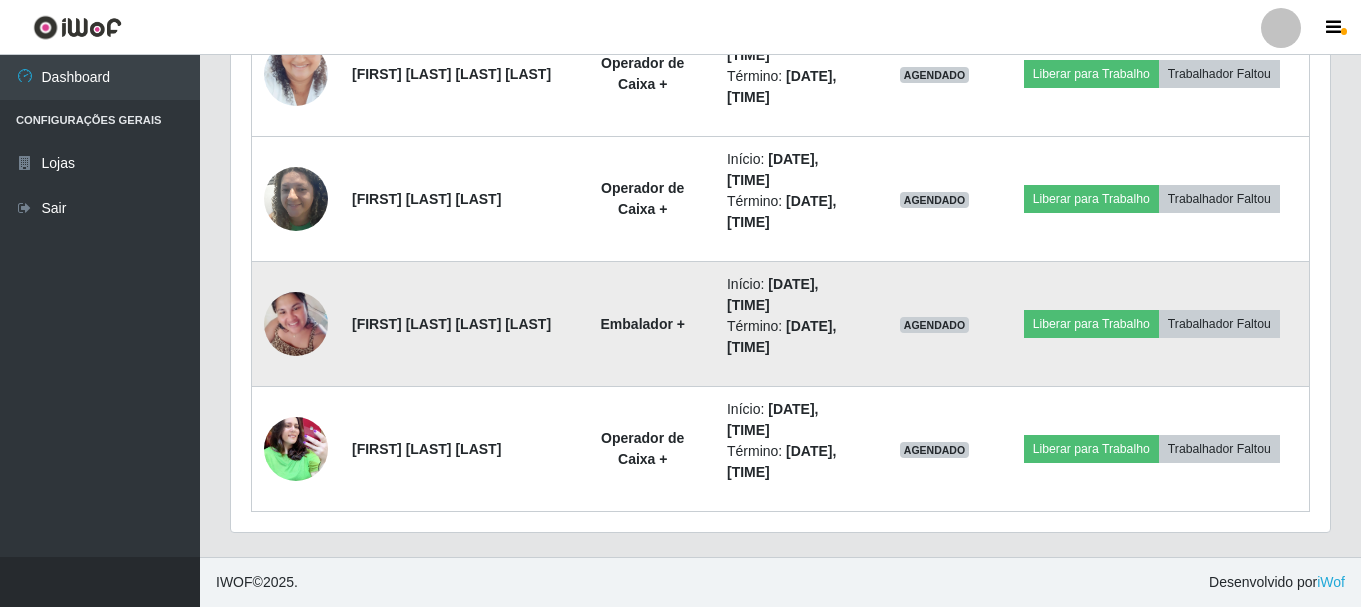 scroll, scrollTop: 999585, scrollLeft: 998901, axis: both 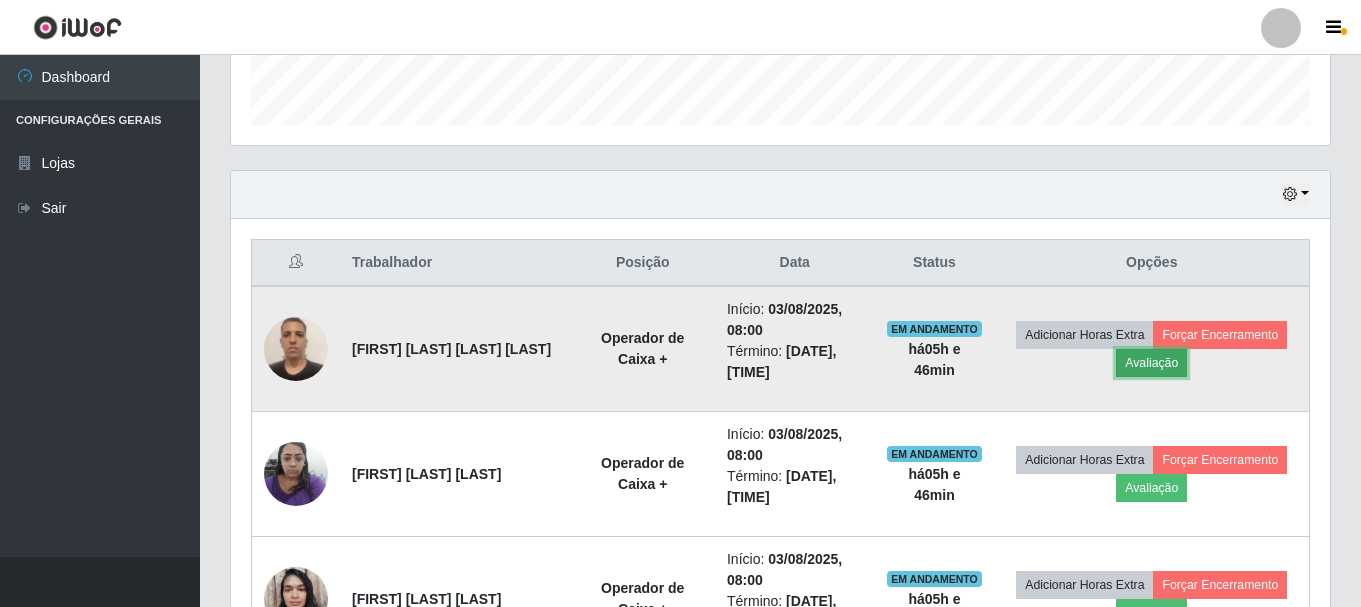click on "Avaliação" at bounding box center [1151, 363] 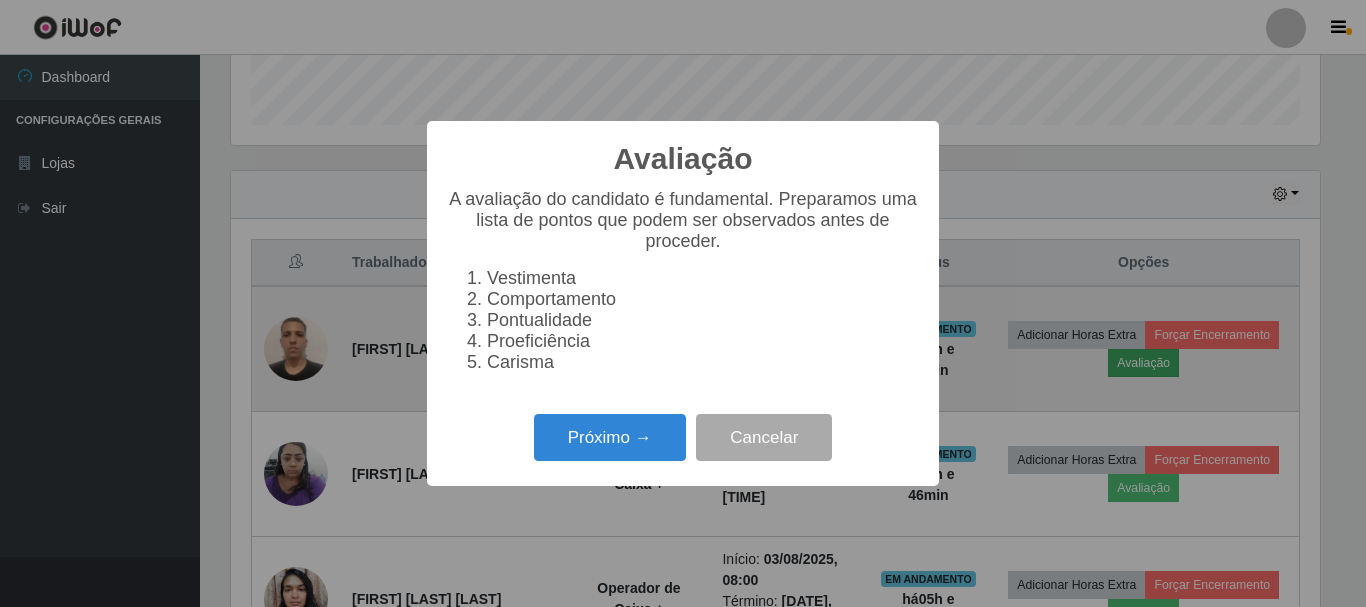 scroll, scrollTop: 999585, scrollLeft: 998911, axis: both 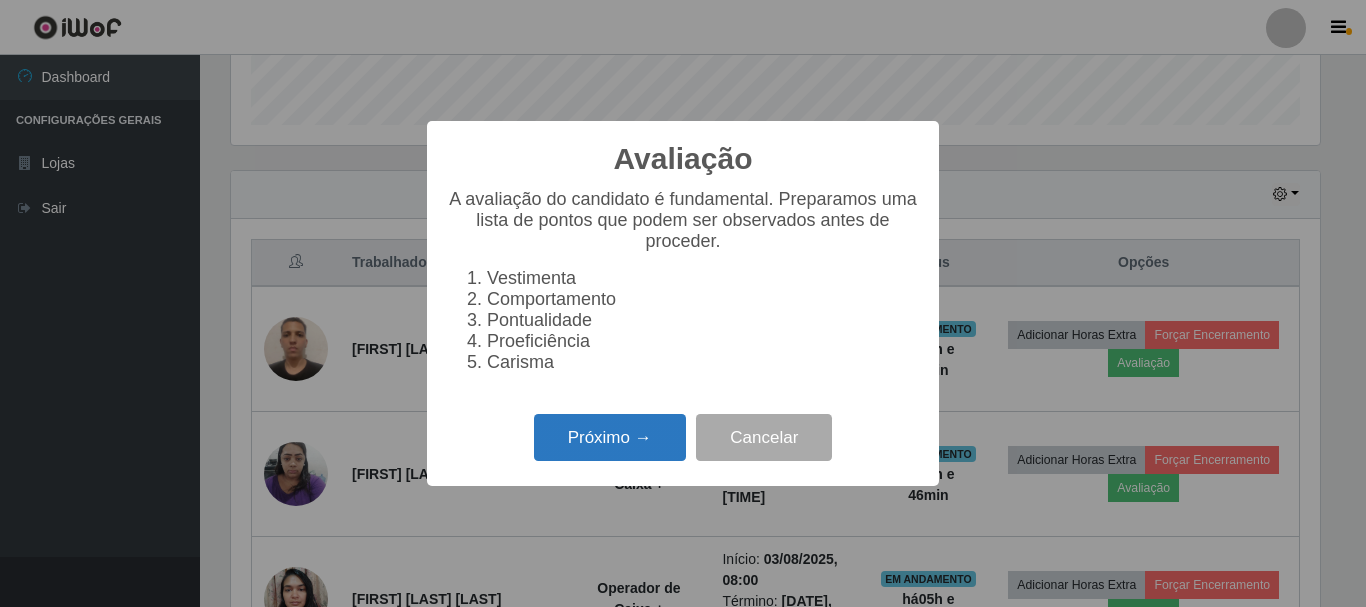 click on "Próximo →" at bounding box center [610, 437] 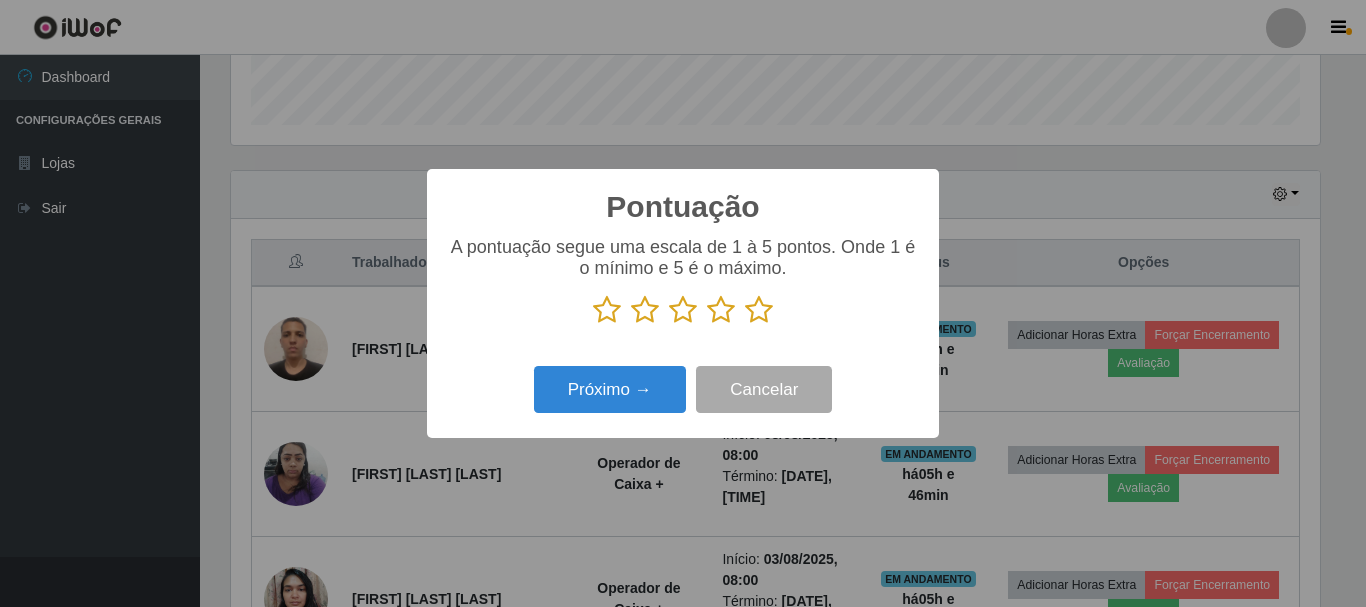 click at bounding box center [759, 310] 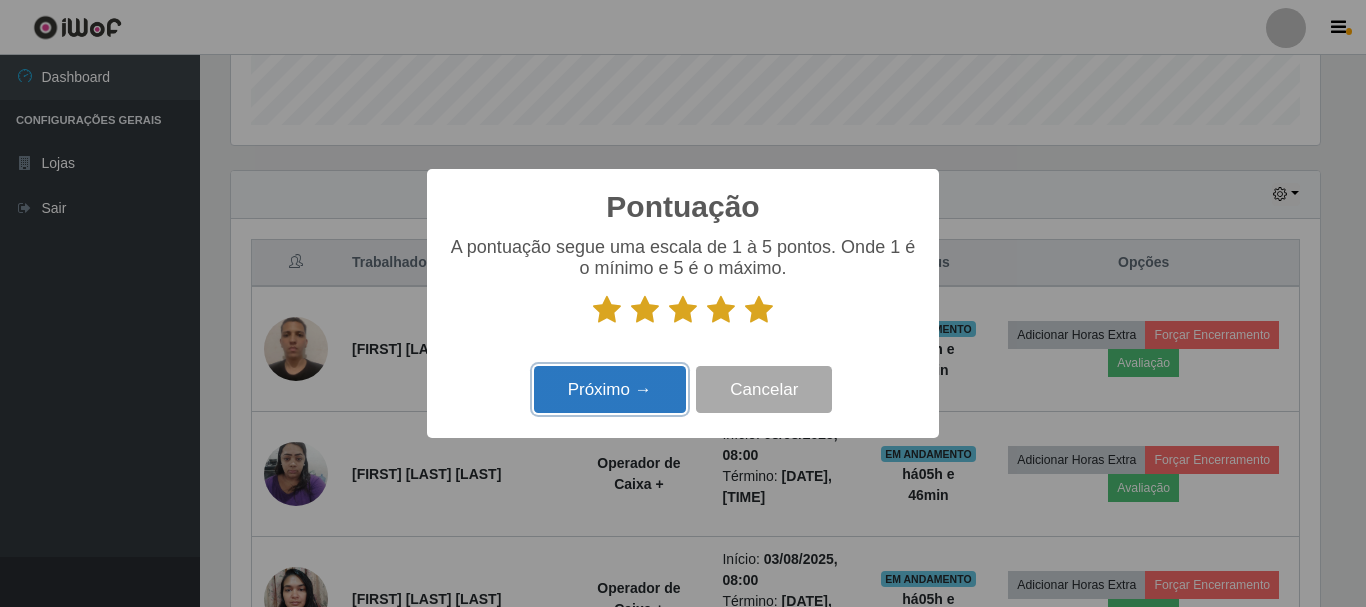 click on "Próximo →" at bounding box center (610, 389) 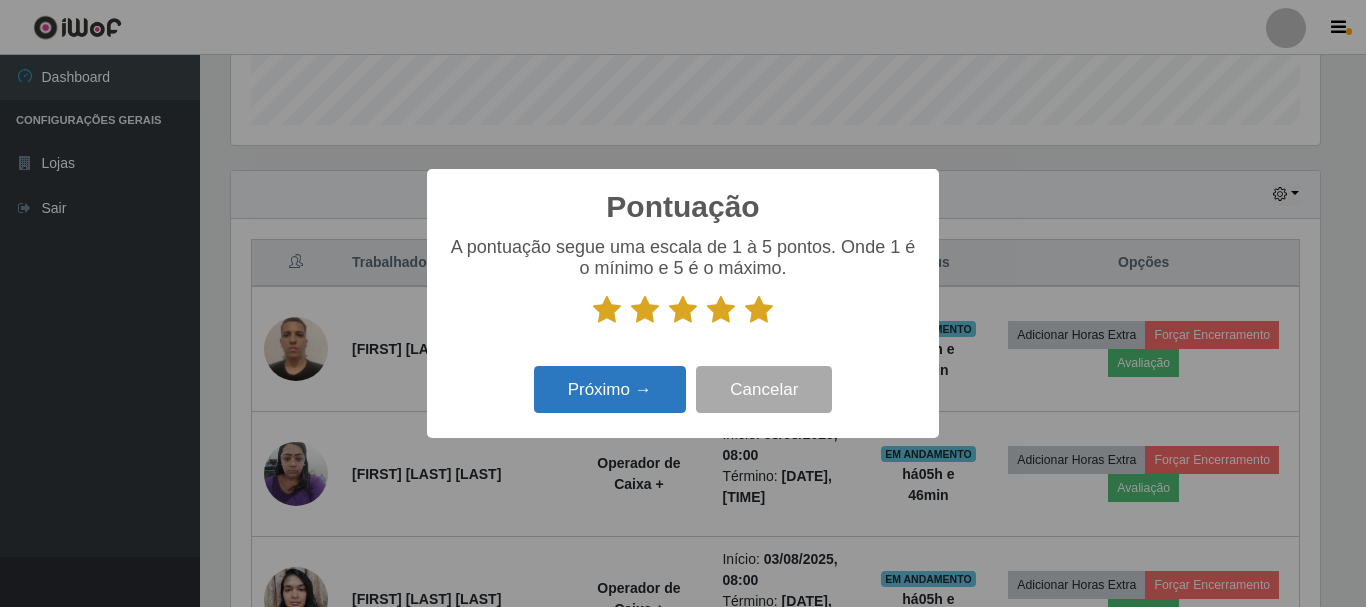 scroll, scrollTop: 999585, scrollLeft: 998911, axis: both 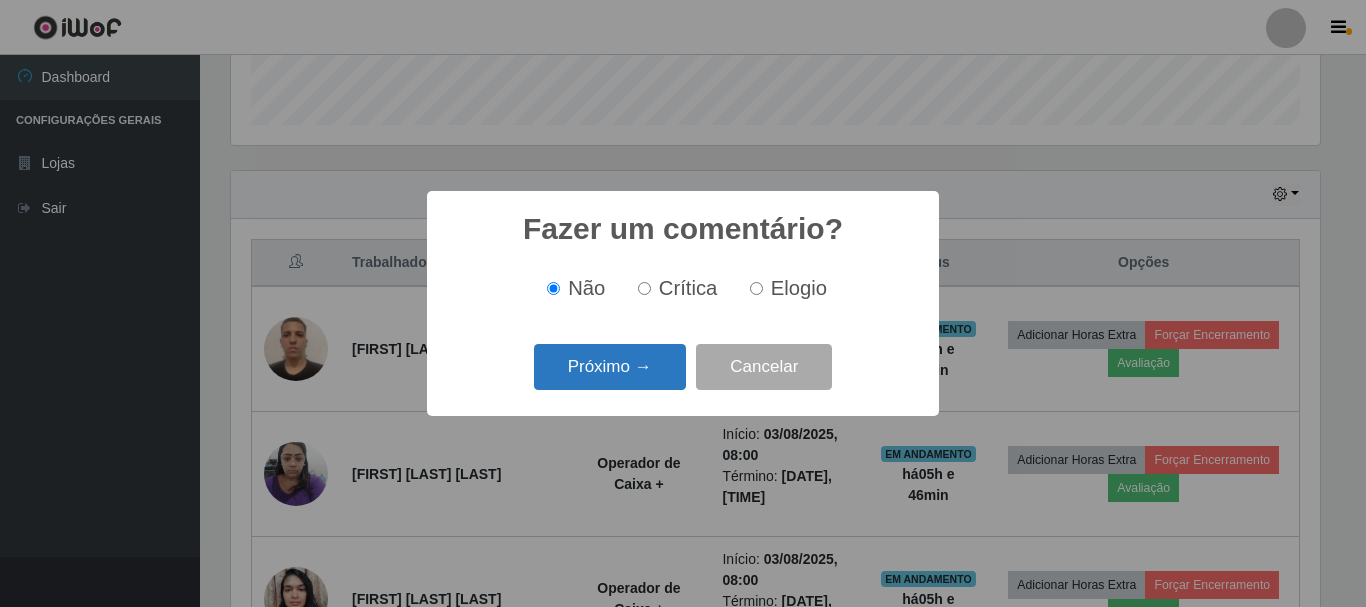 click on "Próximo →" at bounding box center [610, 367] 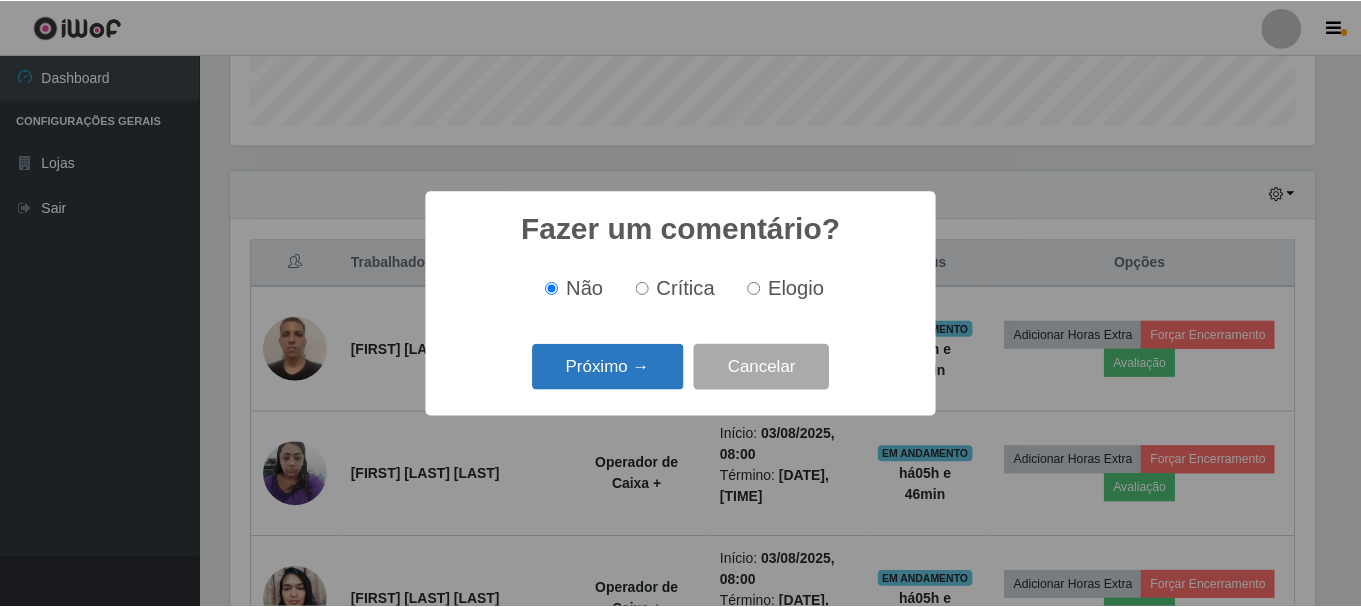 scroll, scrollTop: 999585, scrollLeft: 998911, axis: both 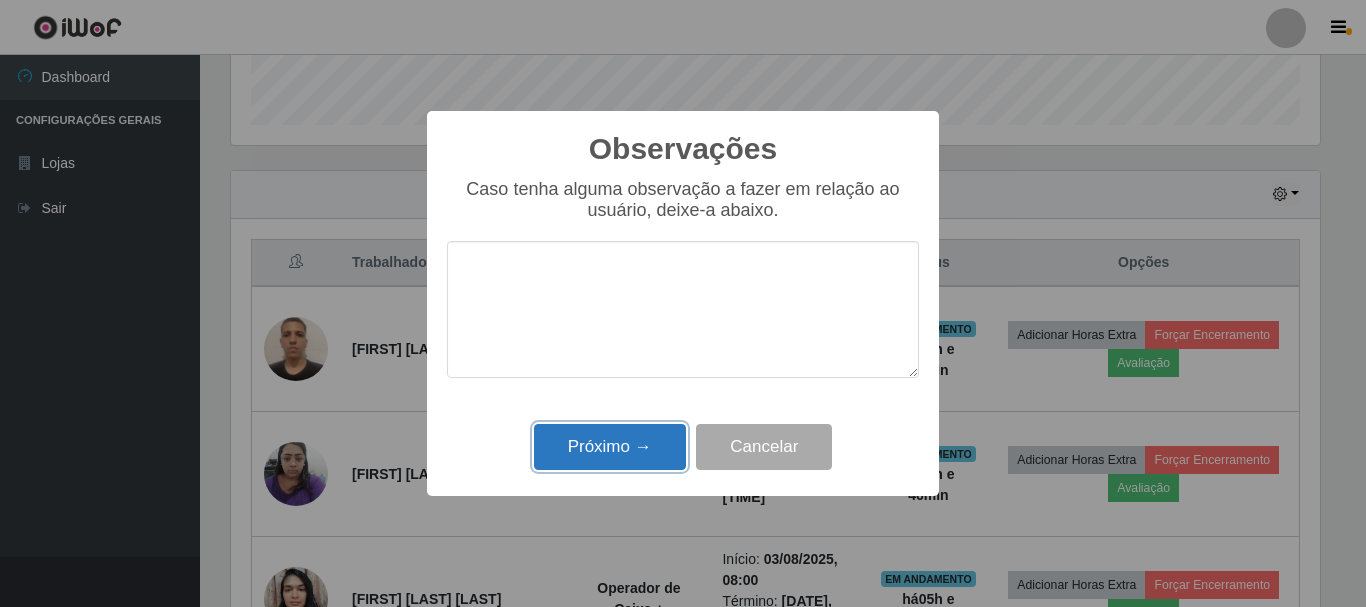 click on "Próximo →" at bounding box center (610, 447) 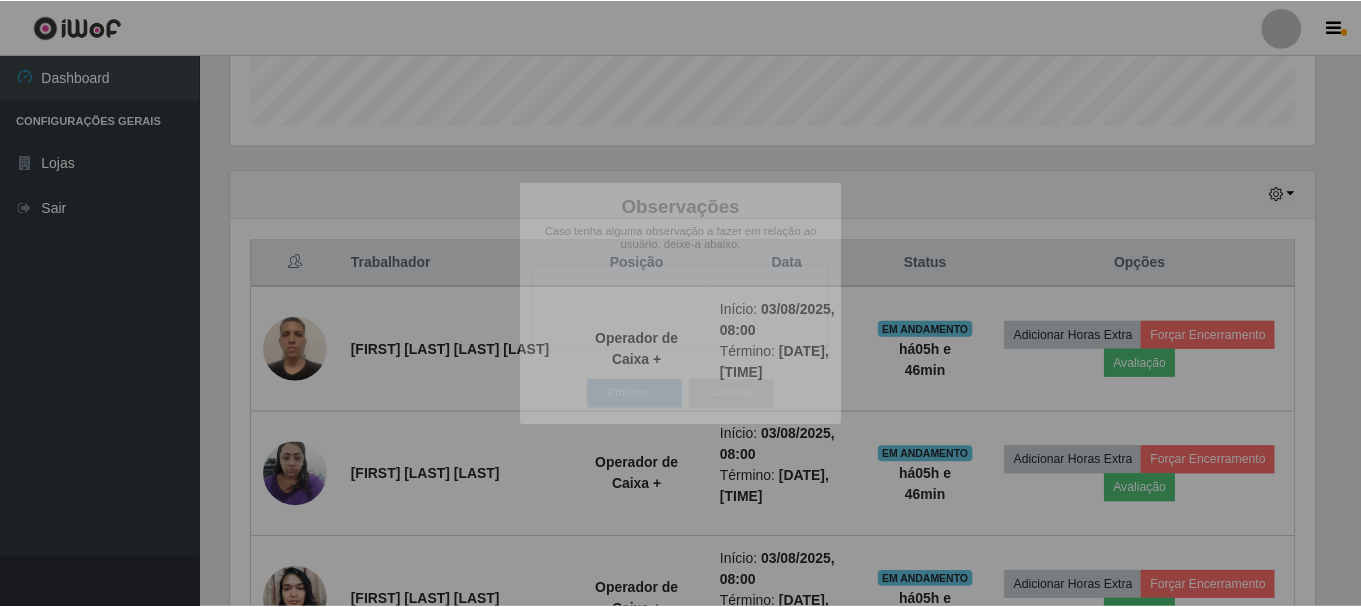 scroll, scrollTop: 999585, scrollLeft: 998901, axis: both 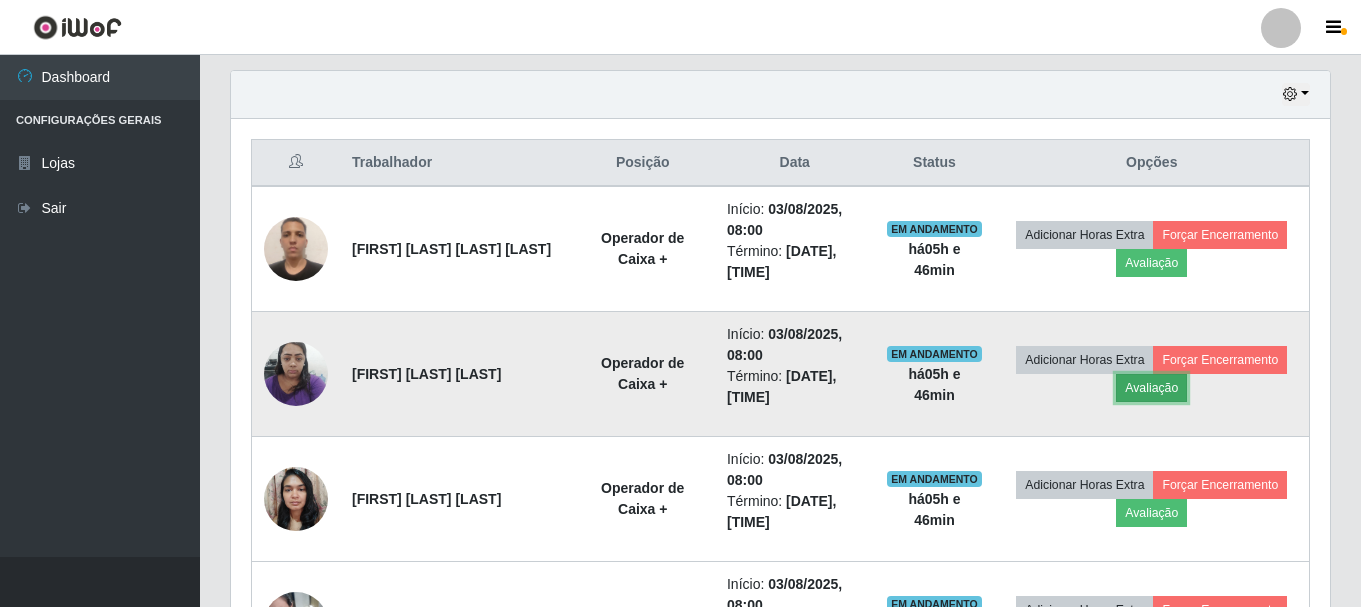 click on "Avaliação" at bounding box center (1151, 388) 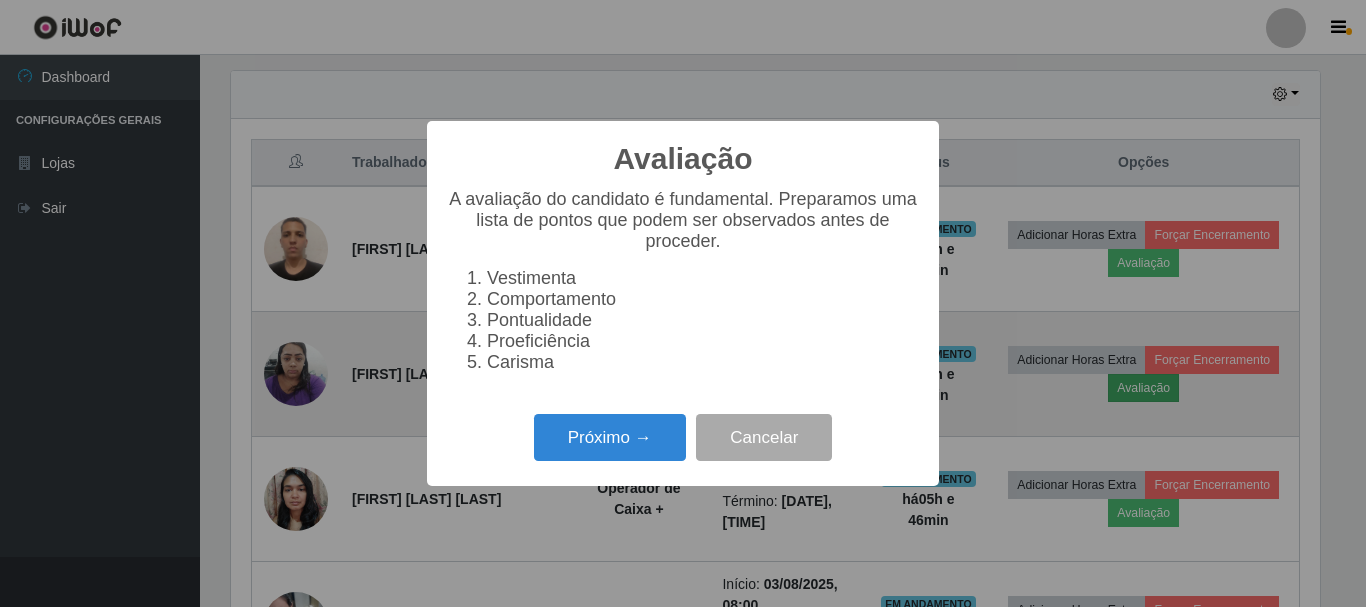 scroll, scrollTop: 999585, scrollLeft: 998911, axis: both 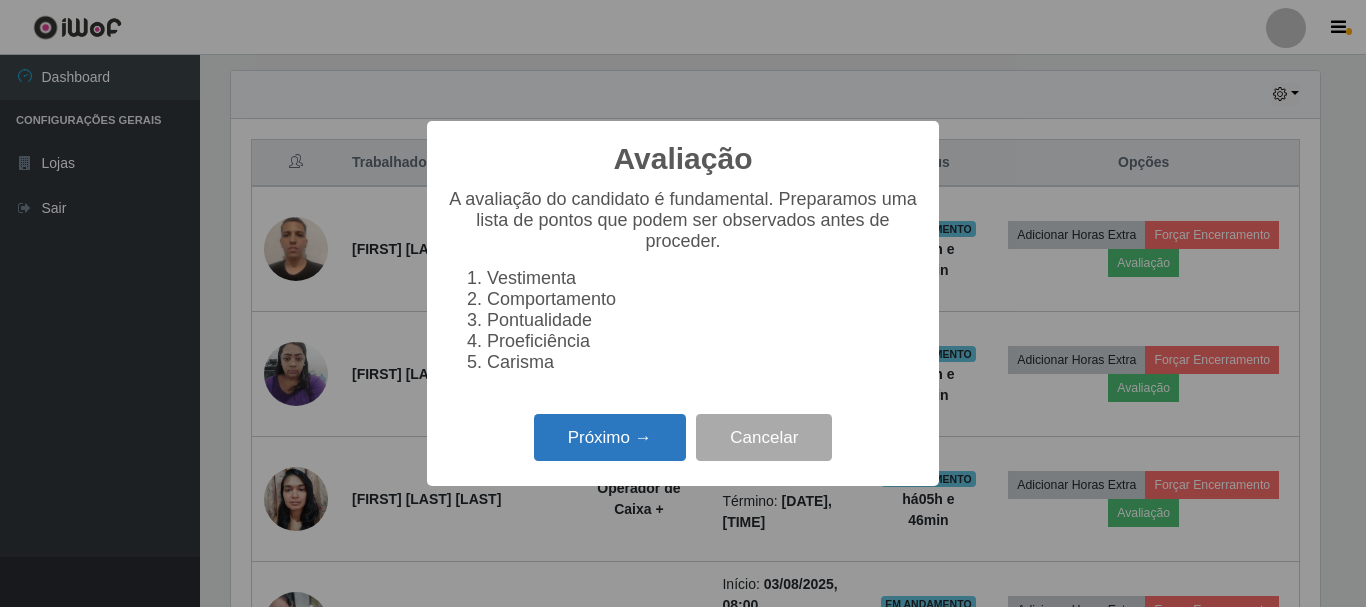 click on "Próximo →" at bounding box center (610, 437) 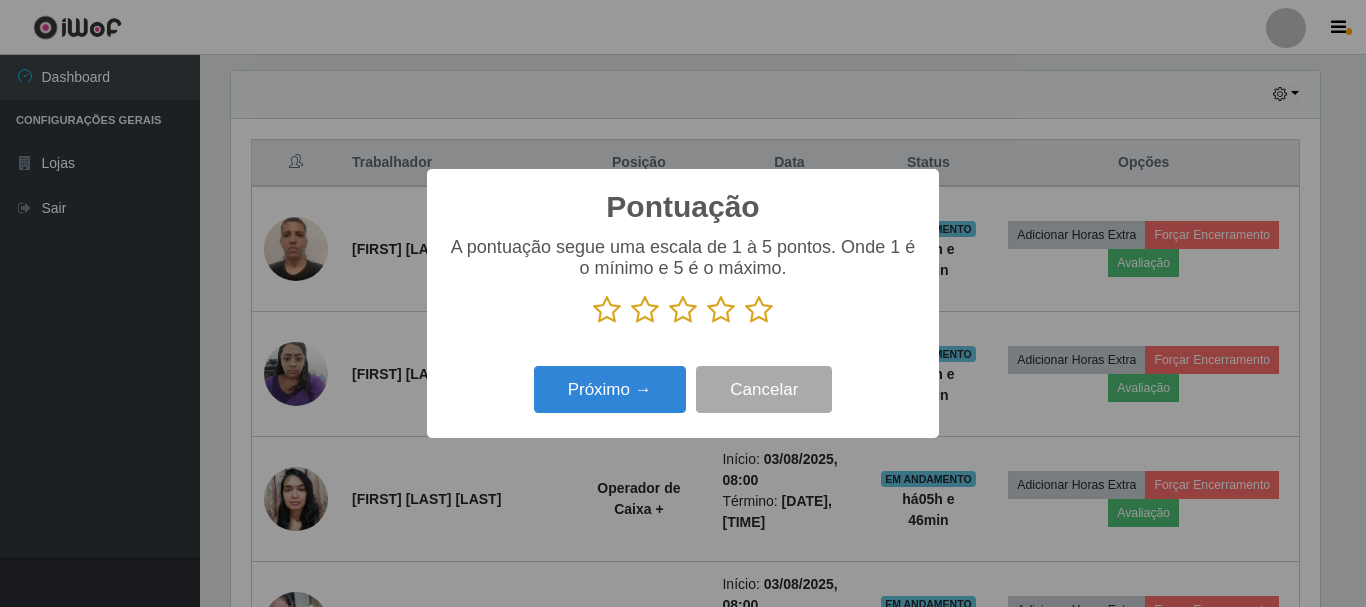 scroll, scrollTop: 999585, scrollLeft: 998911, axis: both 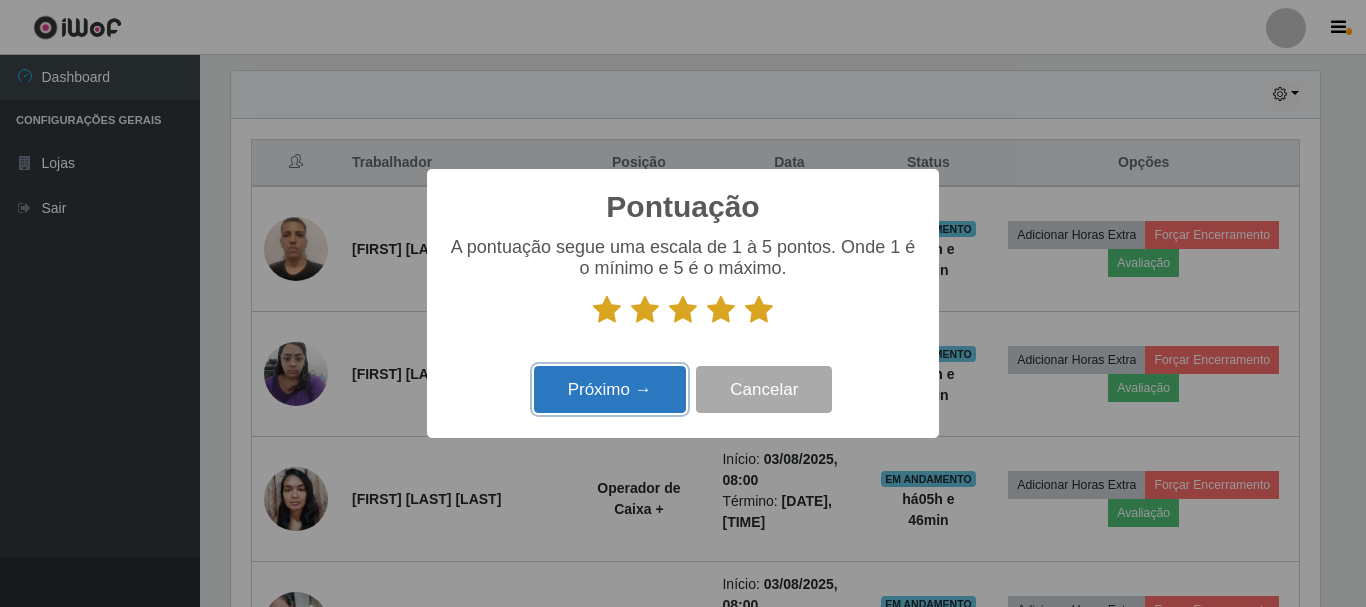 click on "Próximo →" at bounding box center [610, 389] 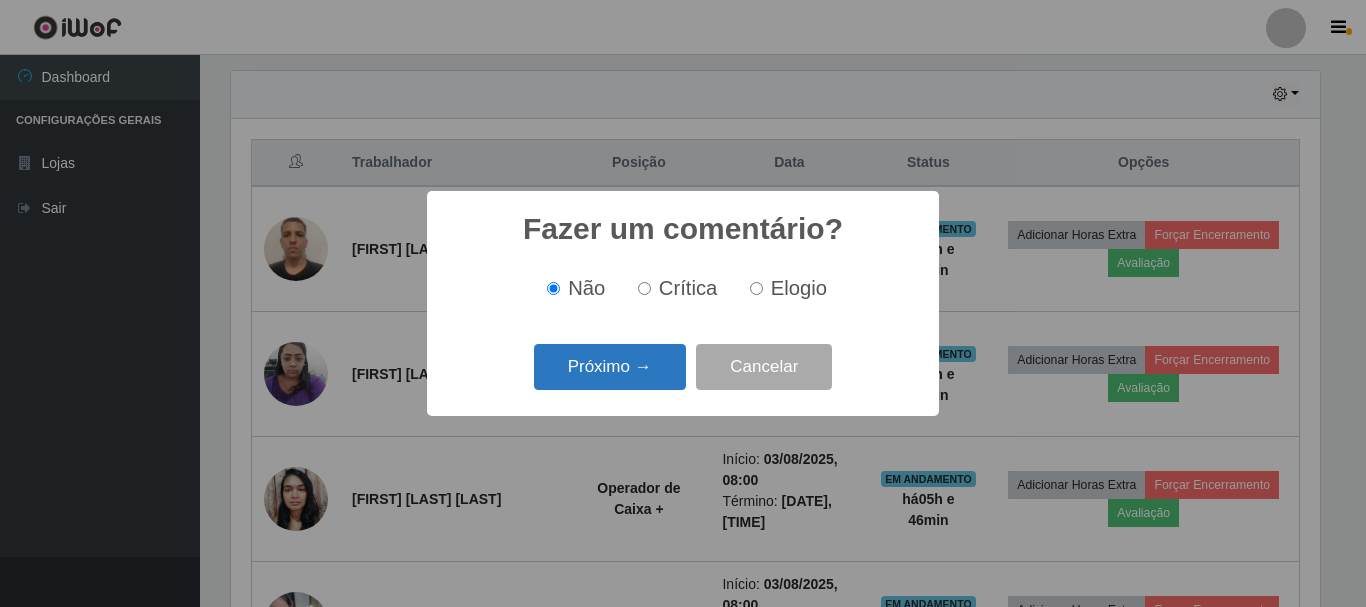 click on "Próximo →" at bounding box center (610, 367) 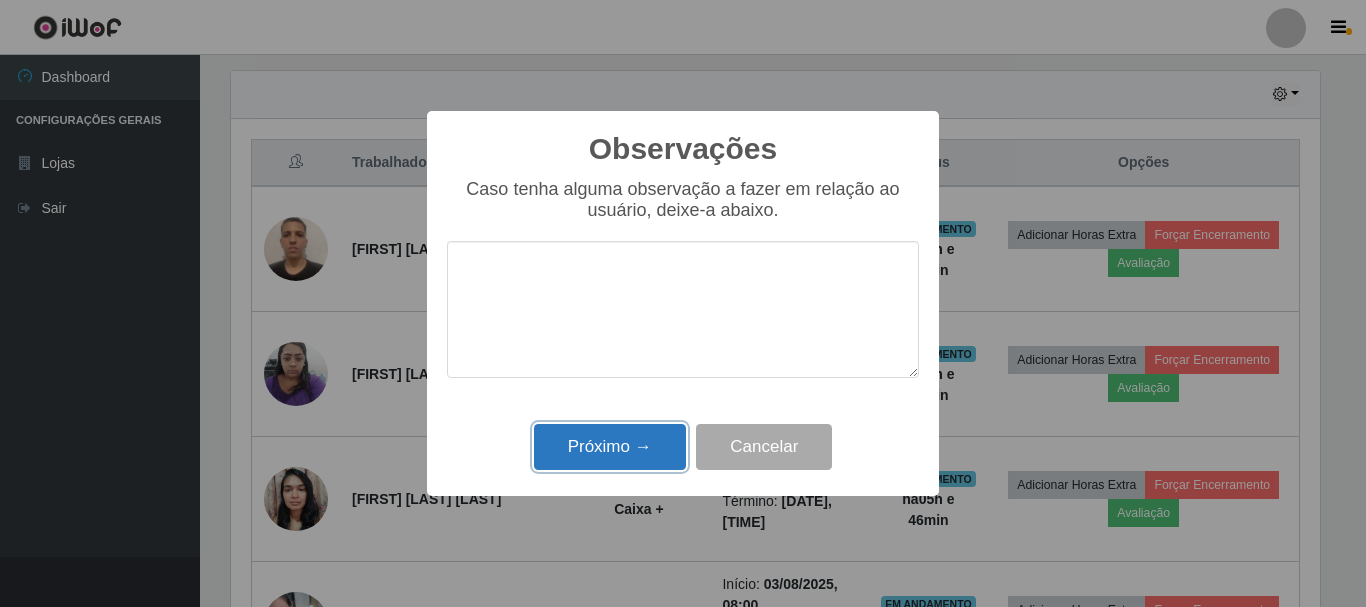 click on "Próximo →" at bounding box center [610, 447] 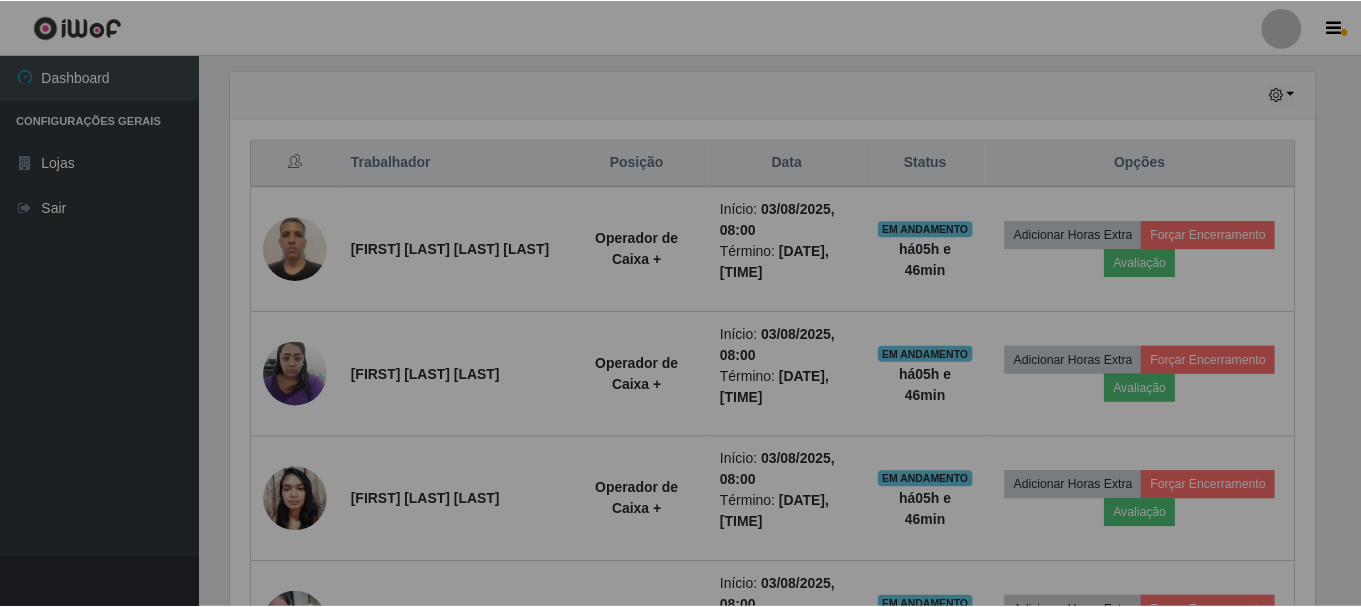 scroll, scrollTop: 999585, scrollLeft: 998901, axis: both 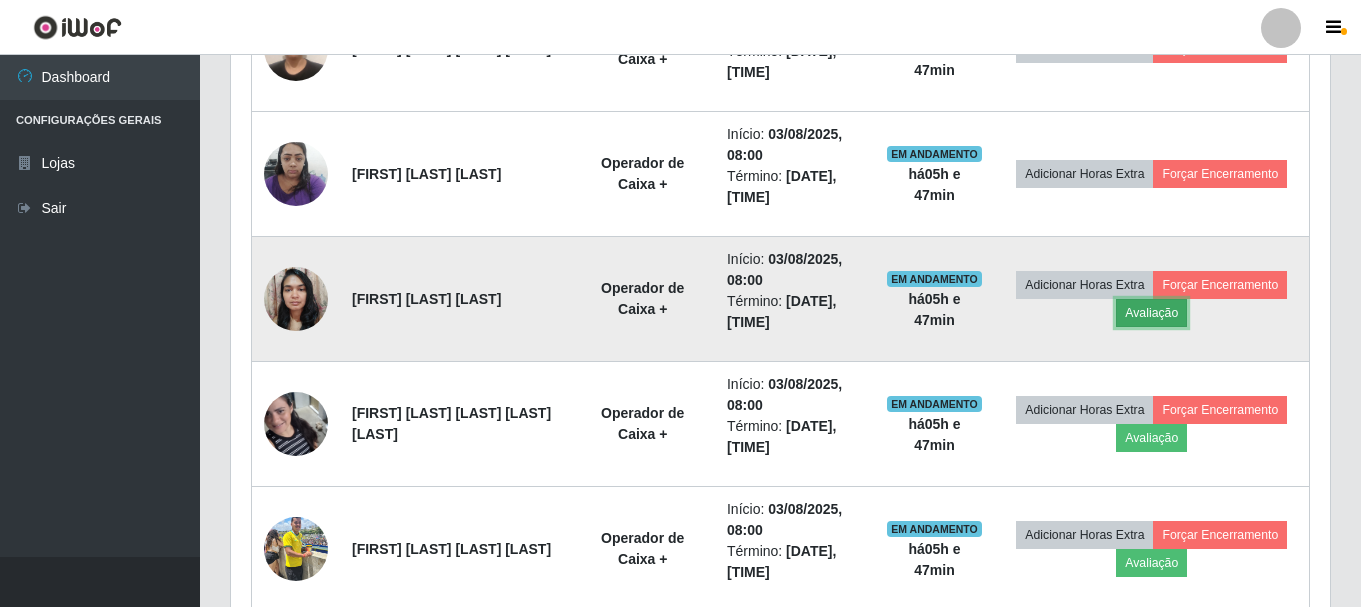 click on "Avaliação" at bounding box center [1151, 313] 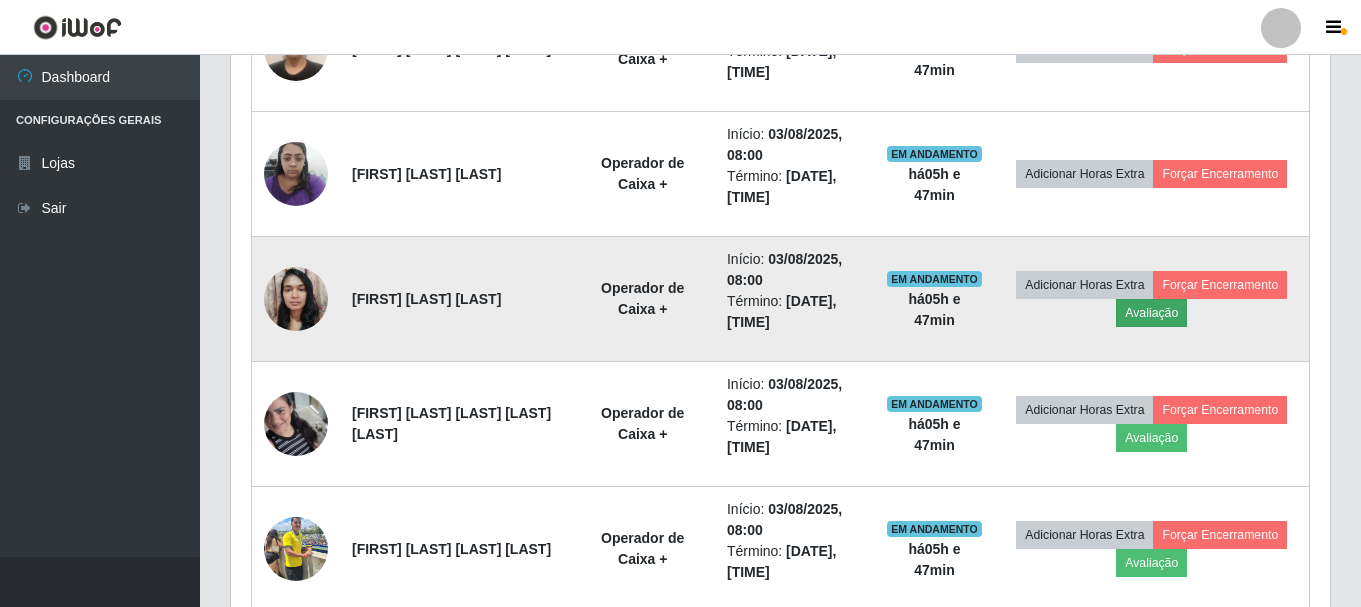 scroll, scrollTop: 999585, scrollLeft: 998911, axis: both 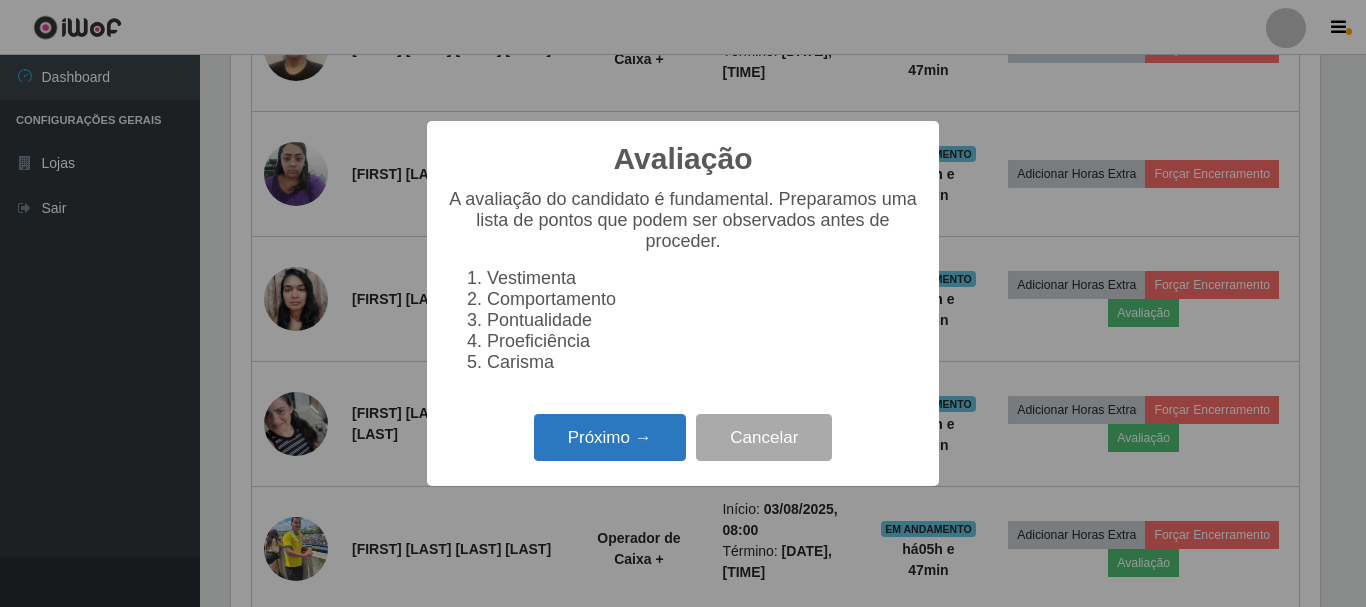 click on "Próximo →" at bounding box center (610, 437) 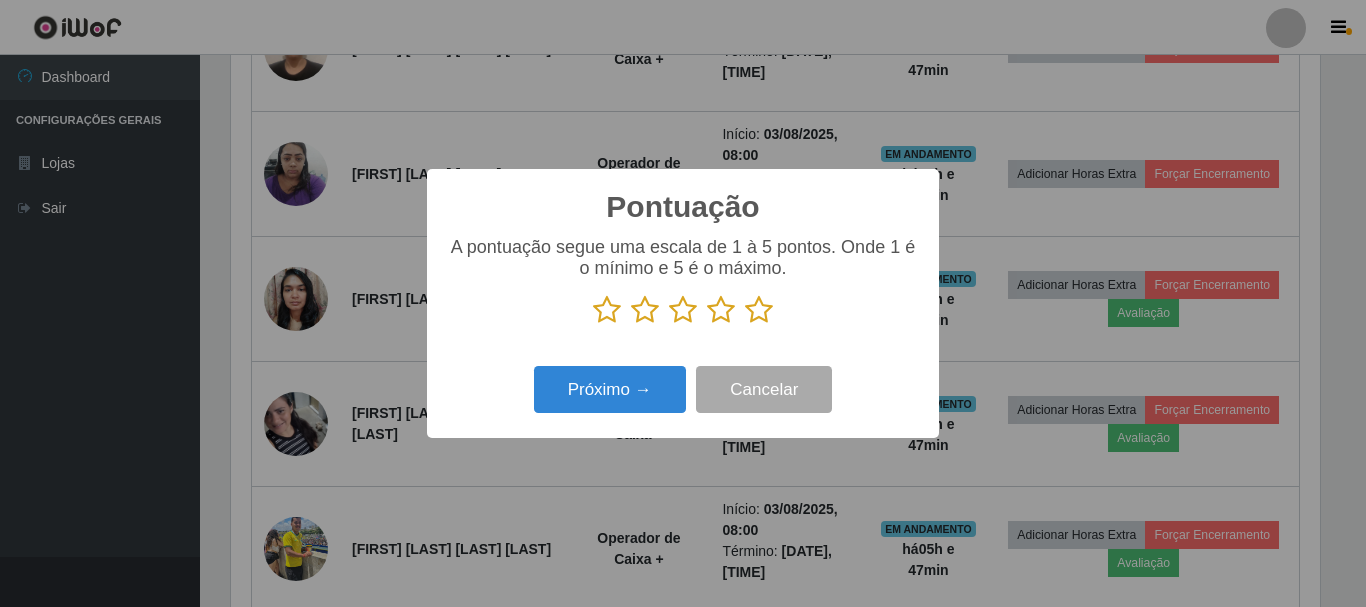 click at bounding box center (759, 310) 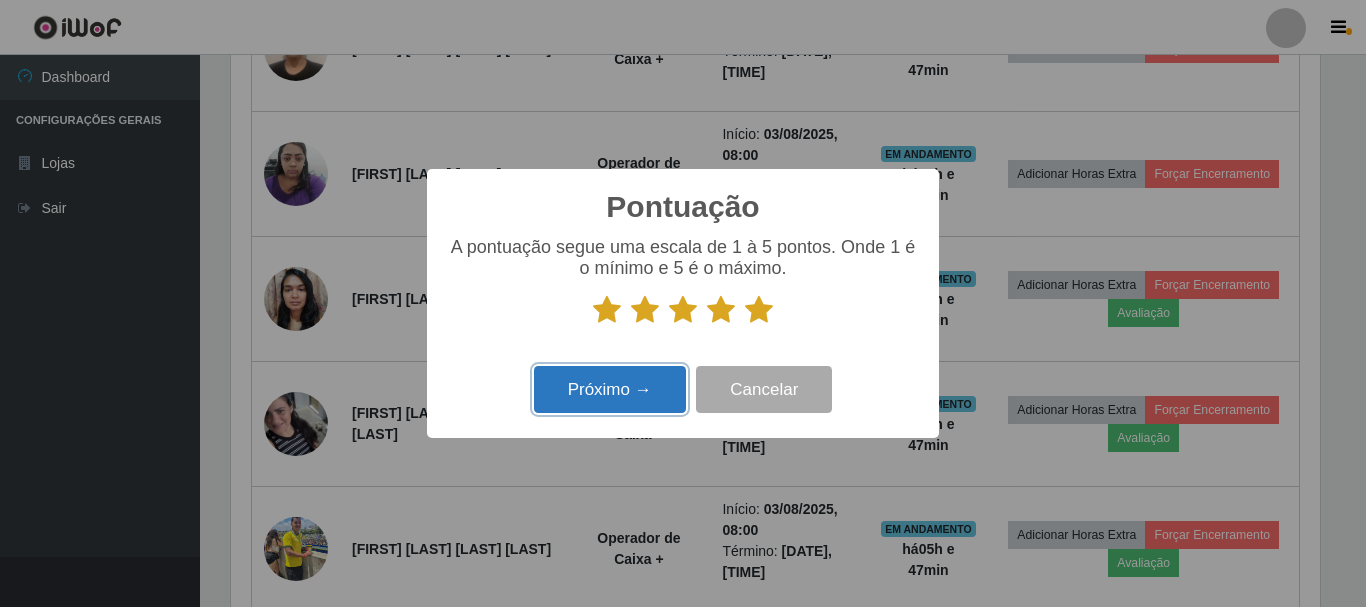 click on "Próximo →" at bounding box center [610, 389] 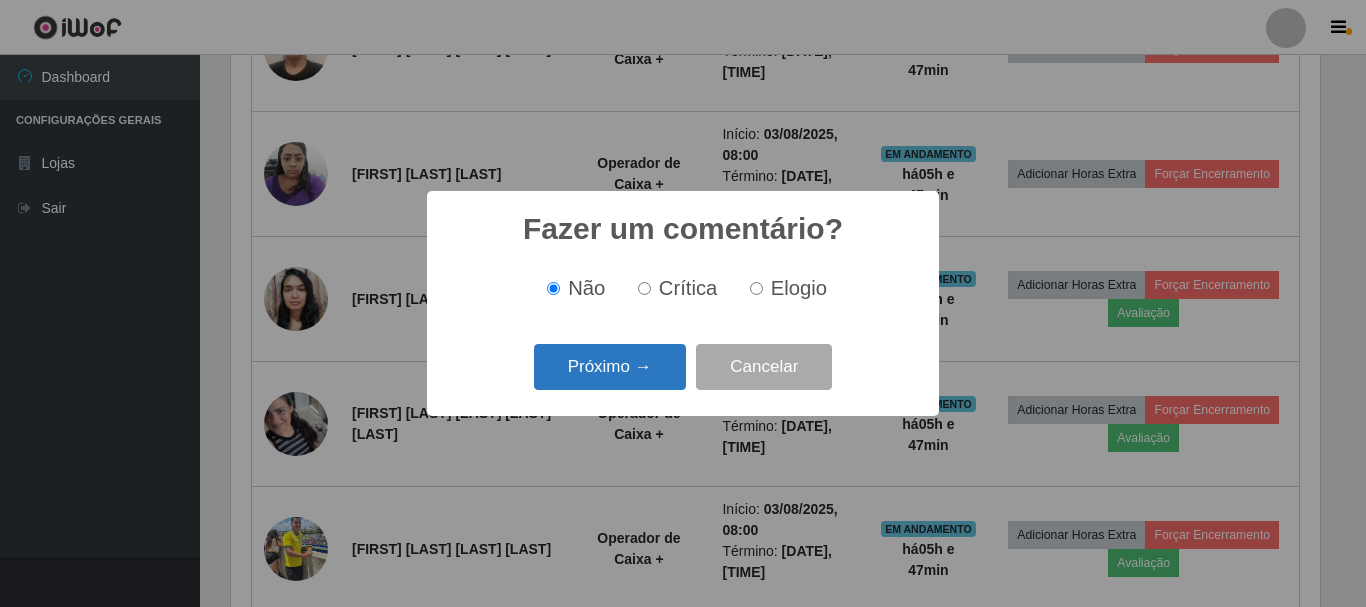 click on "Próximo →" at bounding box center [610, 367] 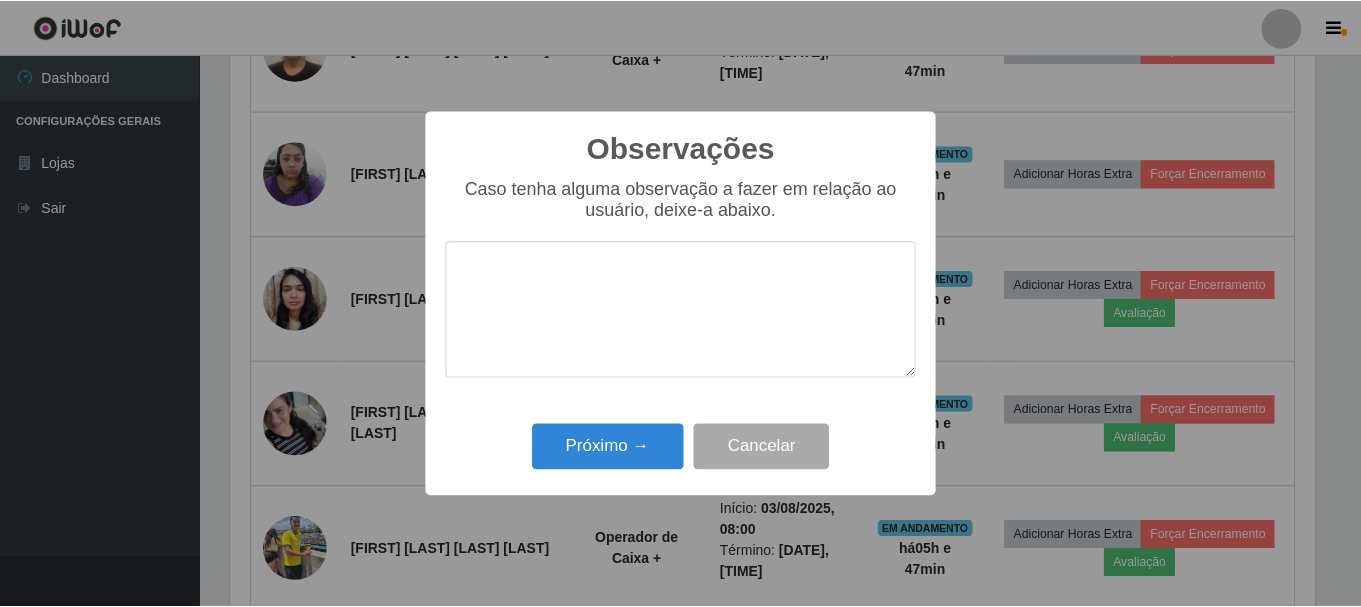 scroll, scrollTop: 999585, scrollLeft: 998911, axis: both 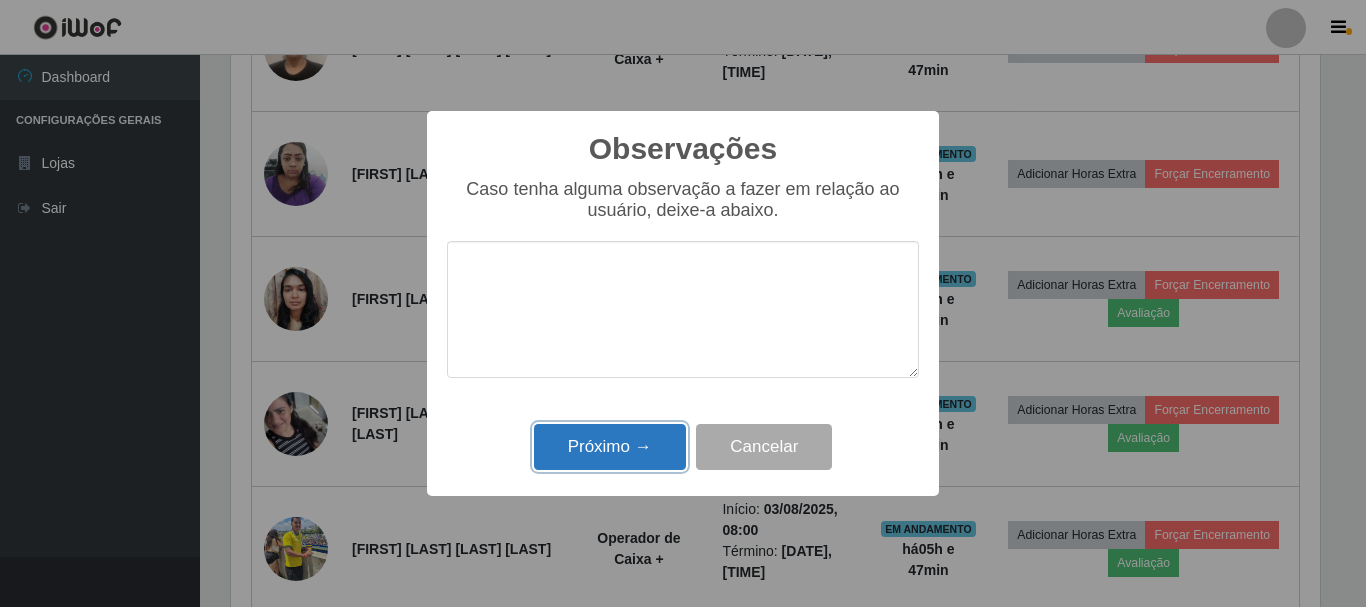 click on "Próximo →" at bounding box center [610, 447] 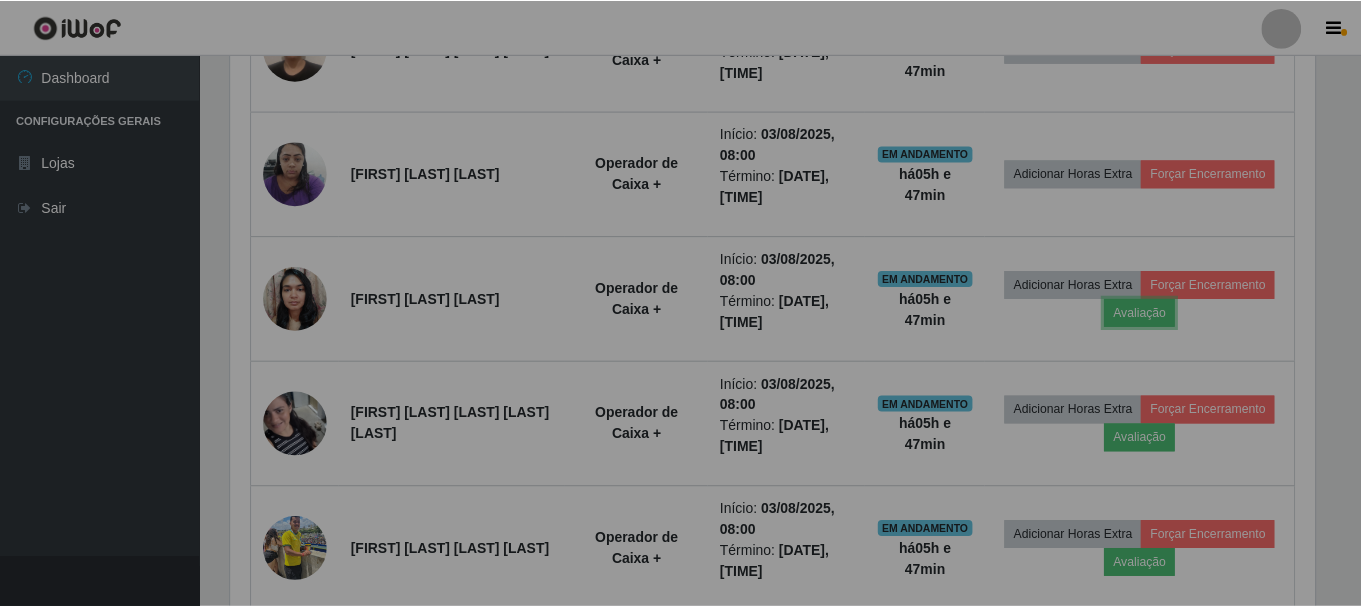 scroll, scrollTop: 999585, scrollLeft: 998901, axis: both 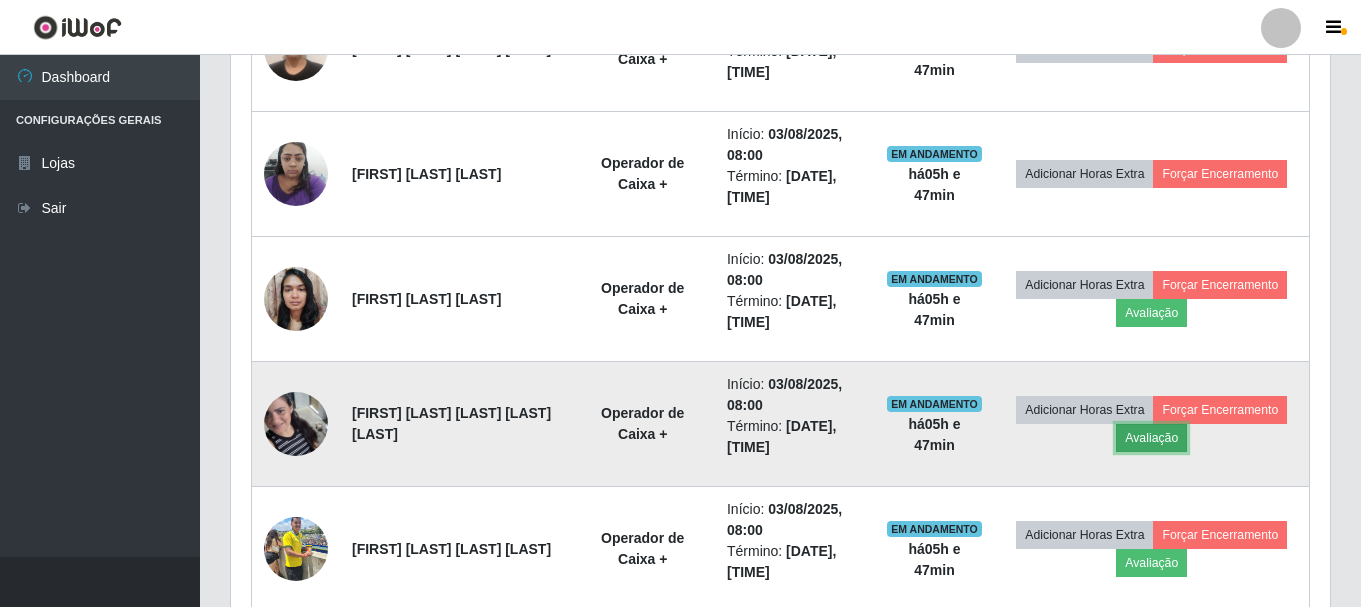 click on "Avaliação" at bounding box center [1151, 438] 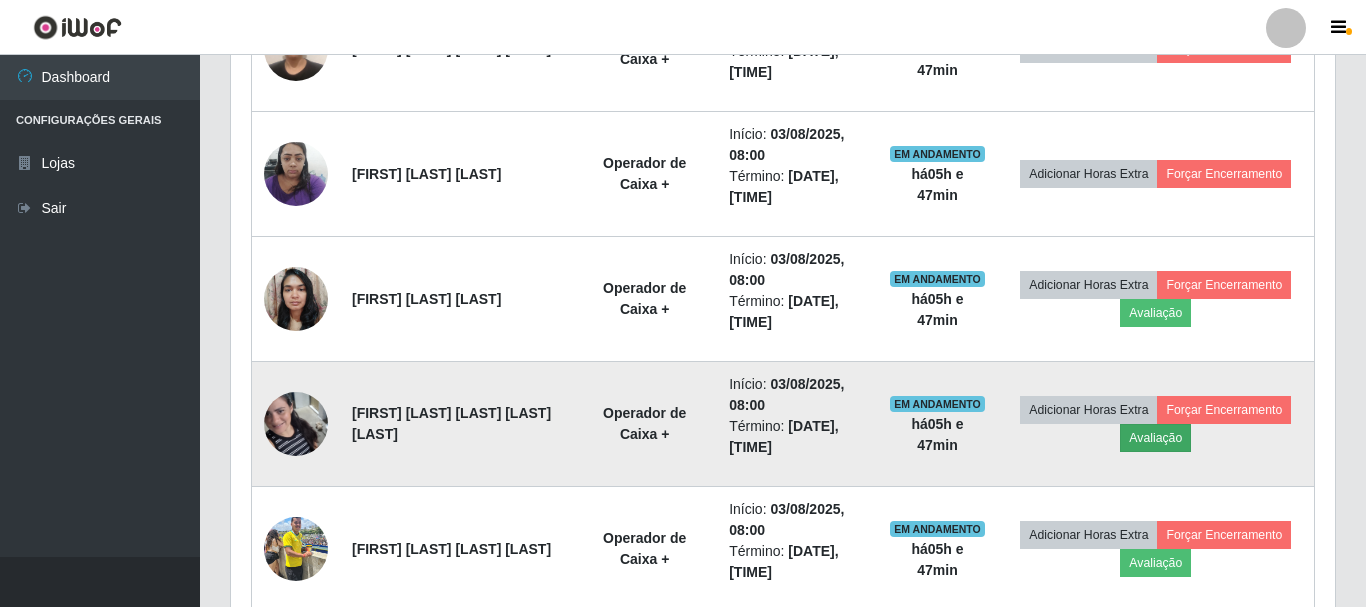 scroll, scrollTop: 999585, scrollLeft: 998911, axis: both 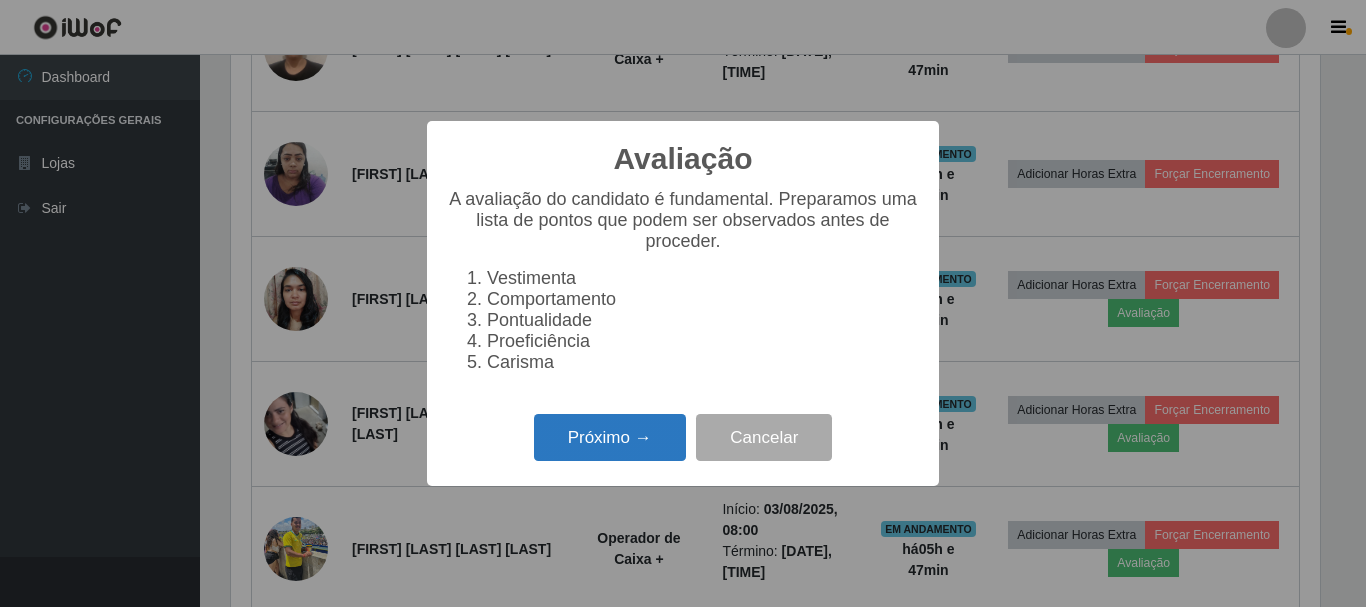 click on "Próximo →" at bounding box center [610, 437] 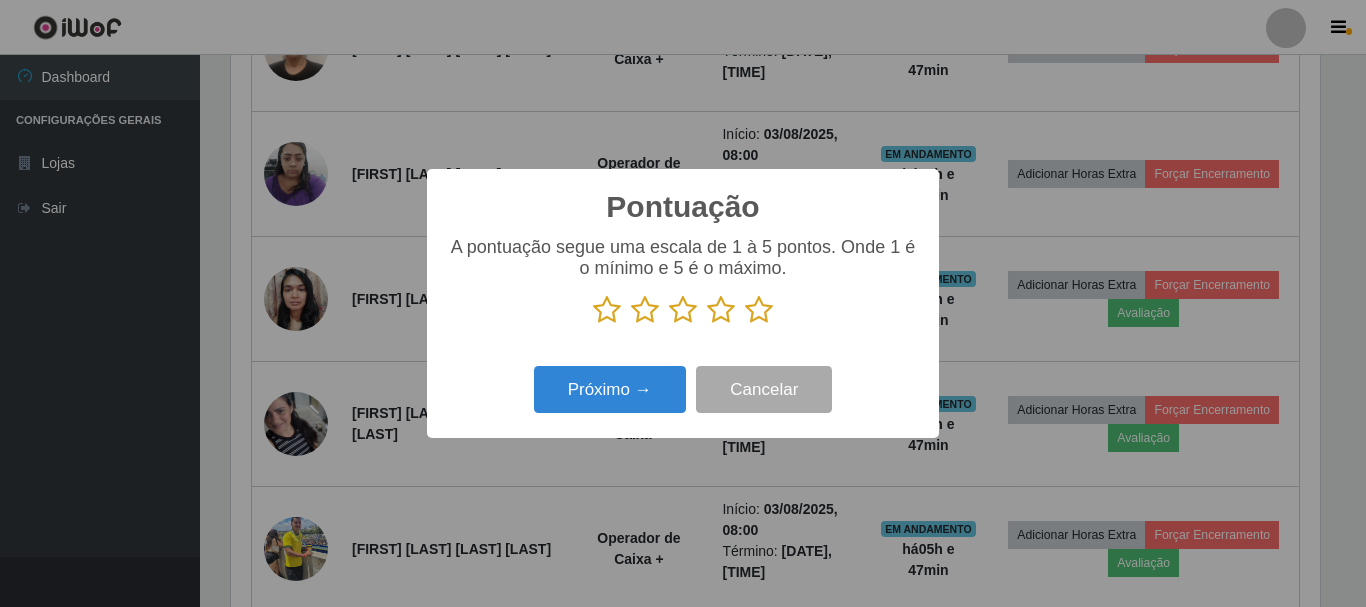 scroll, scrollTop: 999585, scrollLeft: 998911, axis: both 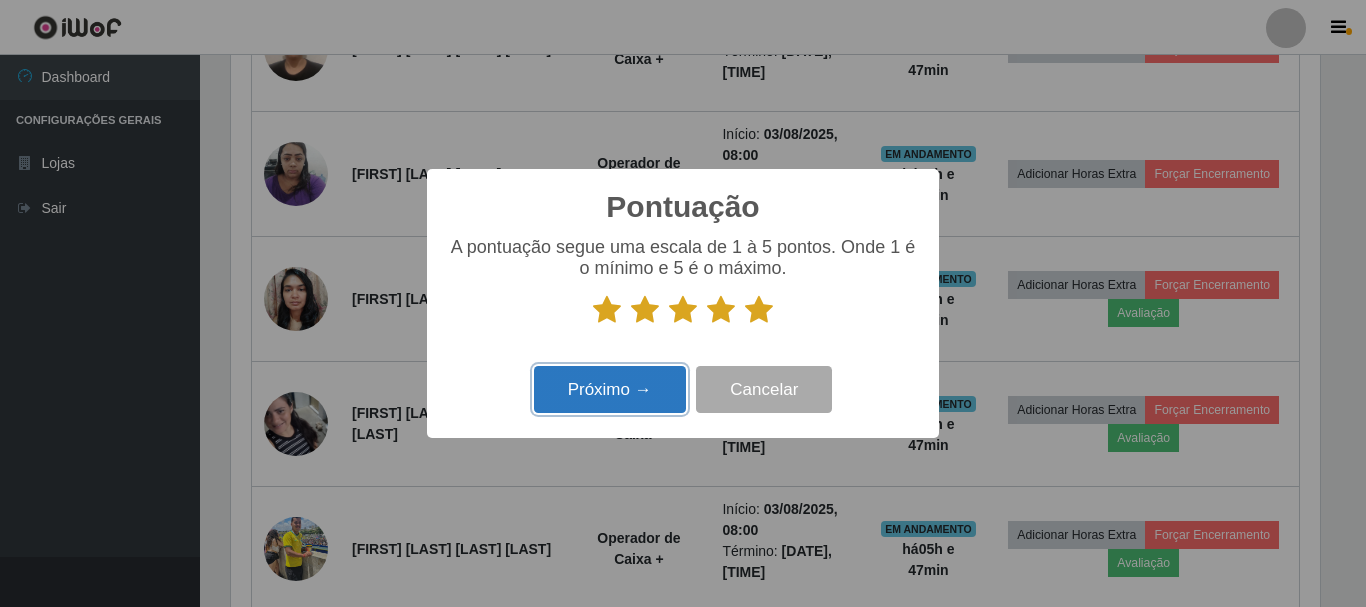 click on "Próximo →" at bounding box center (610, 389) 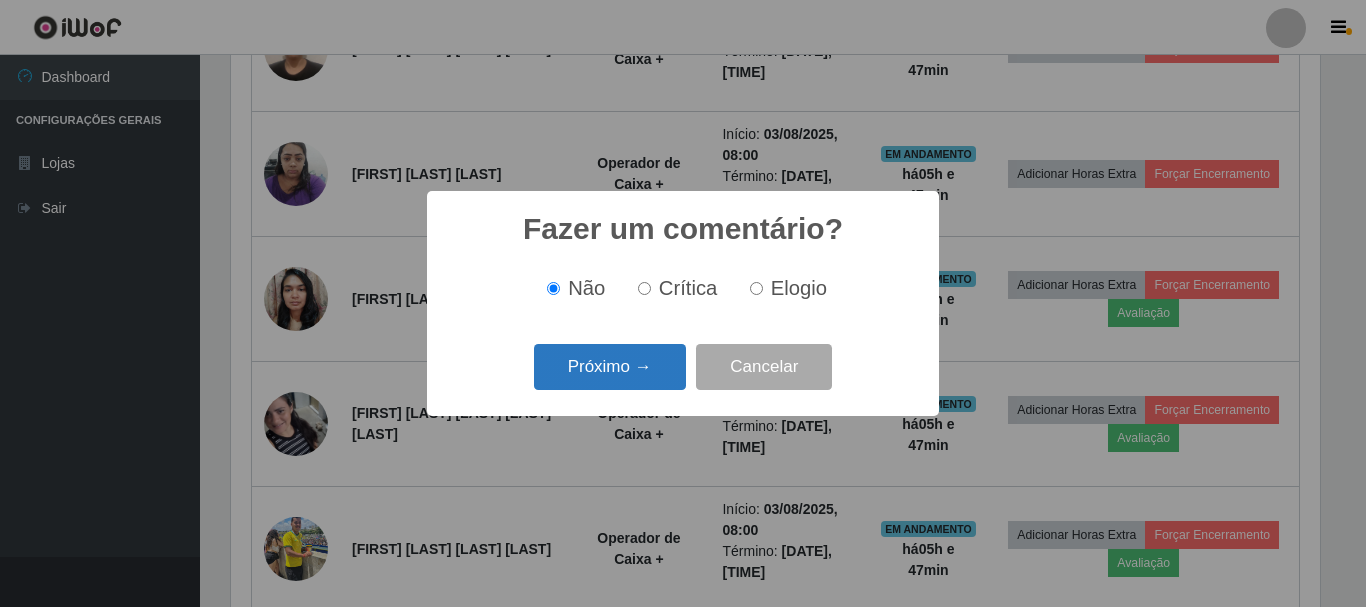 click on "Próximo →" at bounding box center [610, 367] 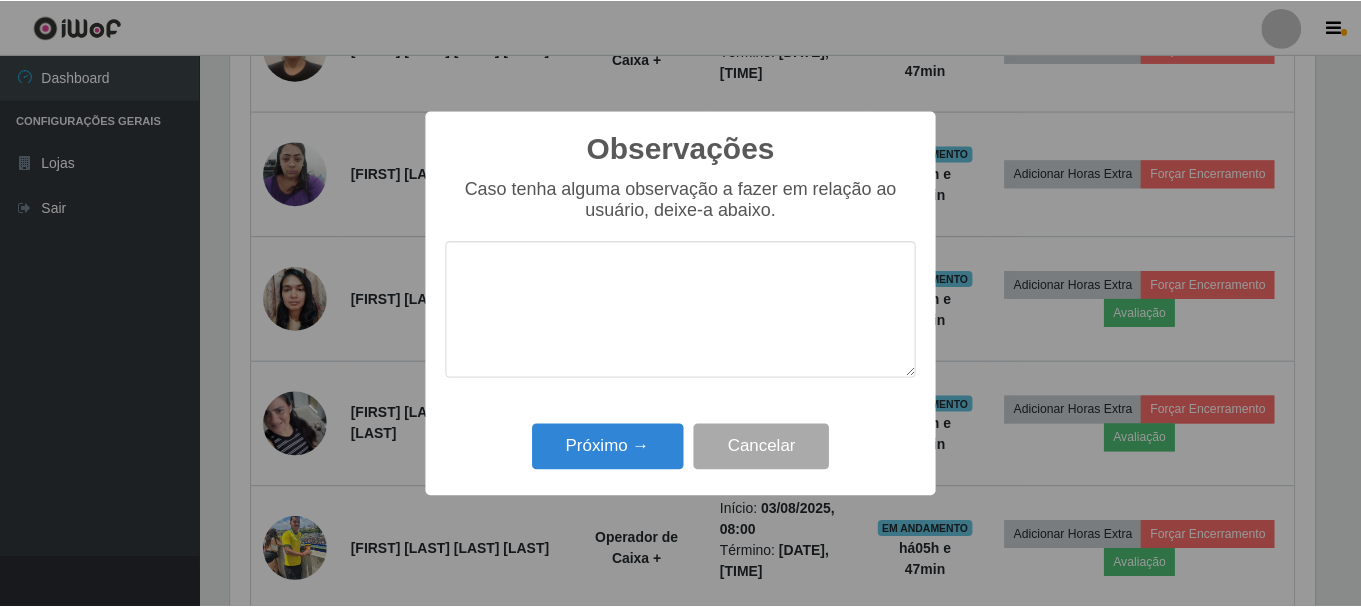 scroll, scrollTop: 999585, scrollLeft: 998911, axis: both 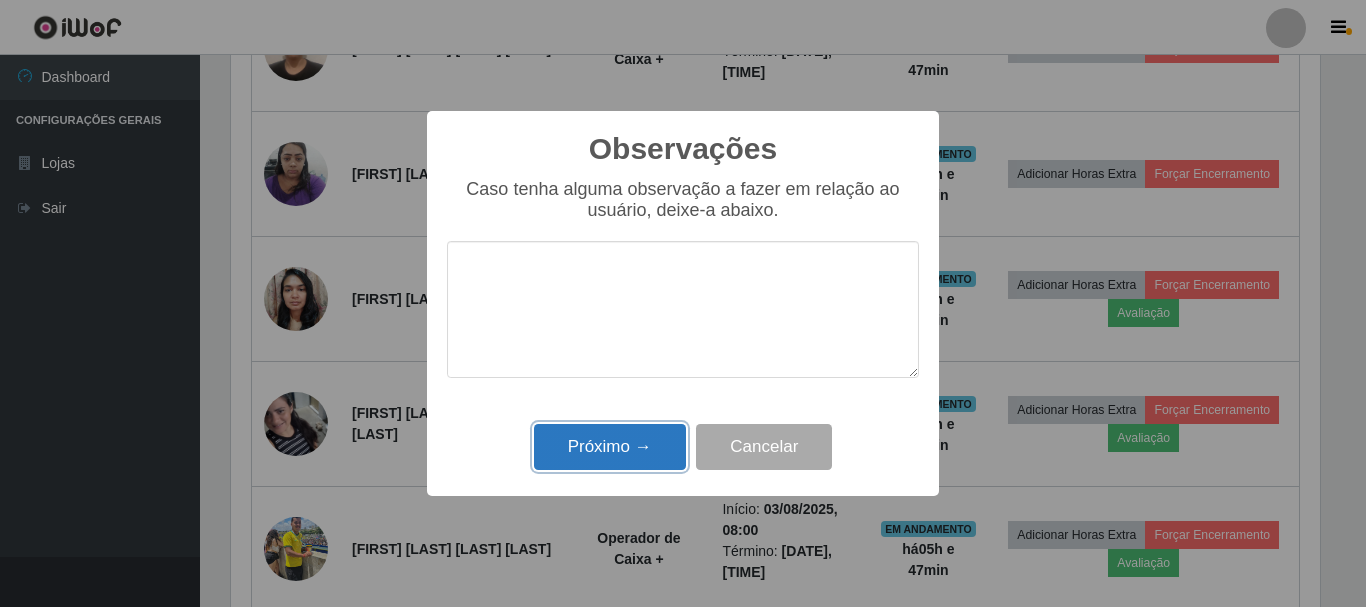 click on "Próximo →" at bounding box center [610, 447] 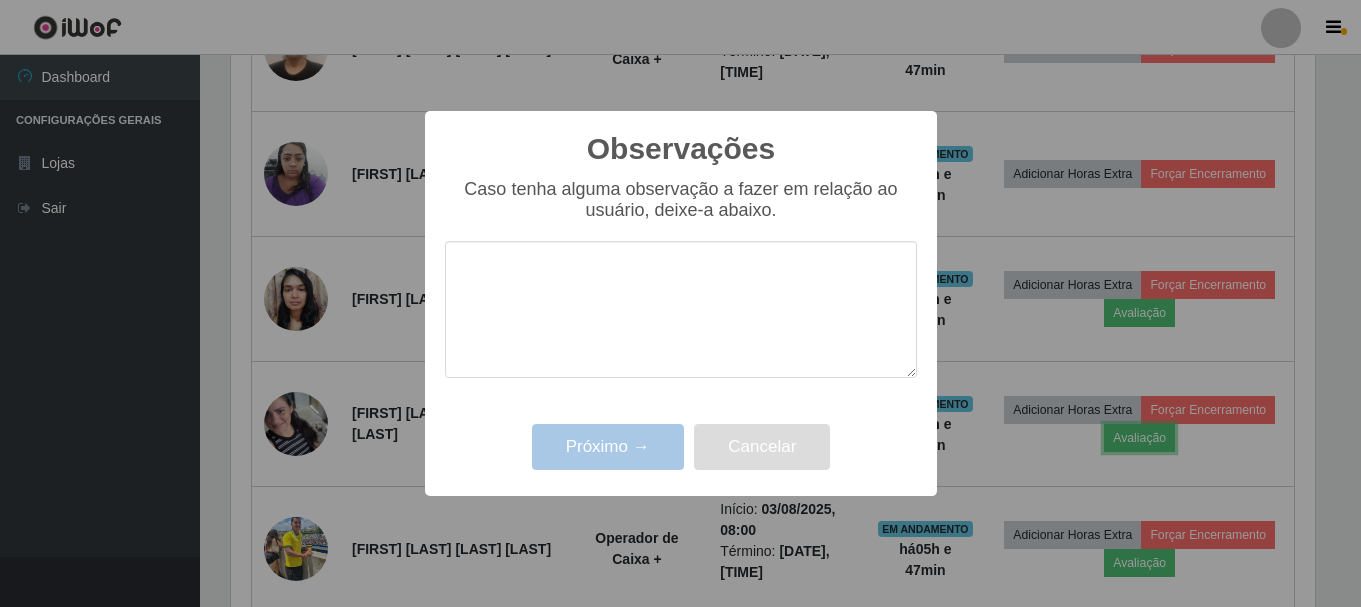 scroll, scrollTop: 999585, scrollLeft: 998901, axis: both 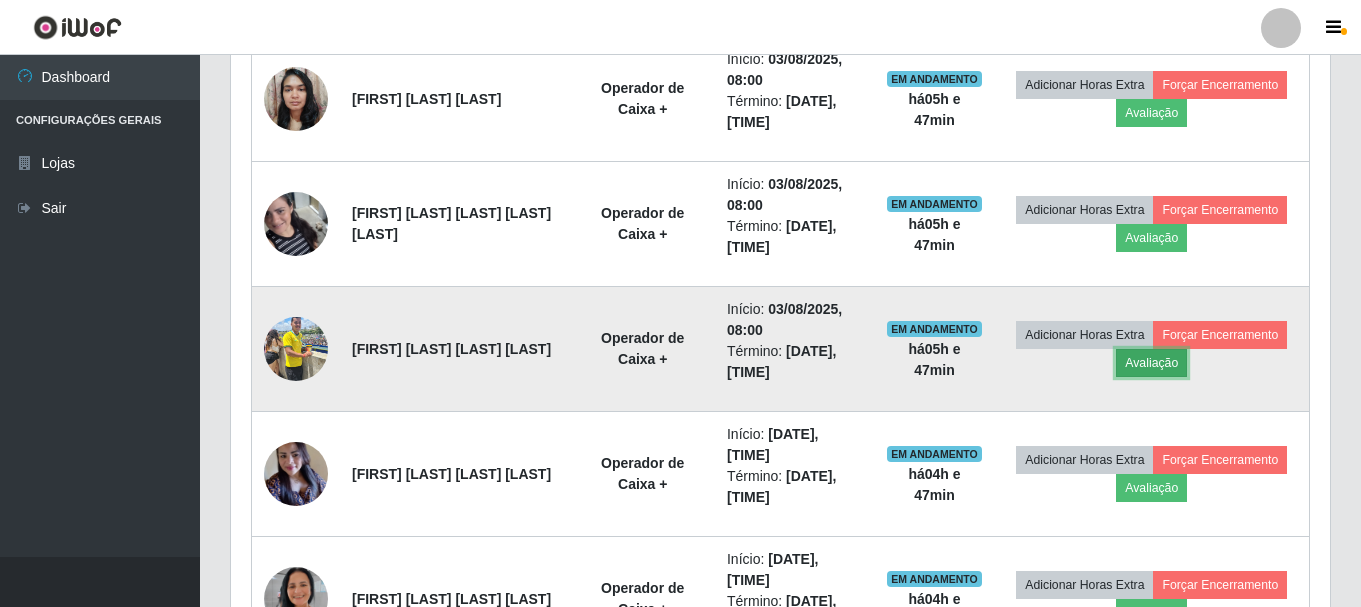 click on "Avaliação" at bounding box center [1151, 363] 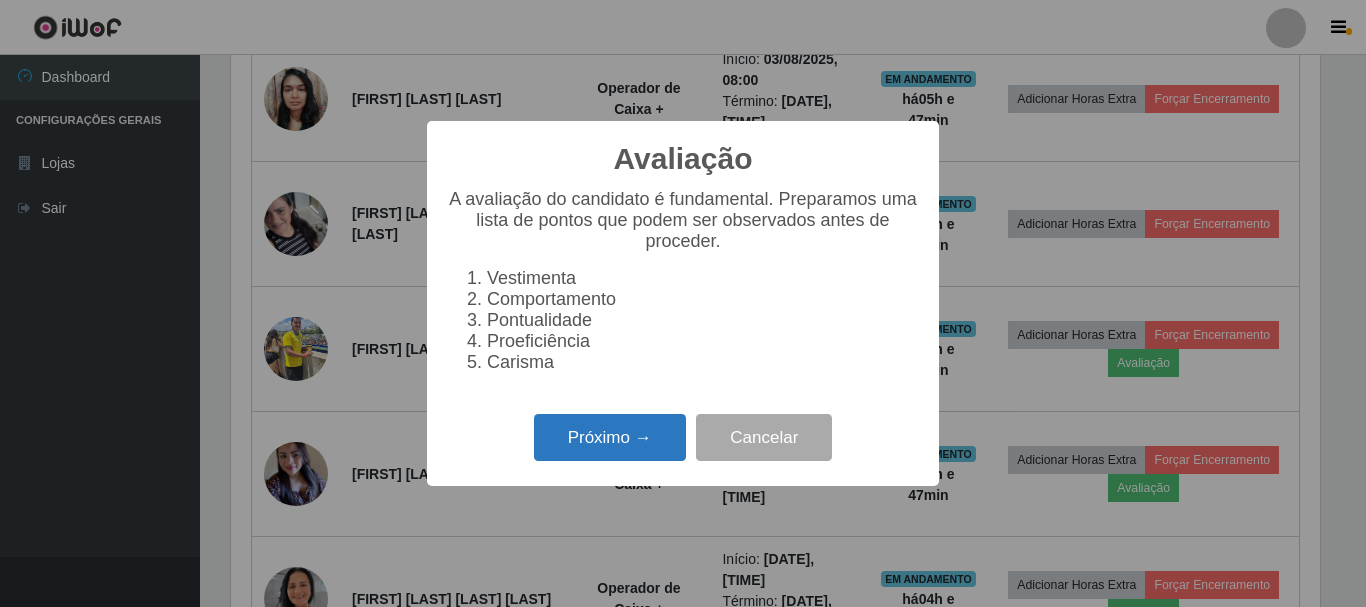 click on "Próximo →" at bounding box center [610, 437] 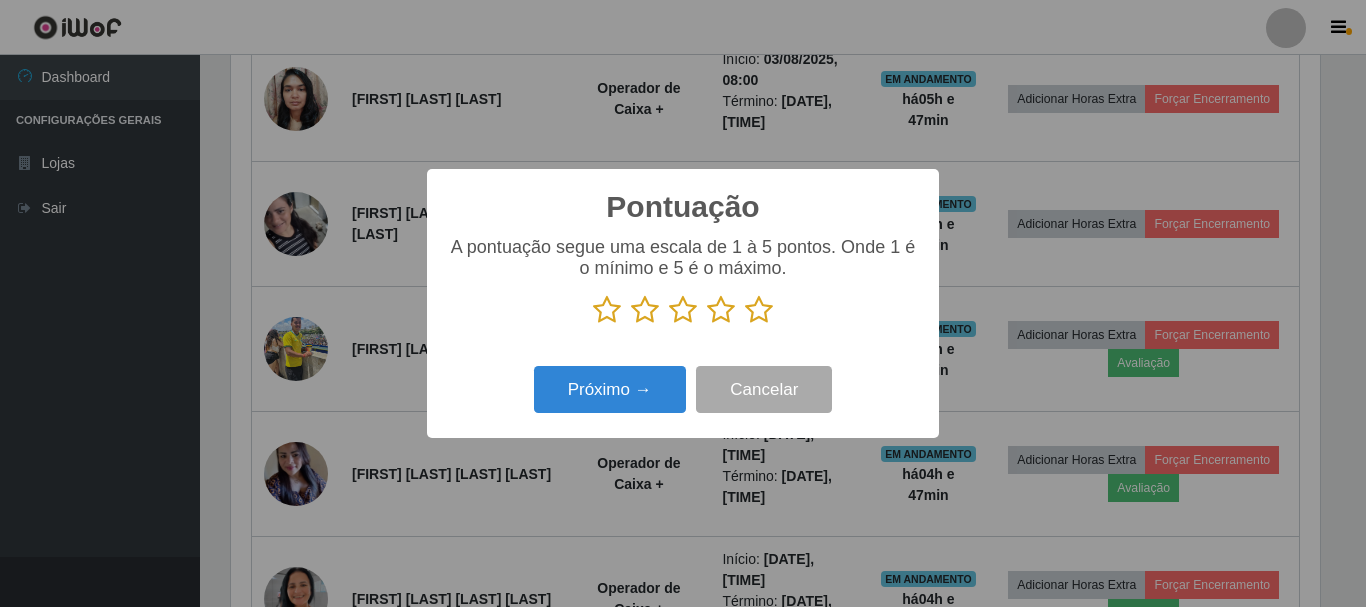 click at bounding box center [759, 310] 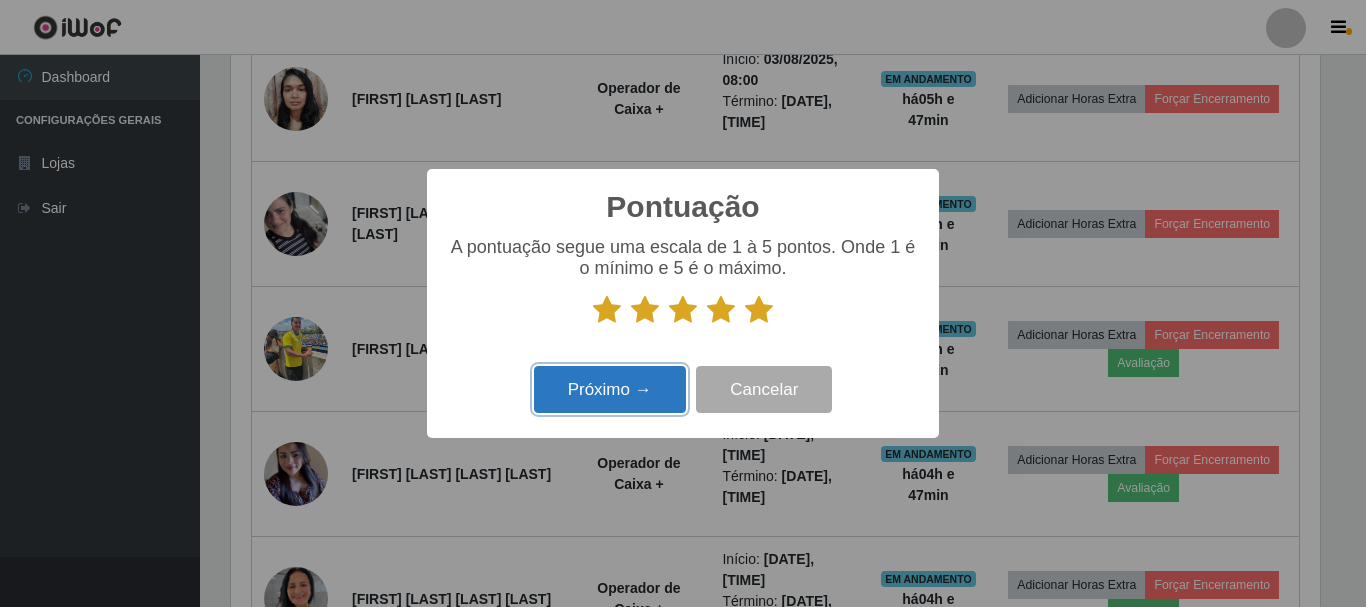click on "Próximo →" at bounding box center [610, 389] 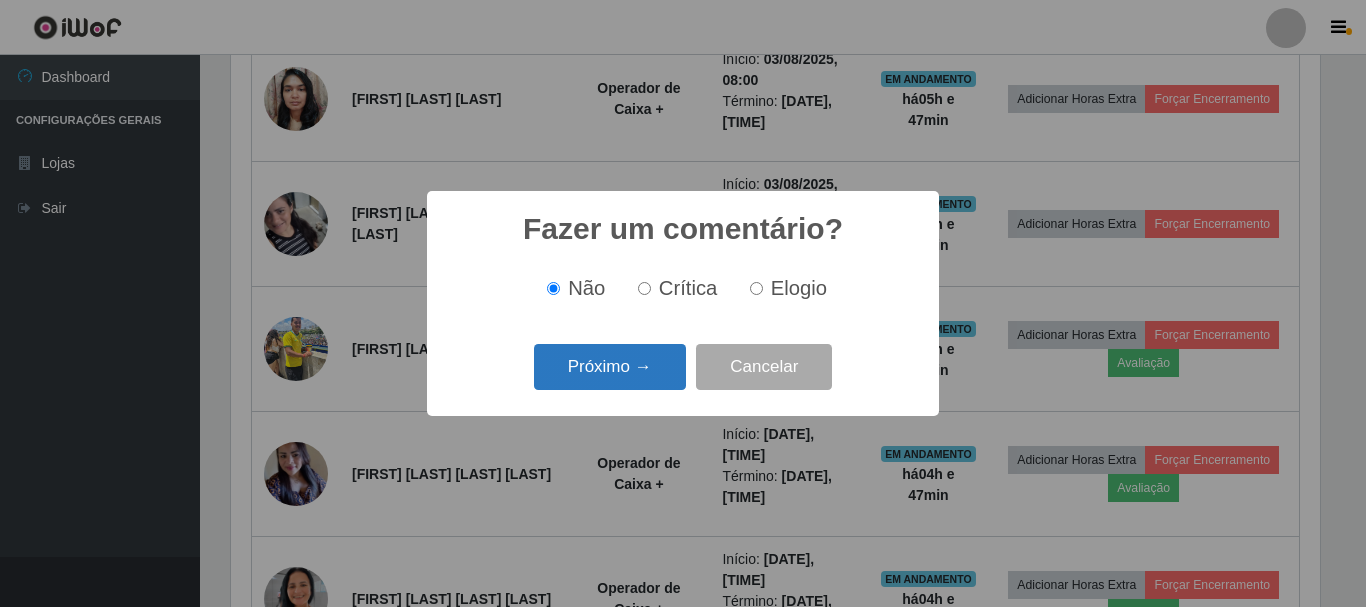 click on "Próximo →" at bounding box center (610, 367) 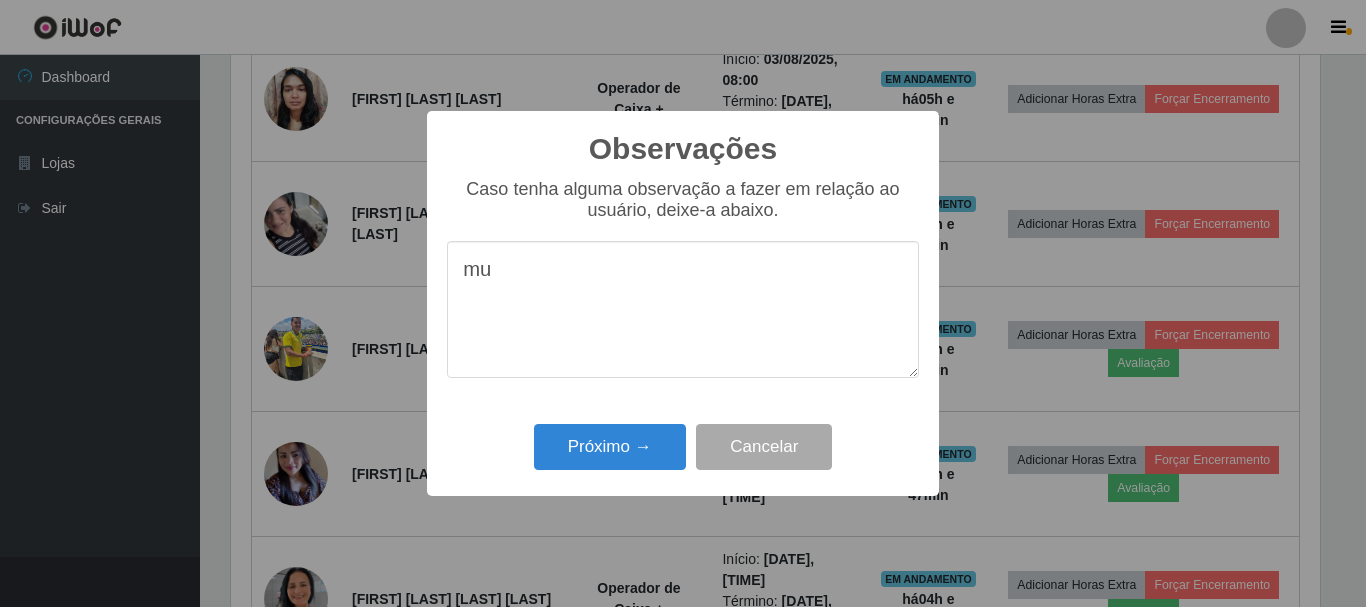 type on "m" 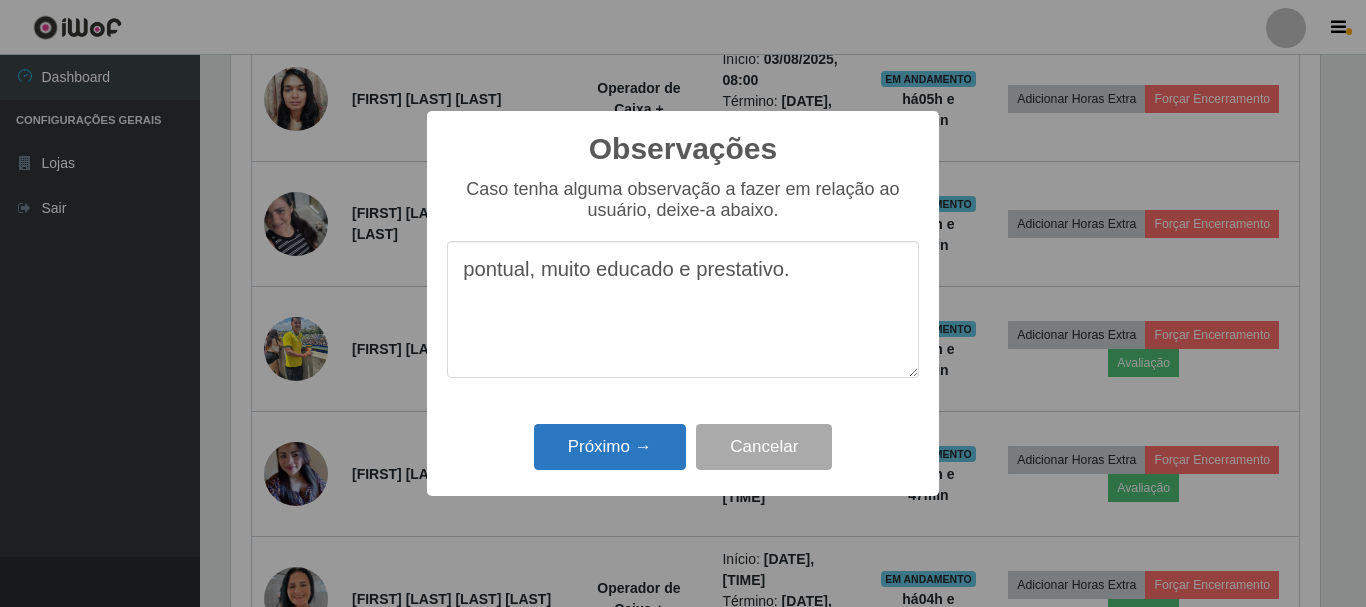 type on "pontual, muito educado e prestativo." 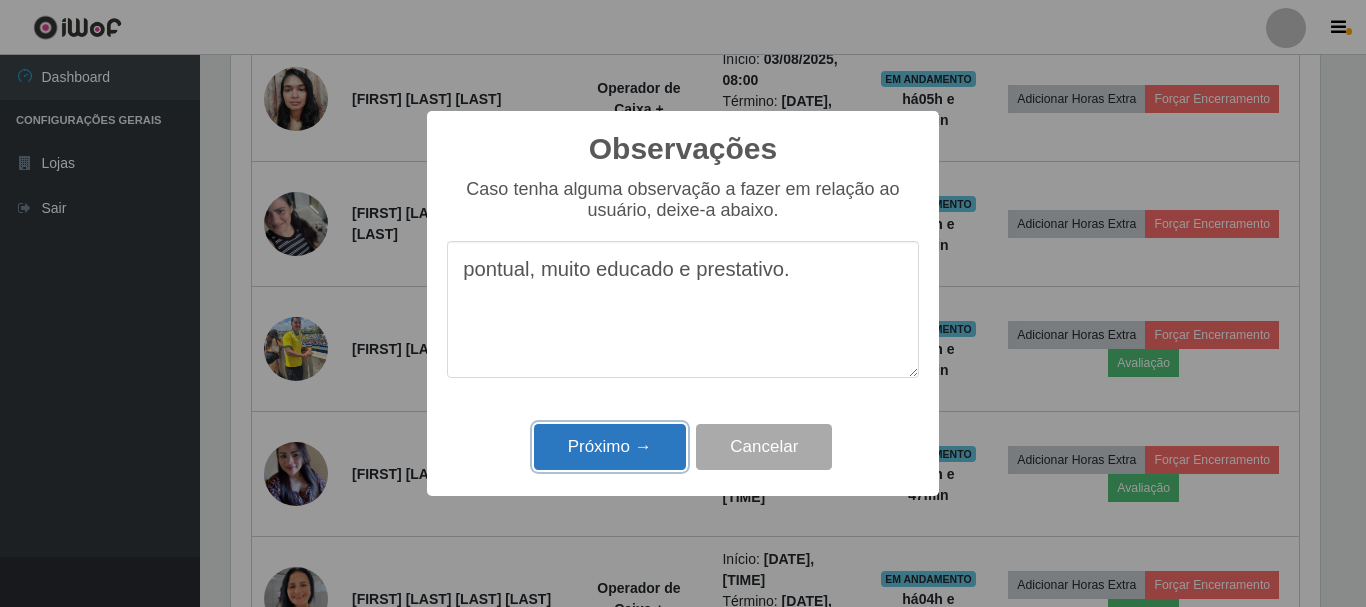 click on "Próximo →" at bounding box center [610, 447] 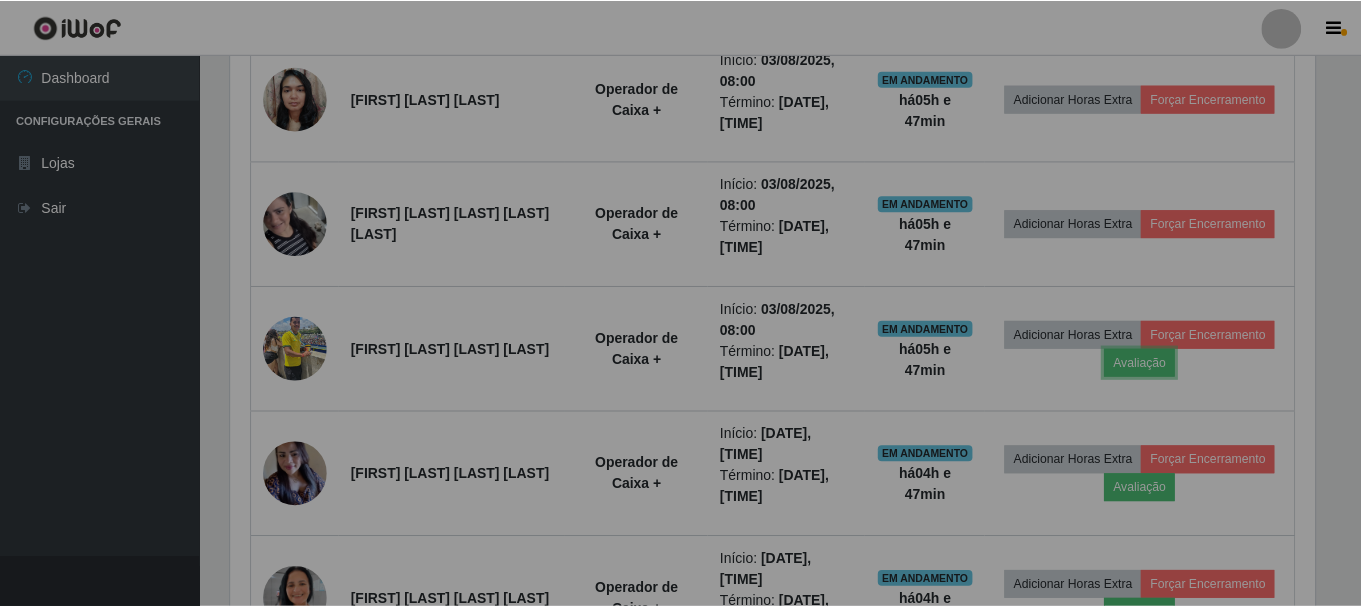 scroll, scrollTop: 999585, scrollLeft: 998901, axis: both 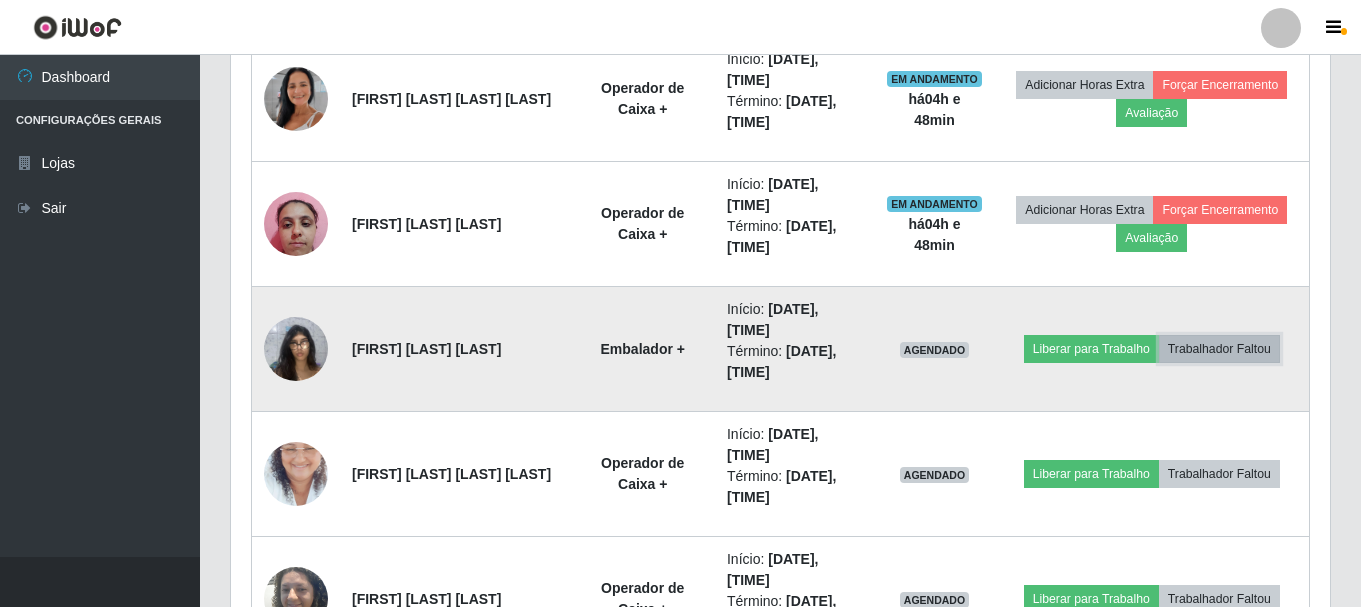 click on "Trabalhador Faltou" at bounding box center (1219, 349) 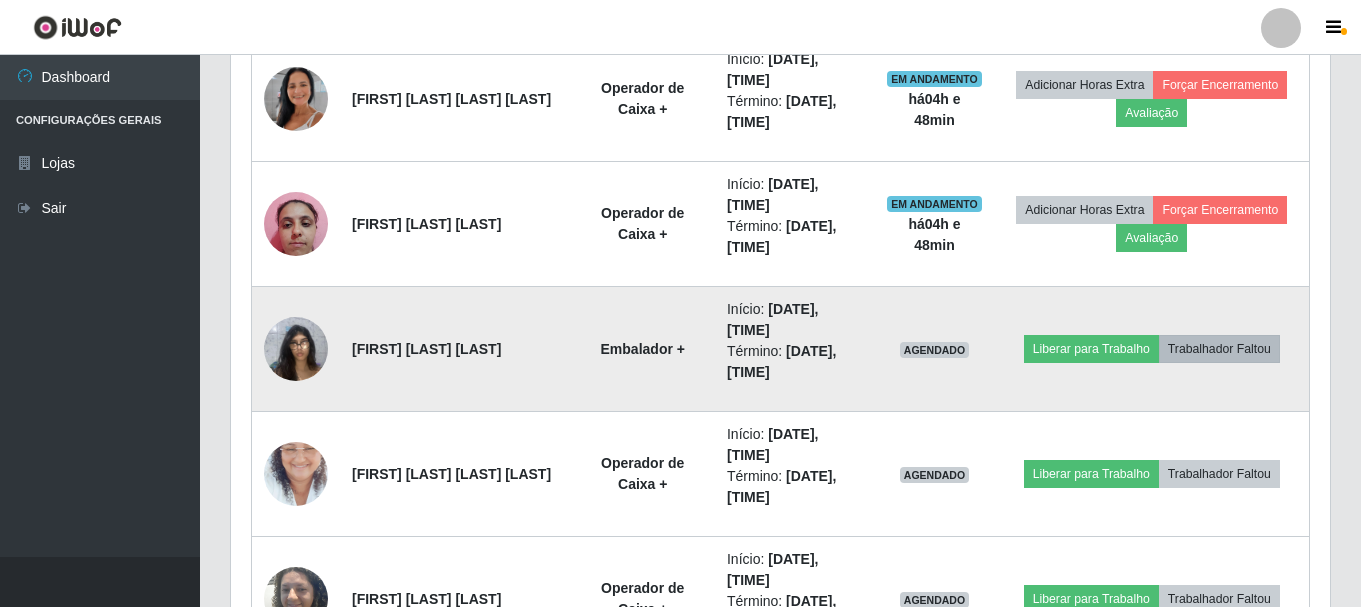 scroll, scrollTop: 999585, scrollLeft: 998911, axis: both 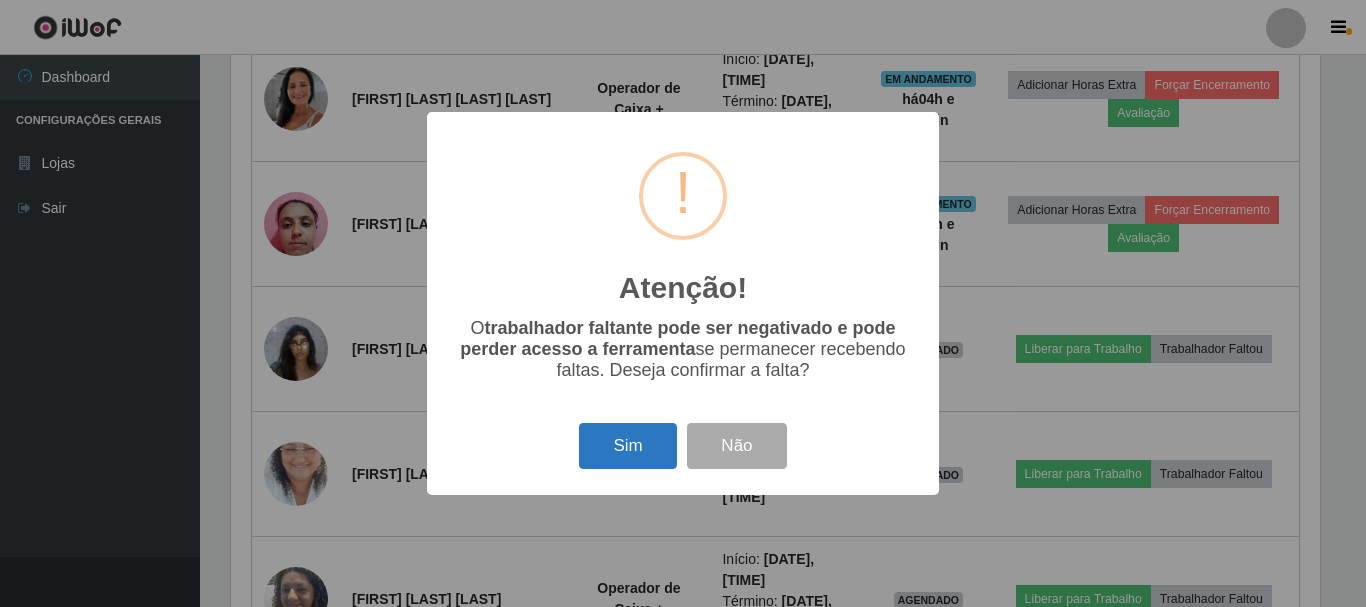 click on "Sim" at bounding box center [627, 446] 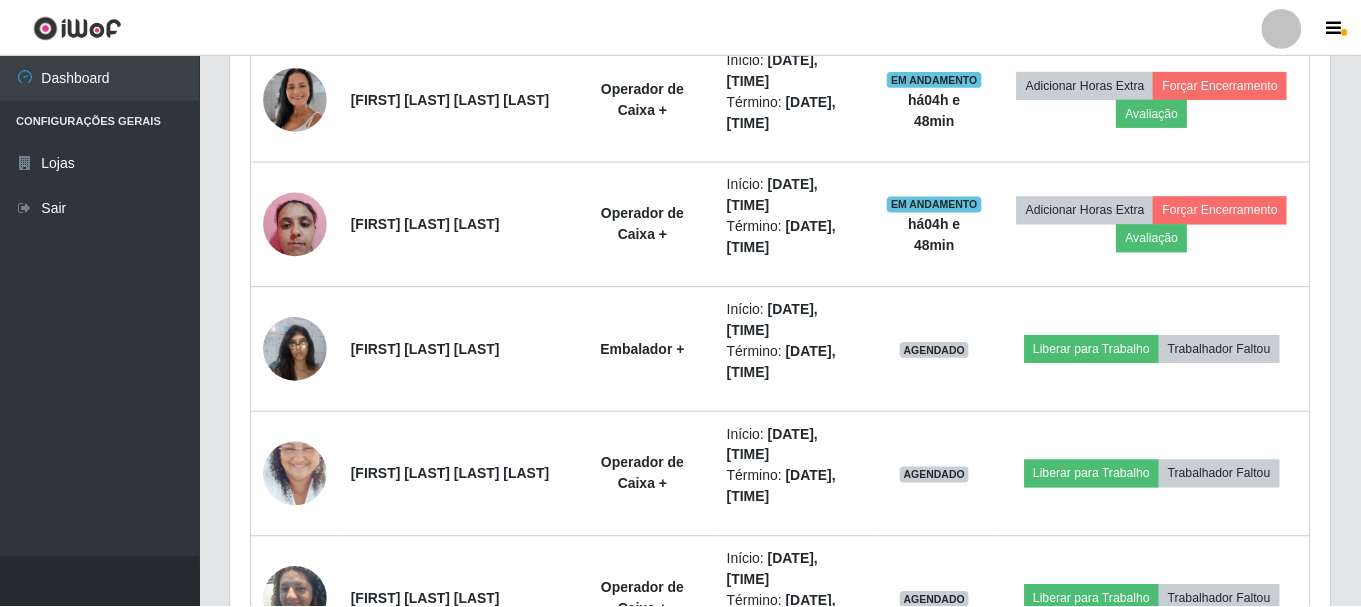scroll, scrollTop: 999585, scrollLeft: 998901, axis: both 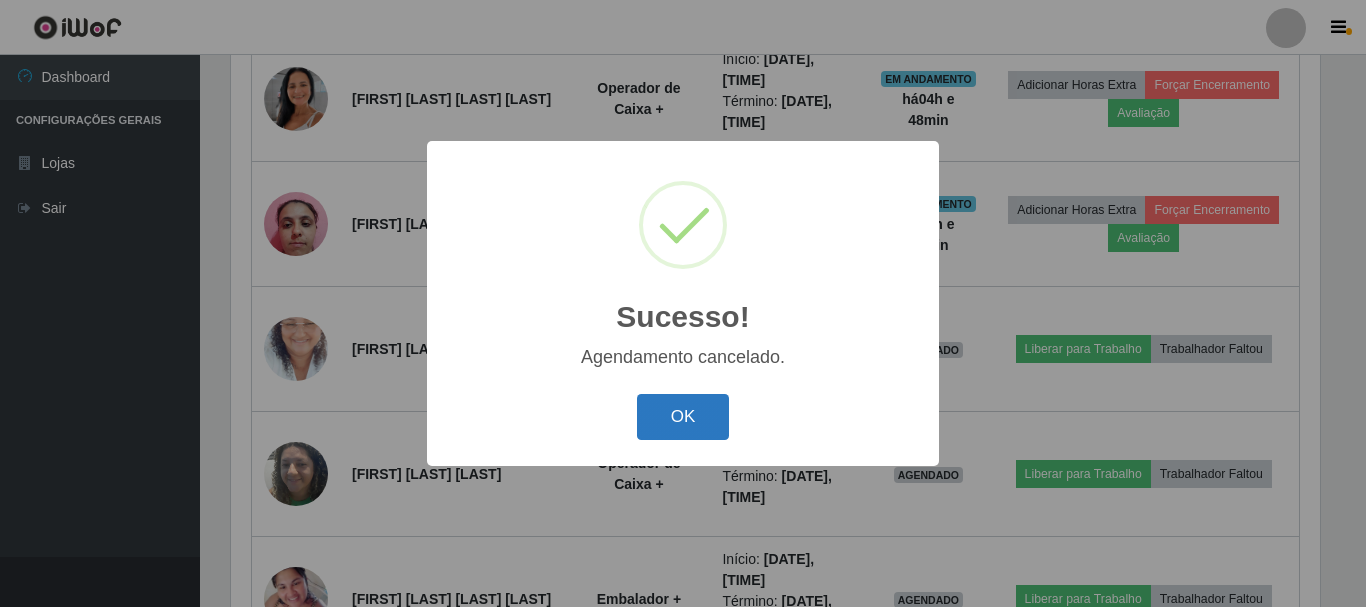 click on "OK" at bounding box center (683, 417) 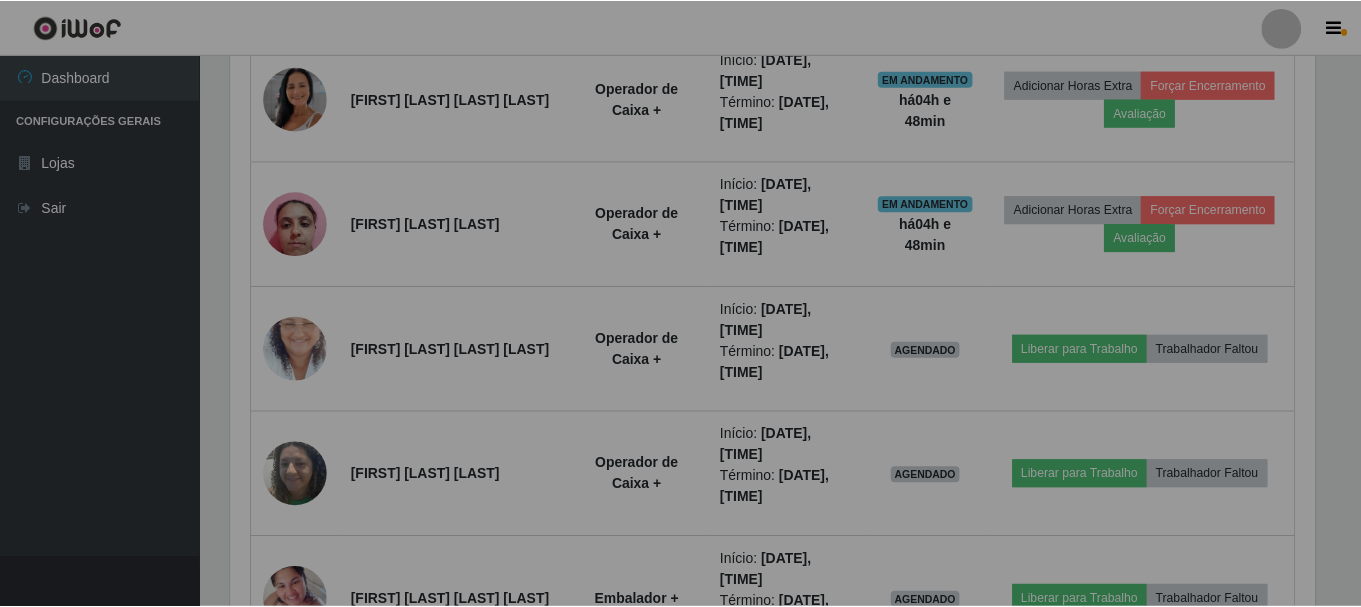 scroll, scrollTop: 999585, scrollLeft: 998901, axis: both 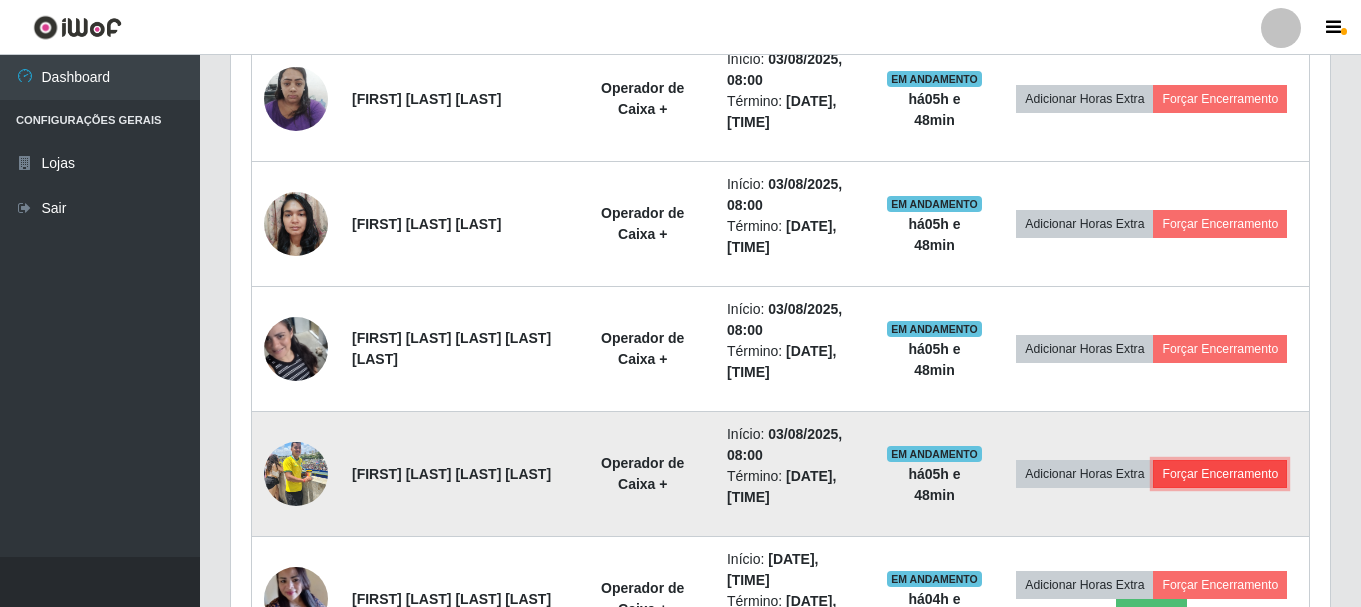 click on "Forçar Encerramento" at bounding box center (1220, 474) 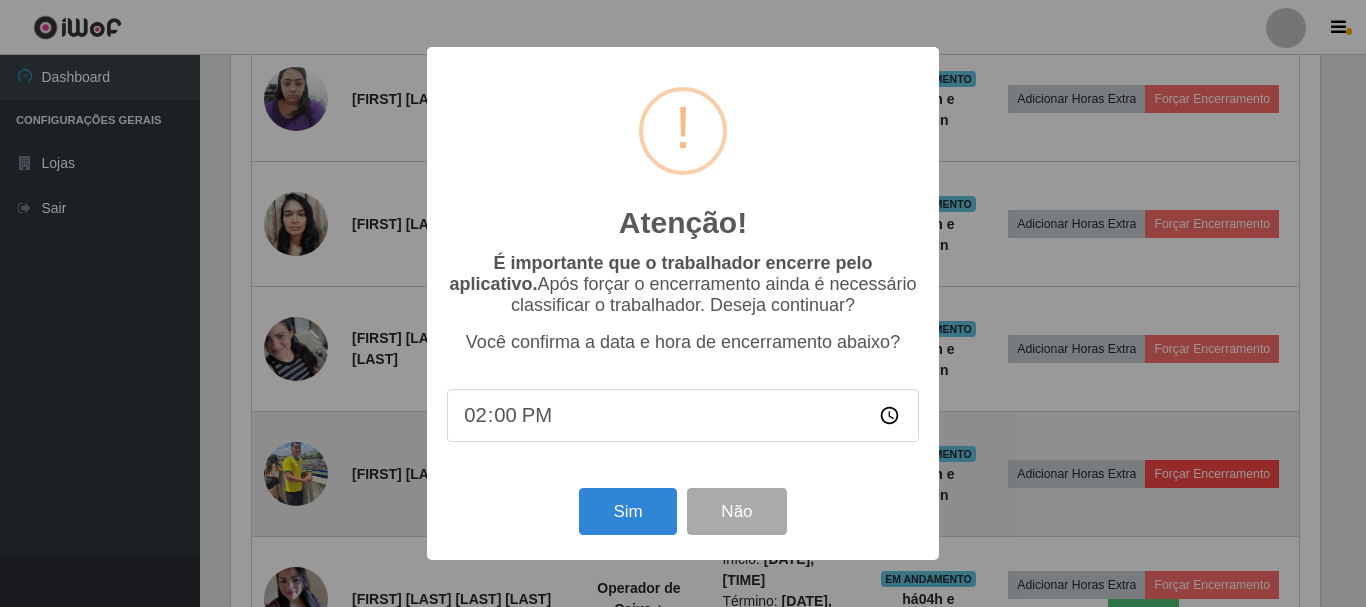 scroll, scrollTop: 999585, scrollLeft: 998911, axis: both 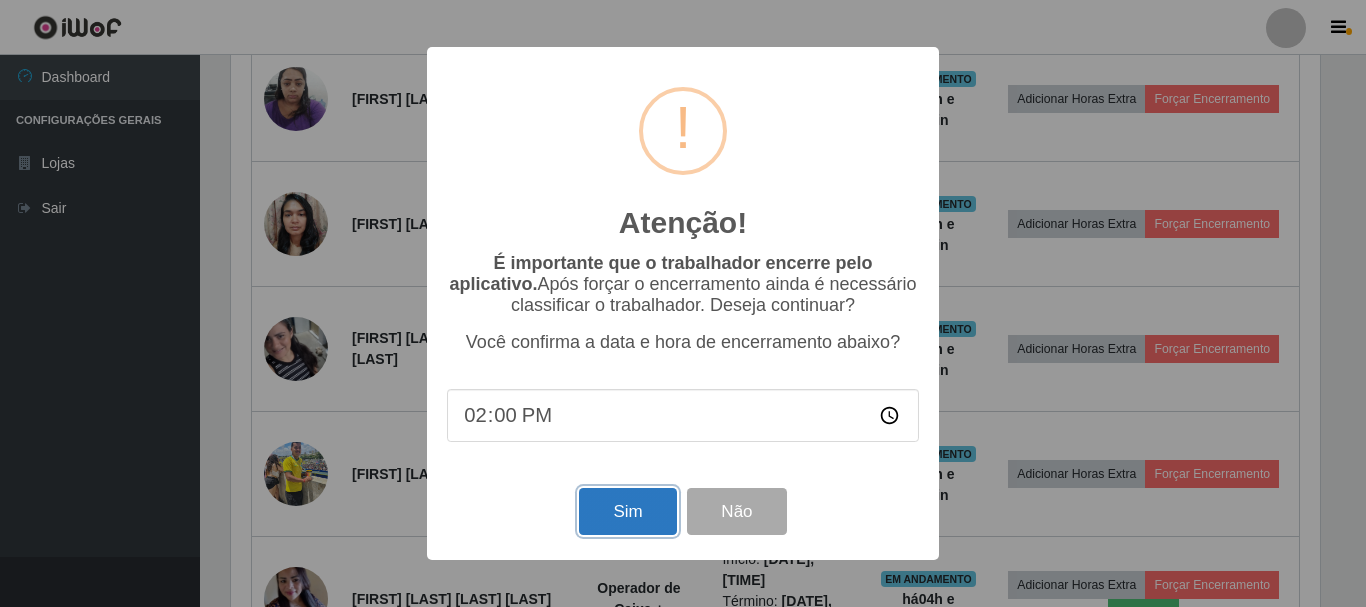 click on "Sim" at bounding box center [627, 511] 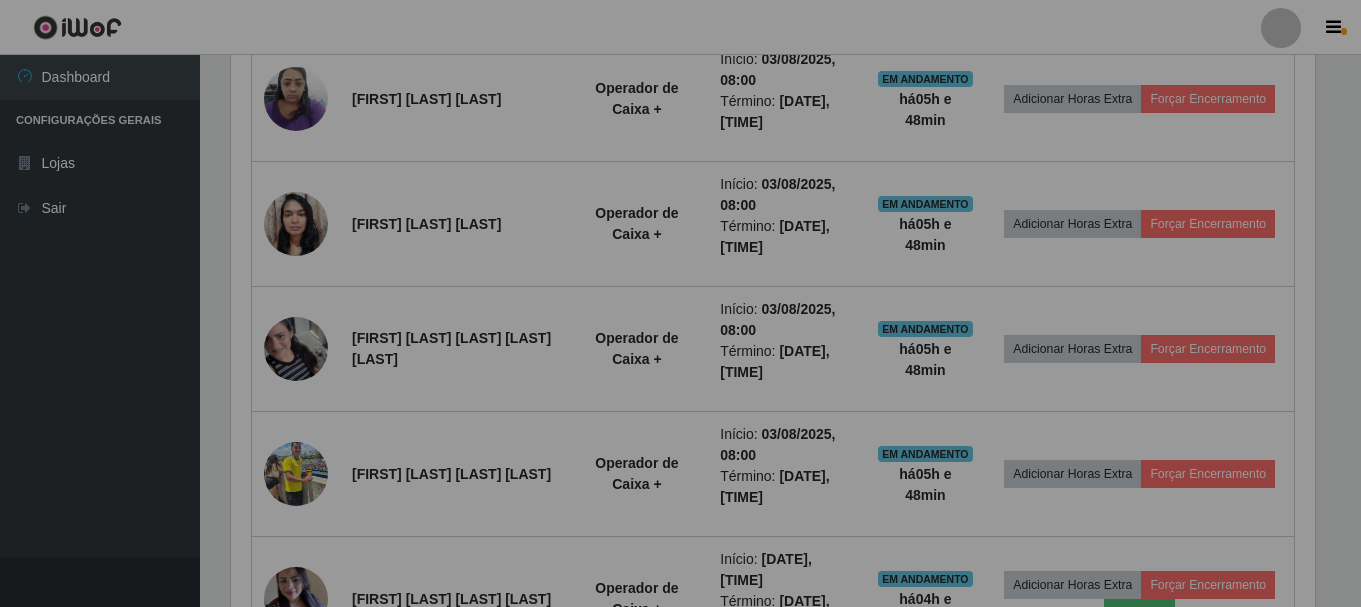 scroll, scrollTop: 999585, scrollLeft: 998901, axis: both 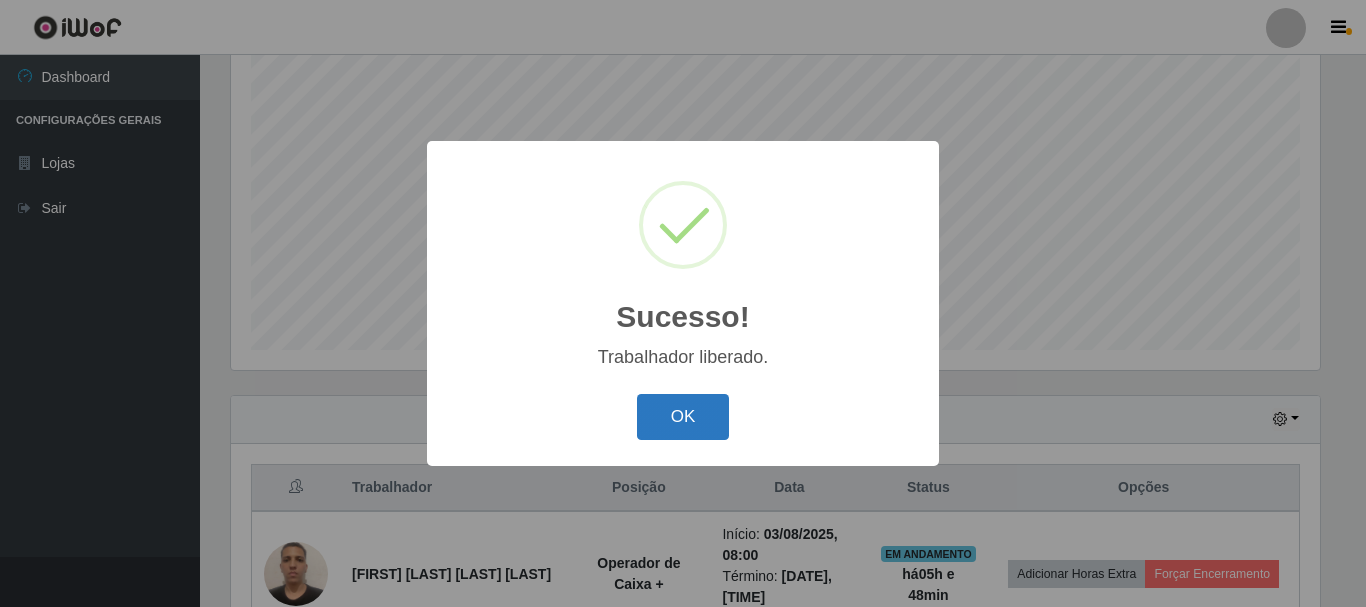 click on "OK" at bounding box center [683, 417] 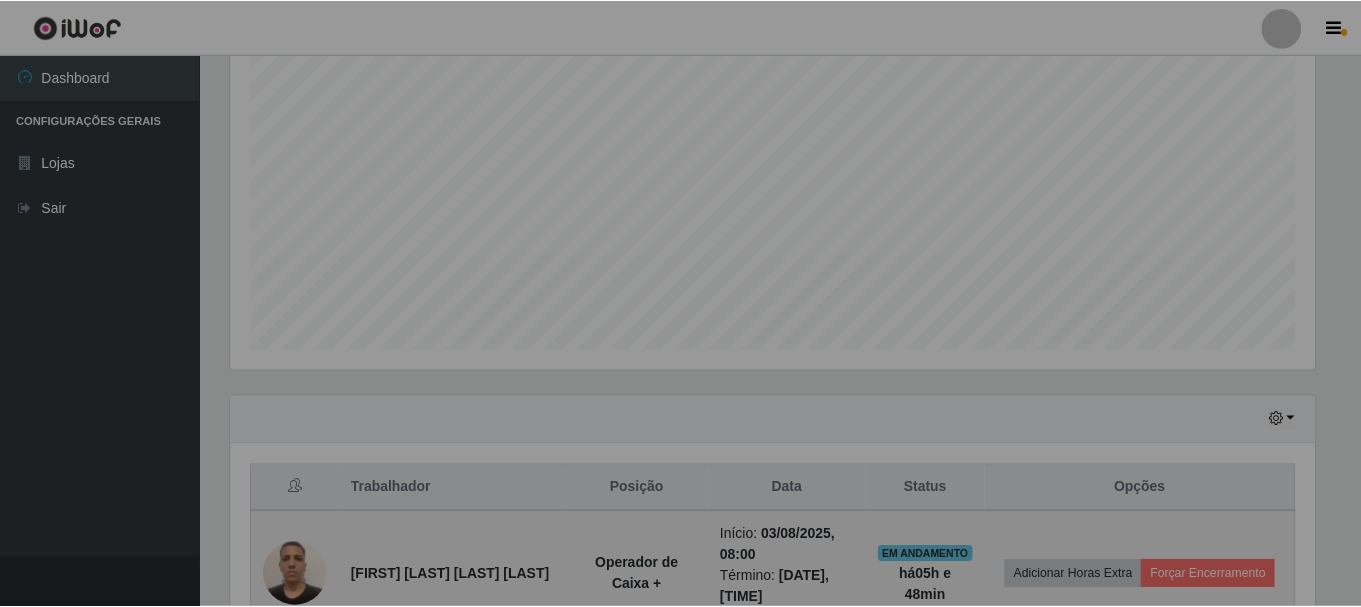 scroll, scrollTop: 999585, scrollLeft: 998901, axis: both 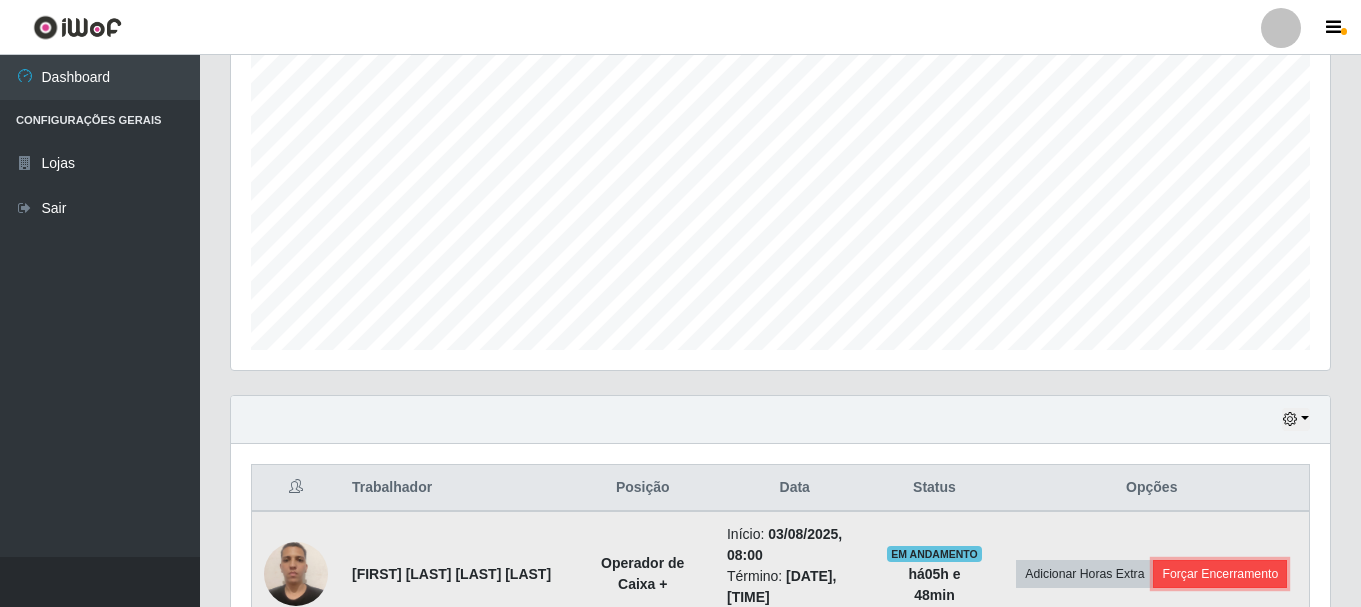 click on "Forçar Encerramento" at bounding box center (1220, 574) 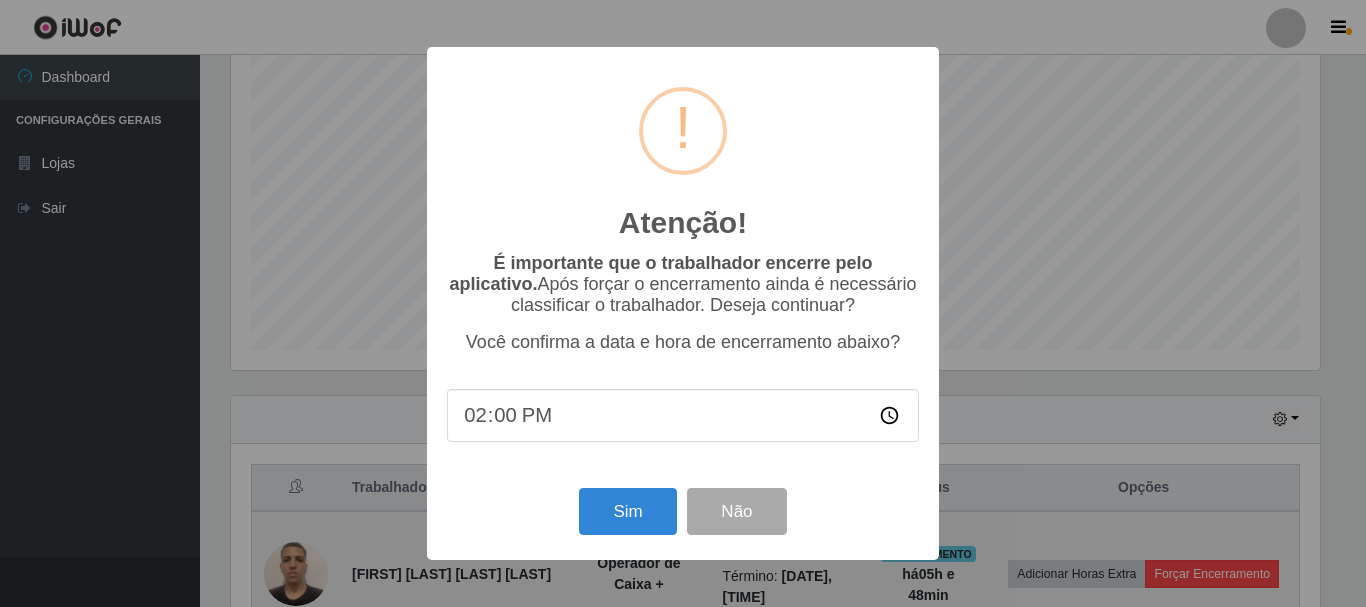 scroll, scrollTop: 999585, scrollLeft: 998911, axis: both 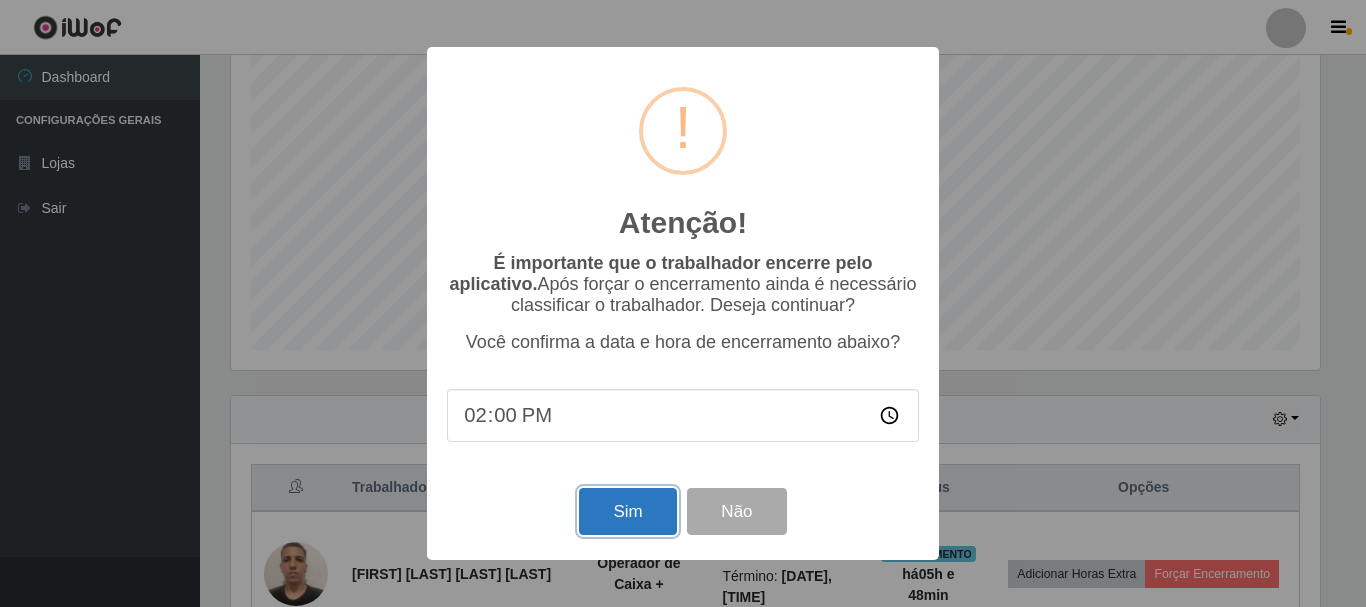click on "Sim" at bounding box center [627, 511] 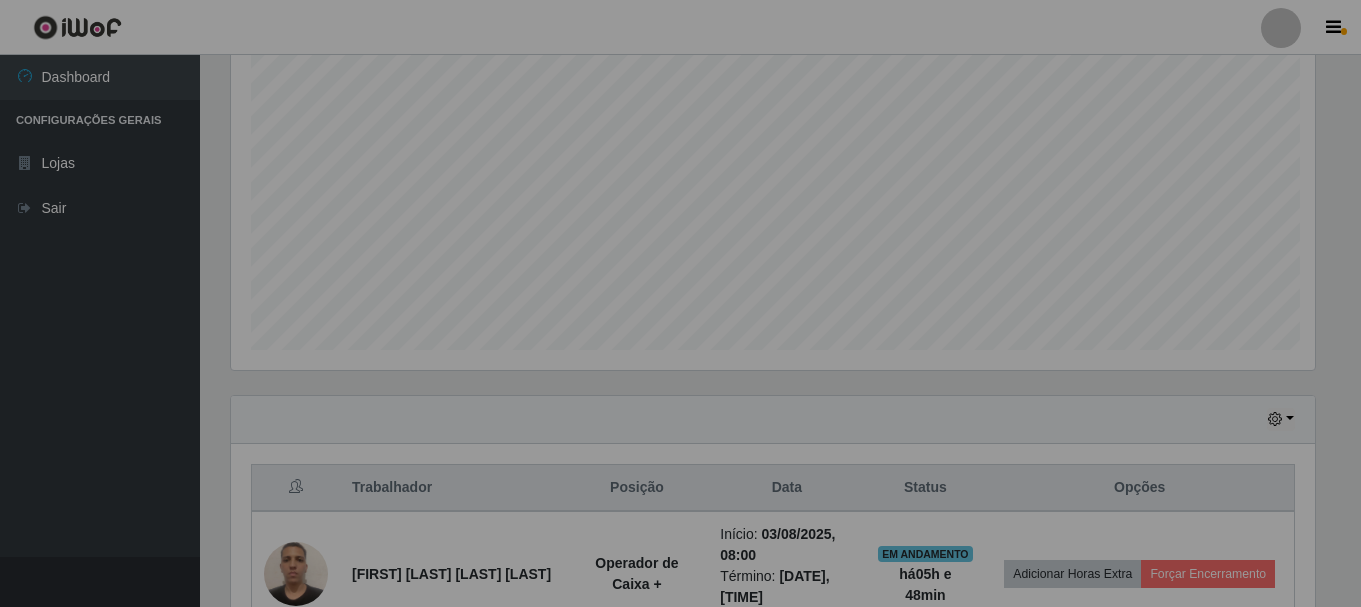 scroll, scrollTop: 999585, scrollLeft: 998901, axis: both 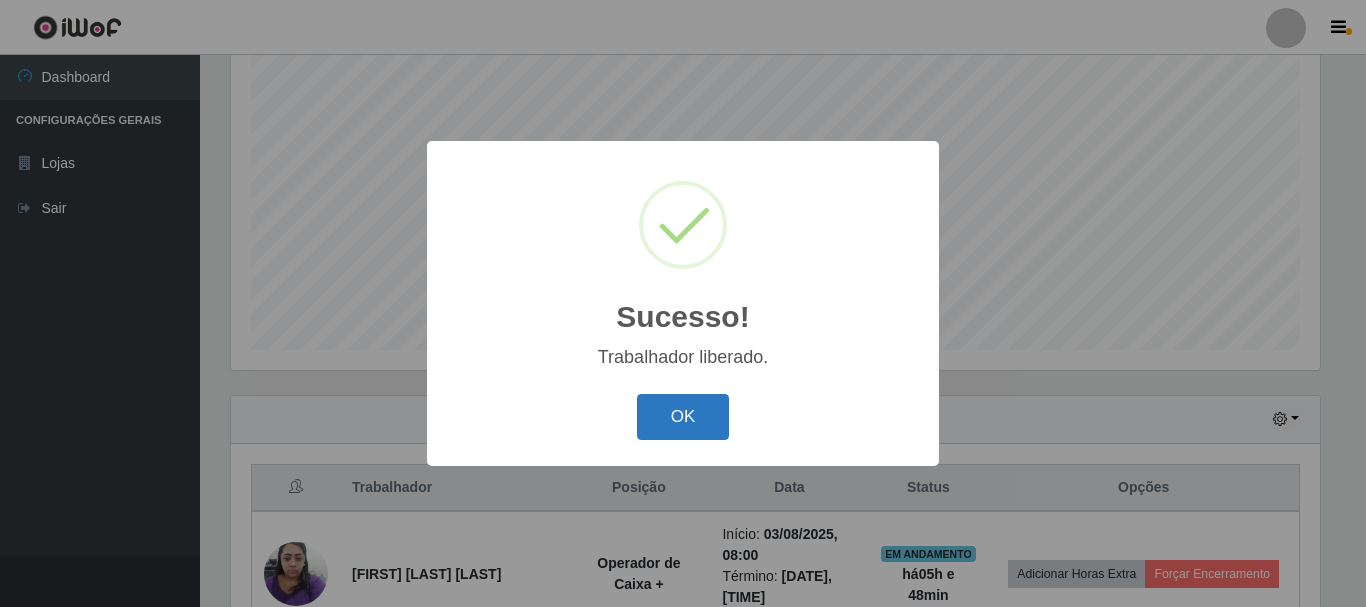 click on "OK" at bounding box center (683, 417) 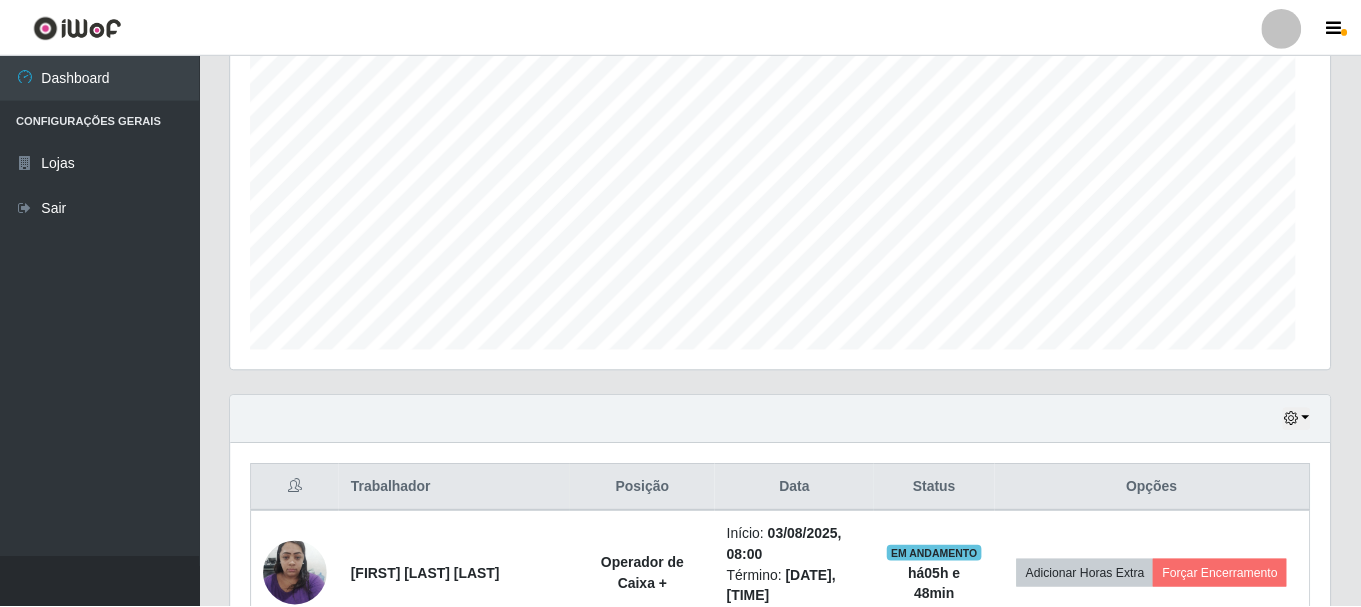 scroll, scrollTop: 999585, scrollLeft: 998901, axis: both 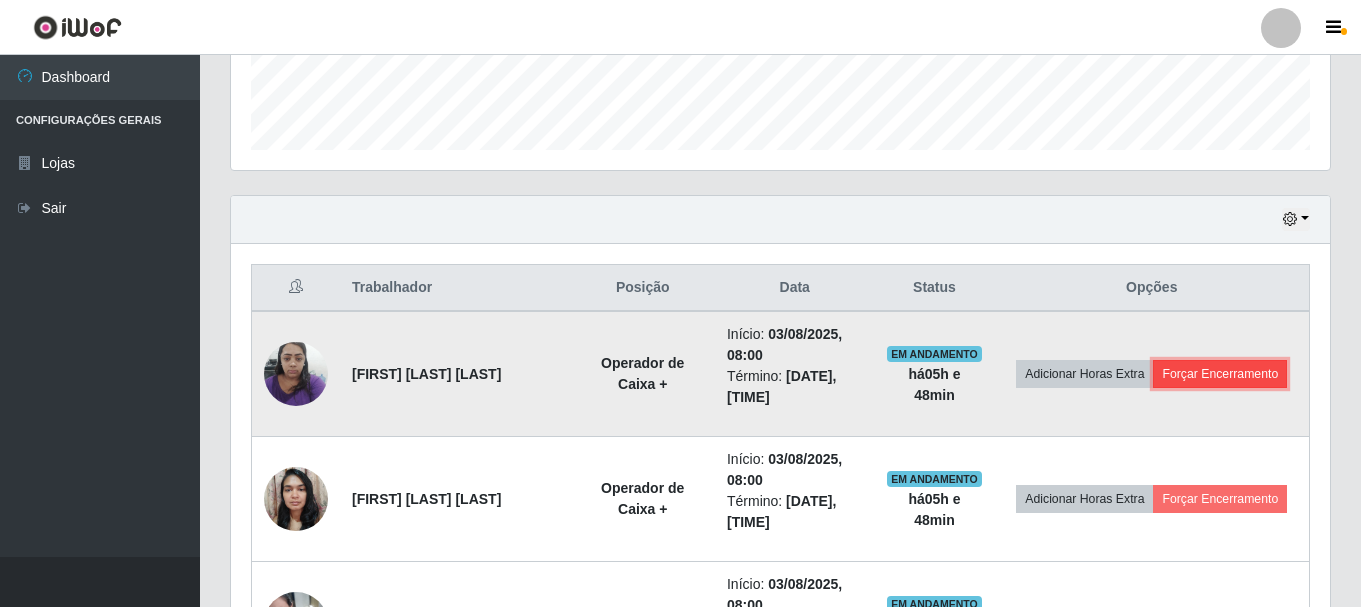 click on "Forçar Encerramento" at bounding box center [1220, 374] 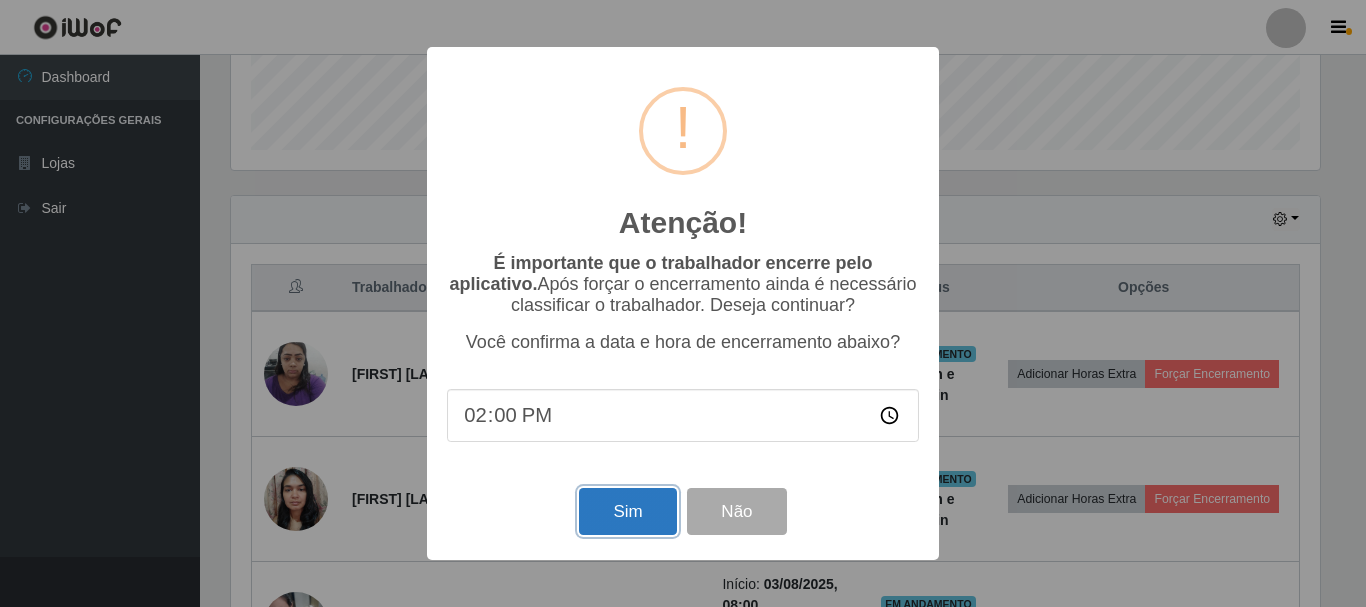 click on "Sim" at bounding box center [627, 511] 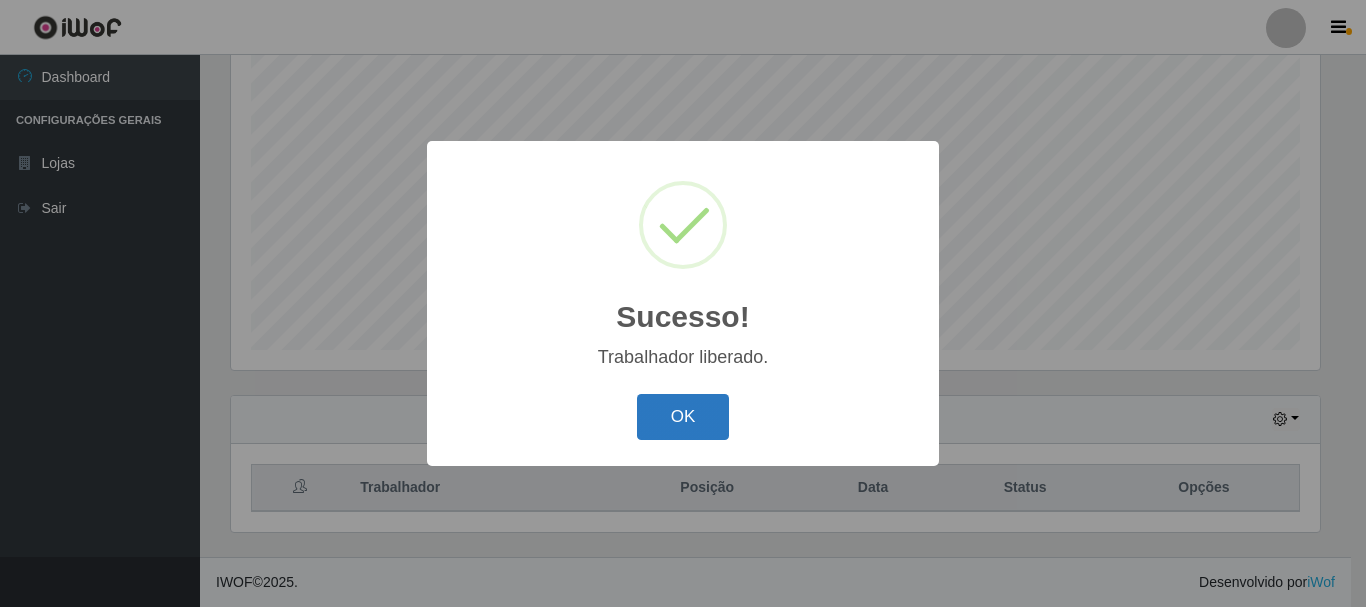 click on "OK" at bounding box center [683, 417] 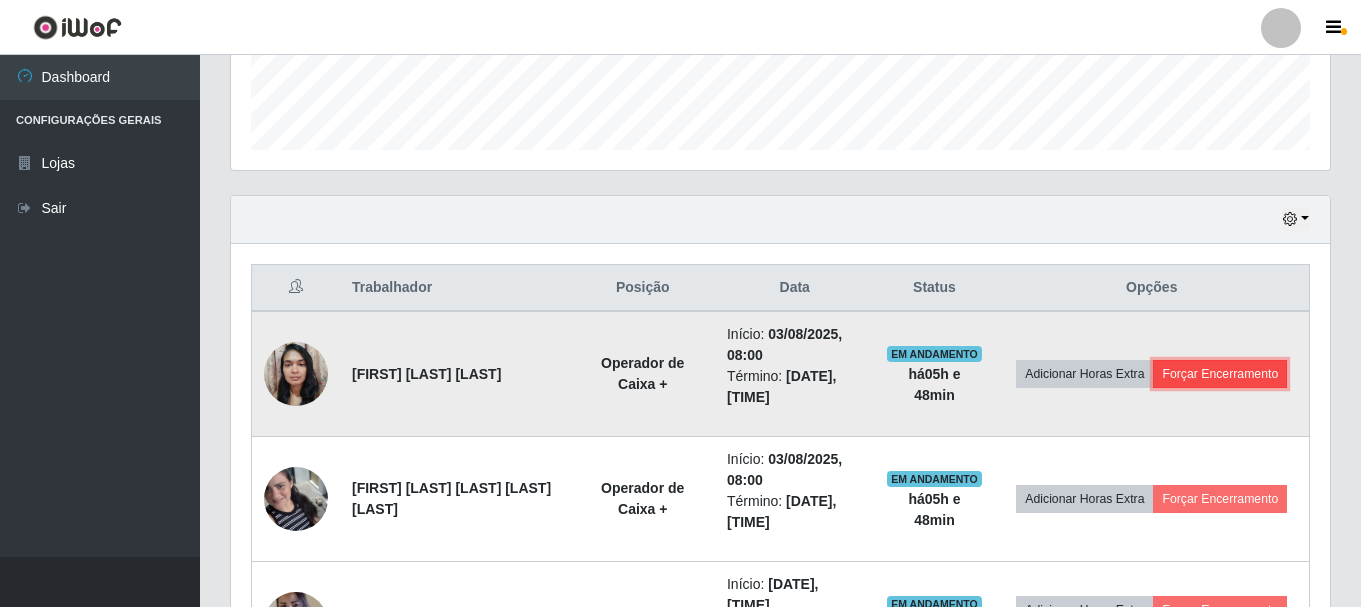 click on "Forçar Encerramento" at bounding box center (1220, 374) 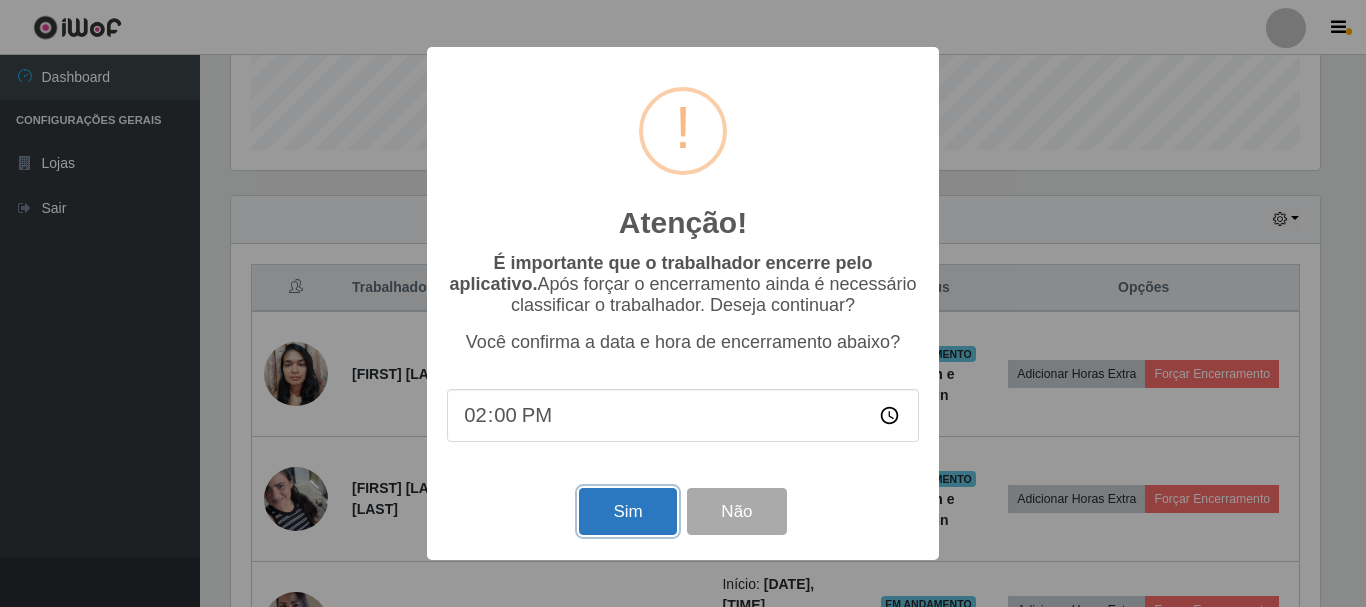 click on "Sim" at bounding box center (627, 511) 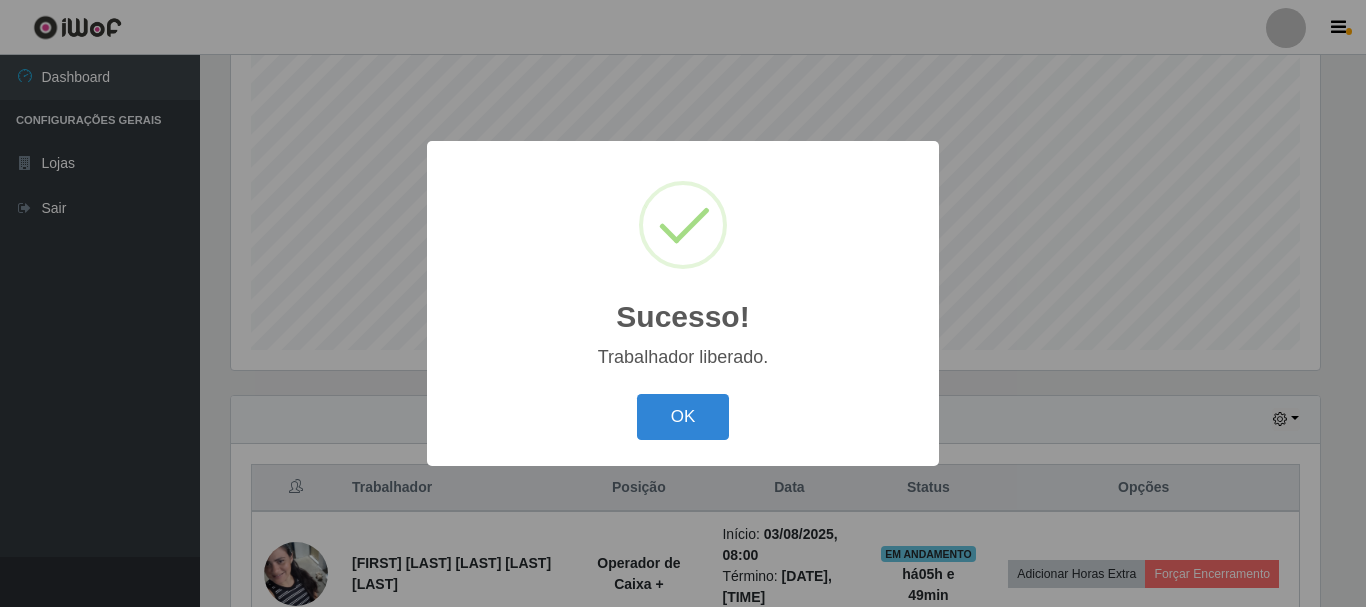 click on "OK Cancel" at bounding box center [683, 416] 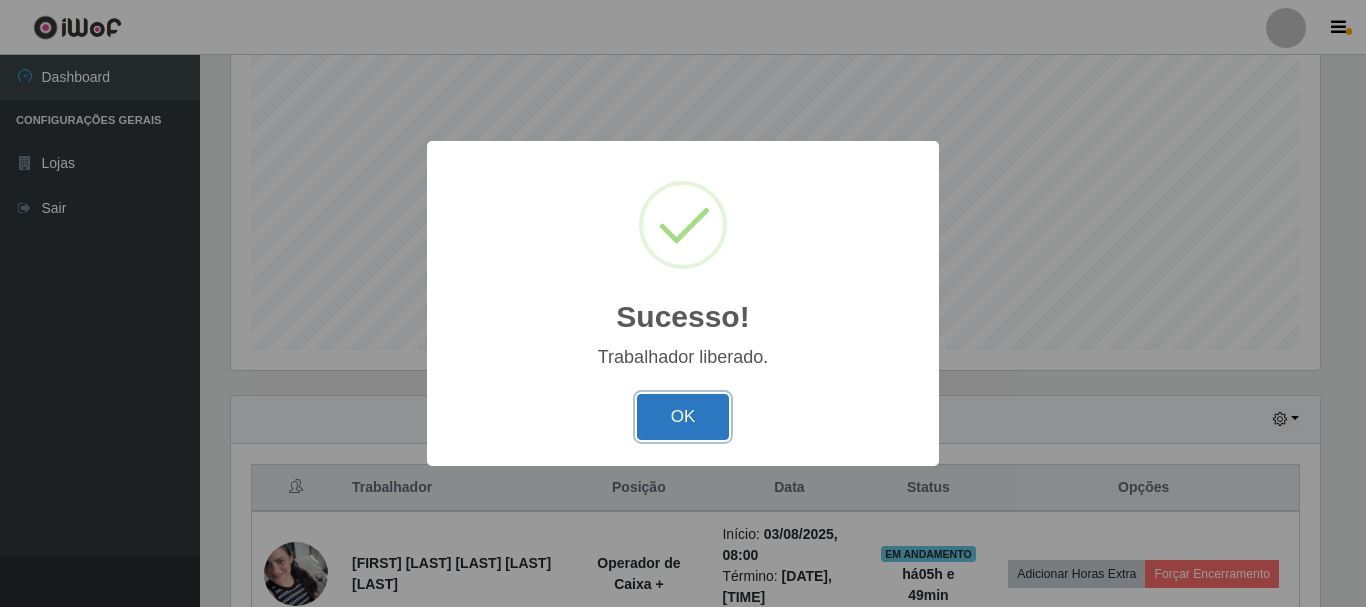 click on "OK" at bounding box center (683, 417) 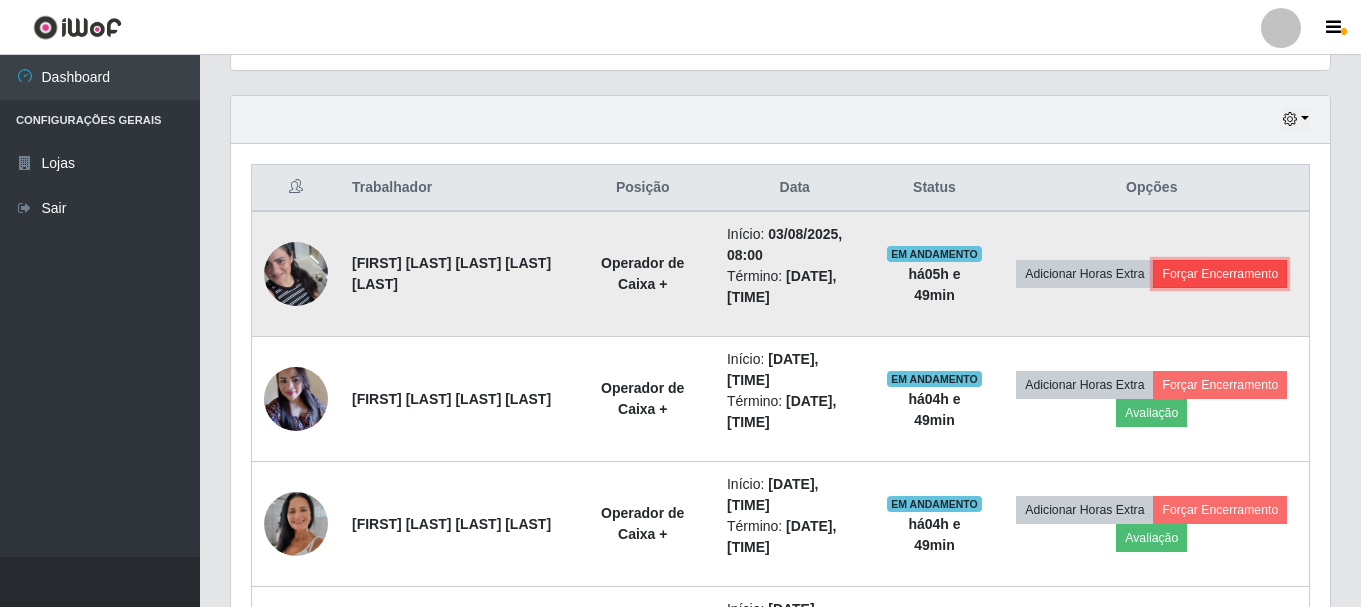 click on "Forçar Encerramento" at bounding box center [1220, 274] 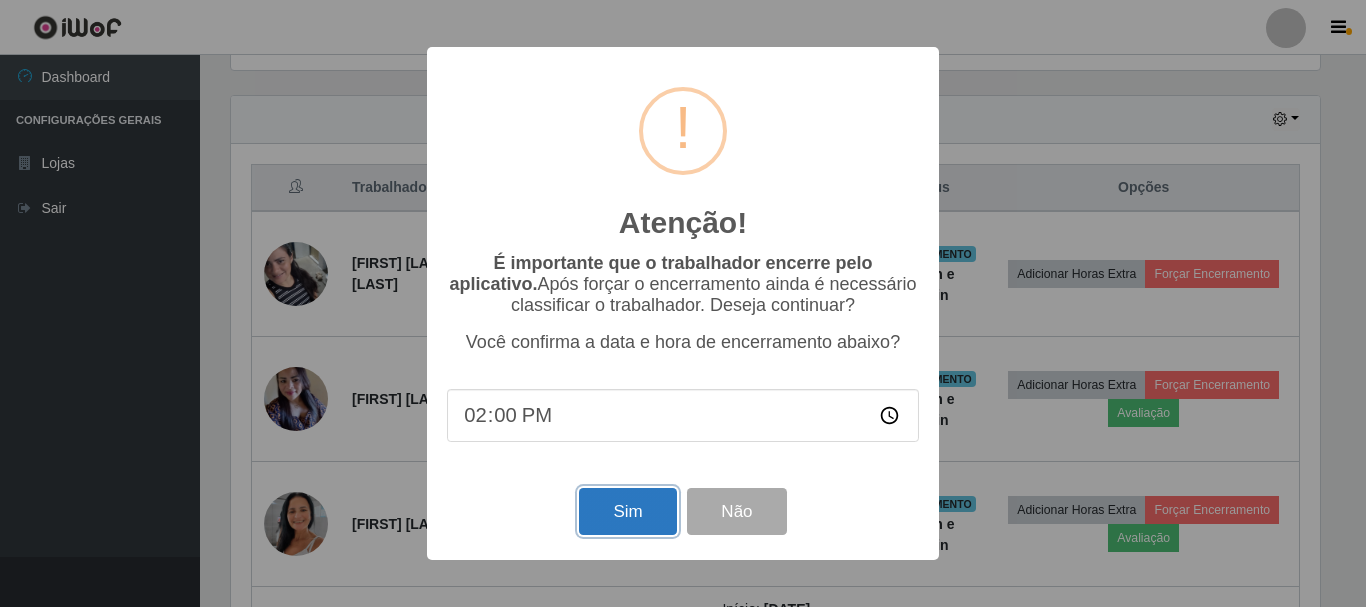 click on "Sim" at bounding box center [627, 511] 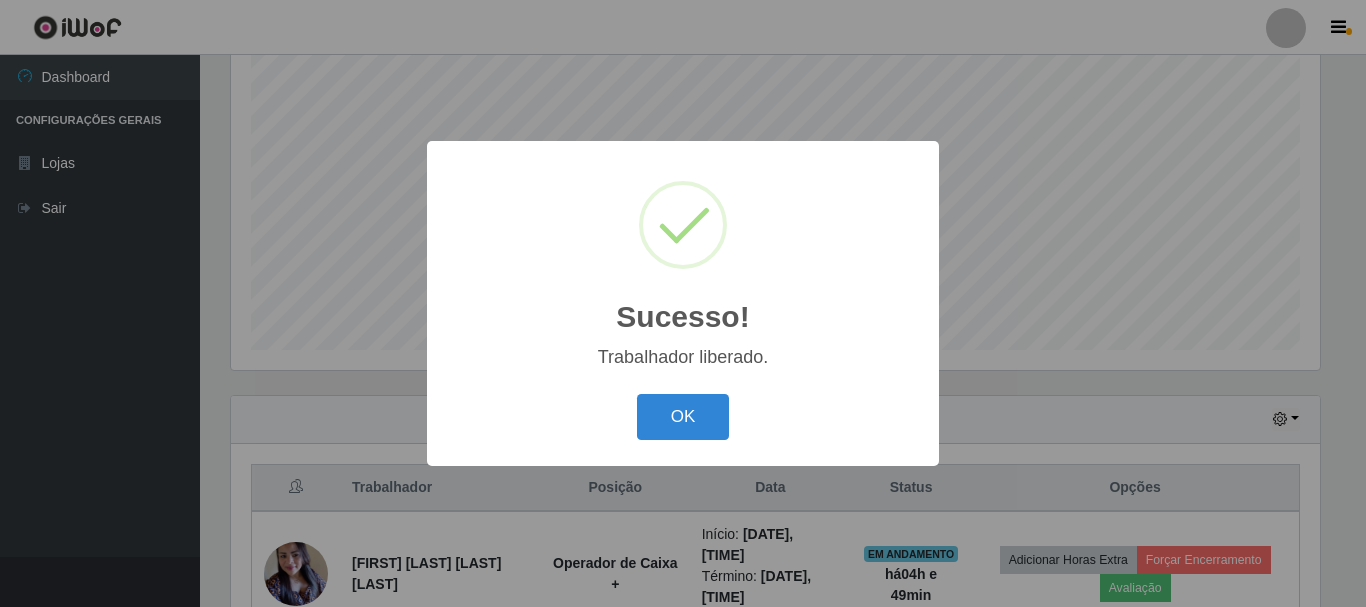 type 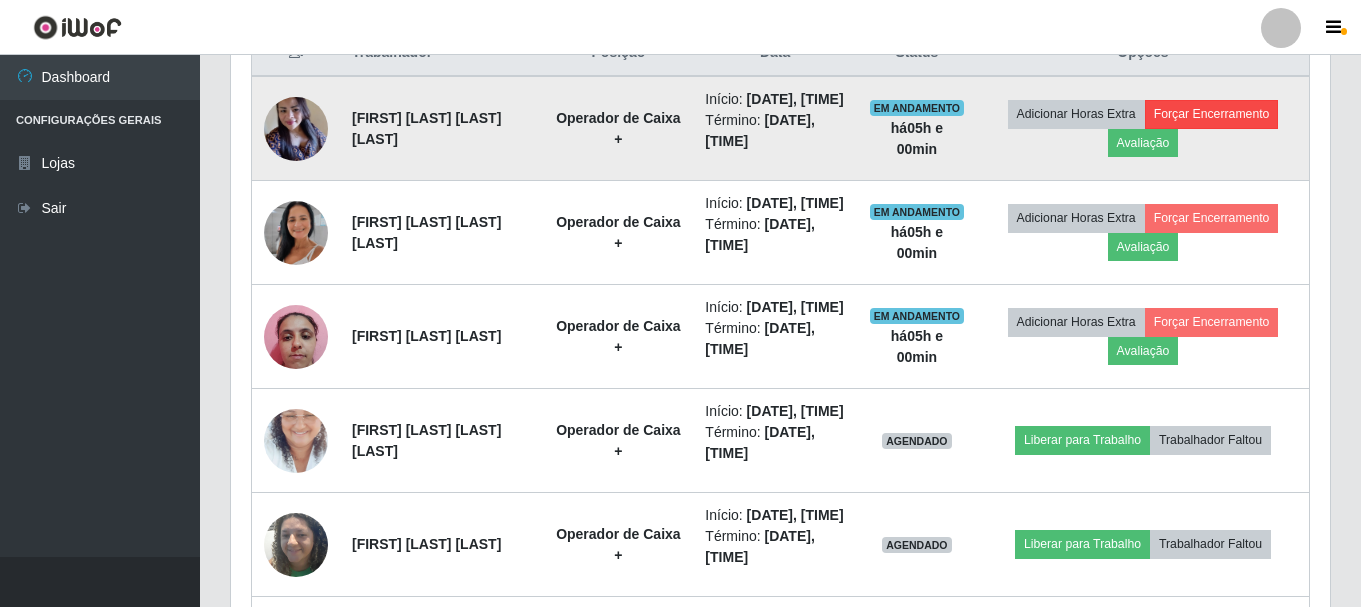 scroll, scrollTop: 700, scrollLeft: 0, axis: vertical 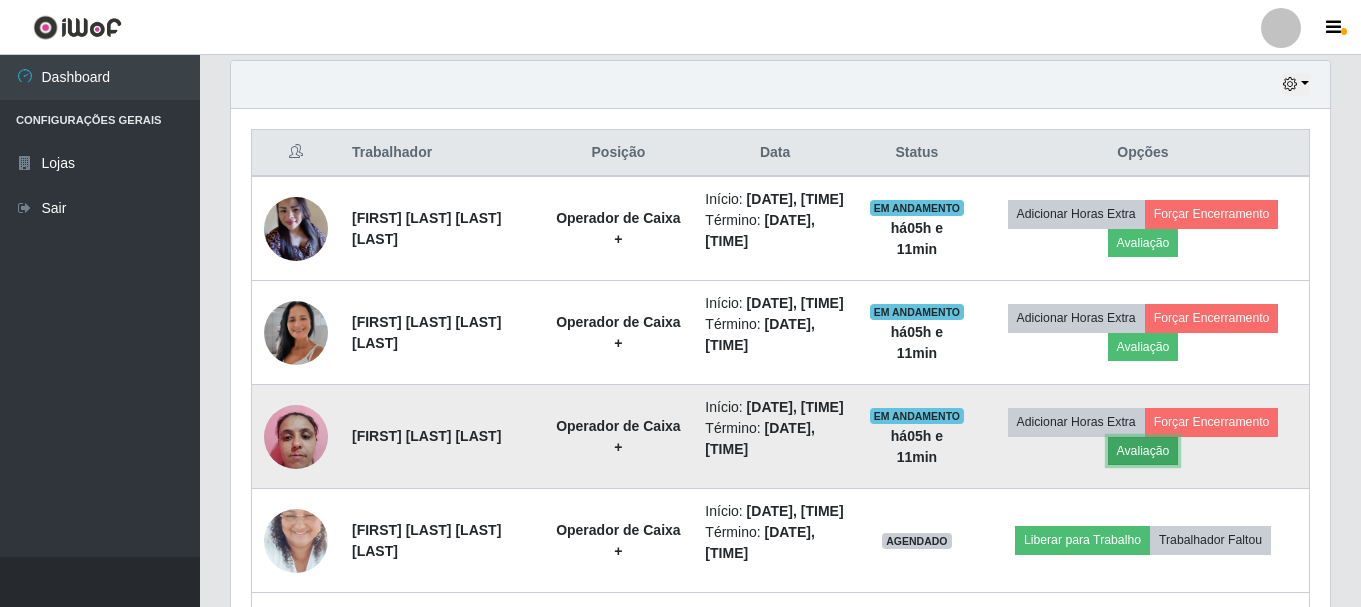 click on "Avaliação" at bounding box center (1143, 451) 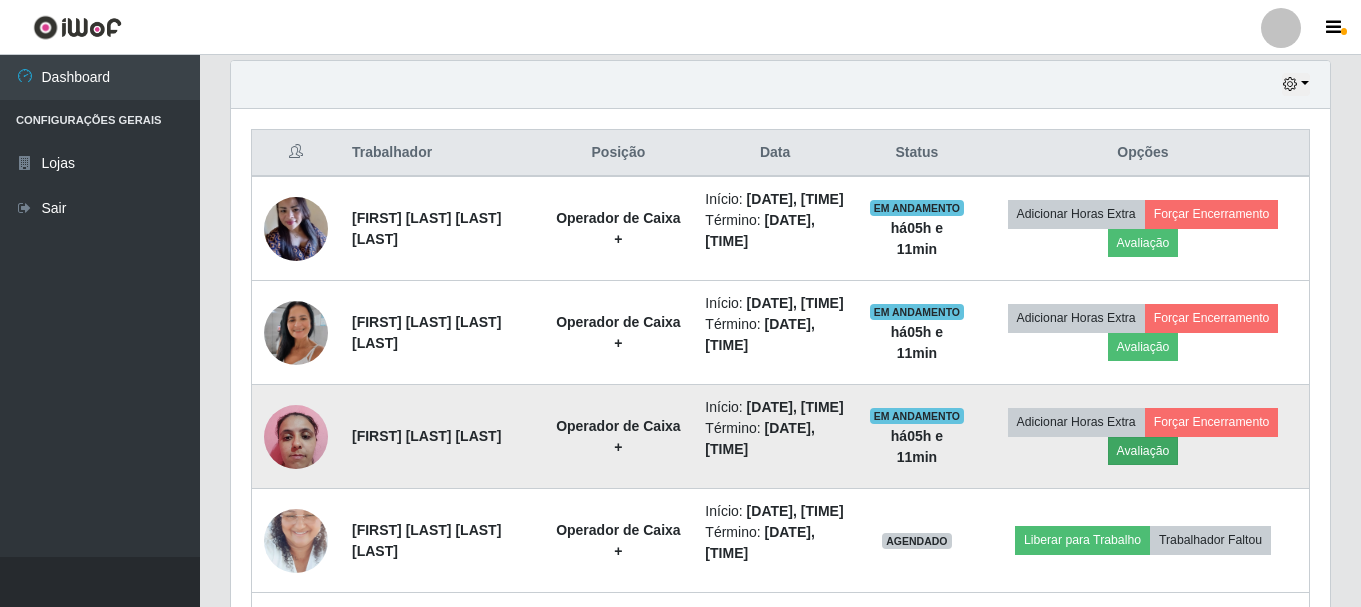 scroll, scrollTop: 999585, scrollLeft: 998911, axis: both 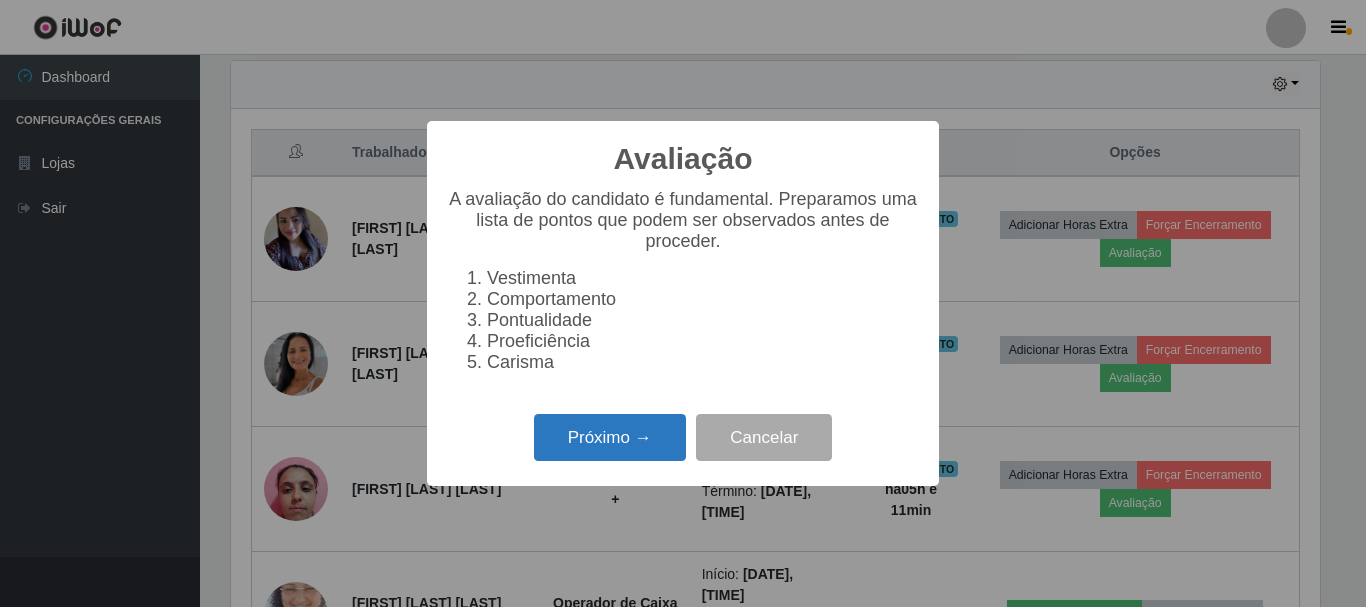 click on "Próximo →" at bounding box center (610, 437) 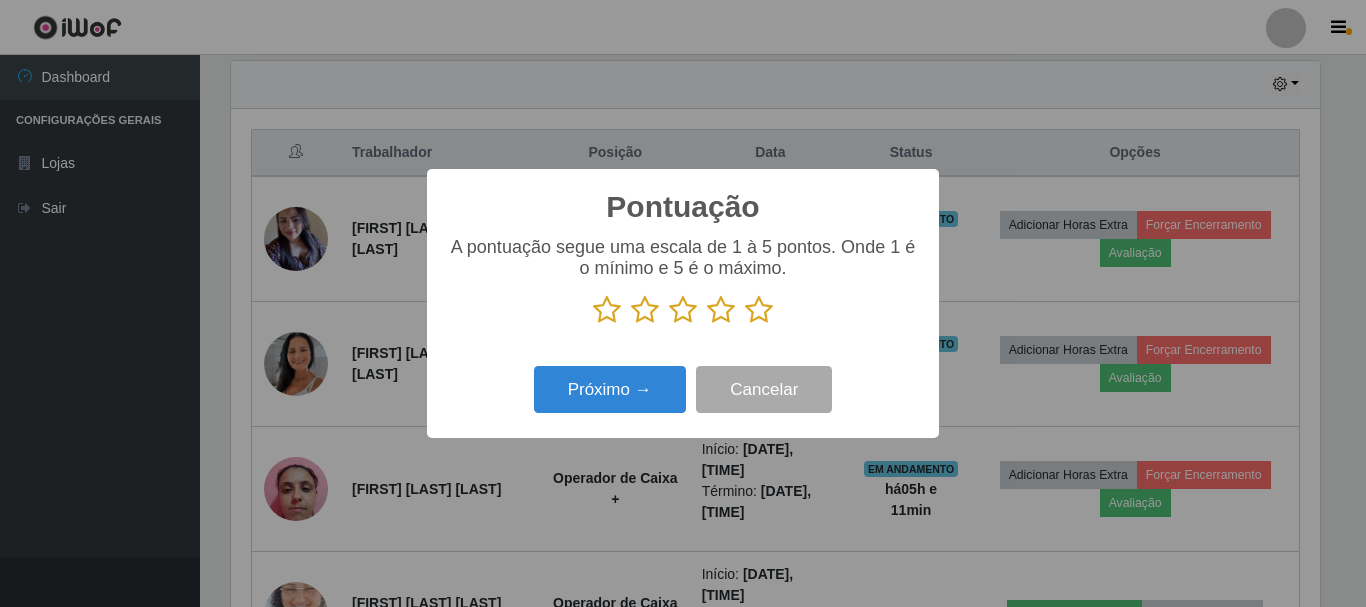 click at bounding box center [759, 310] 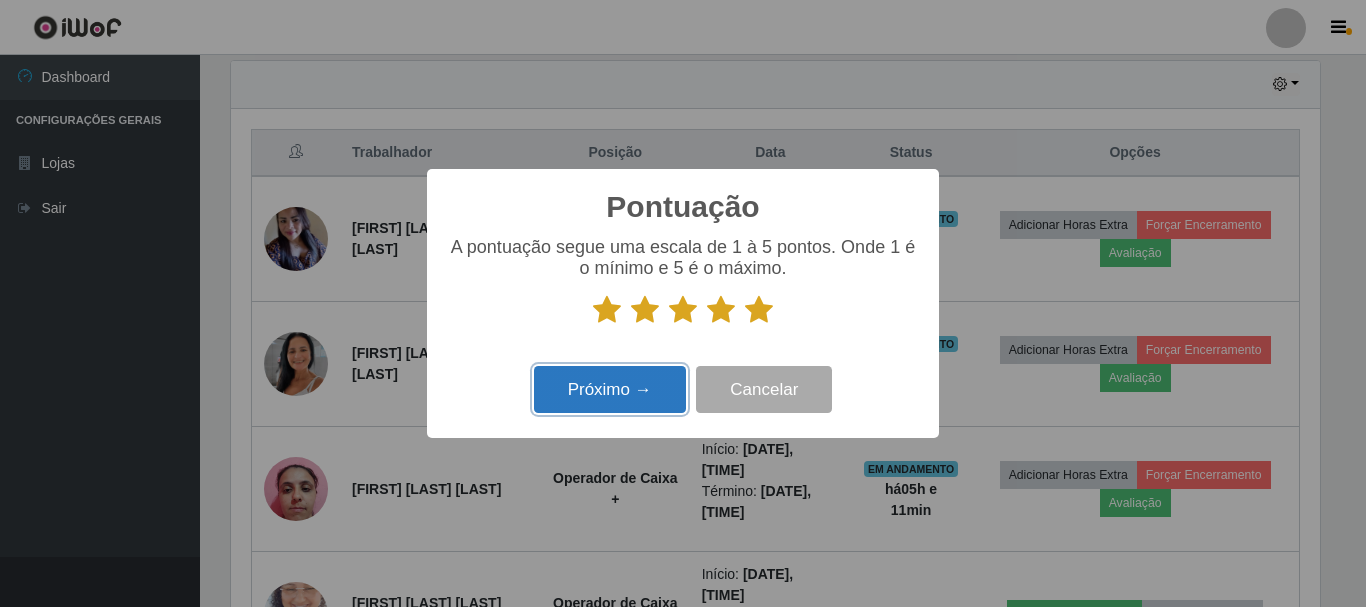 click on "Próximo →" at bounding box center [610, 389] 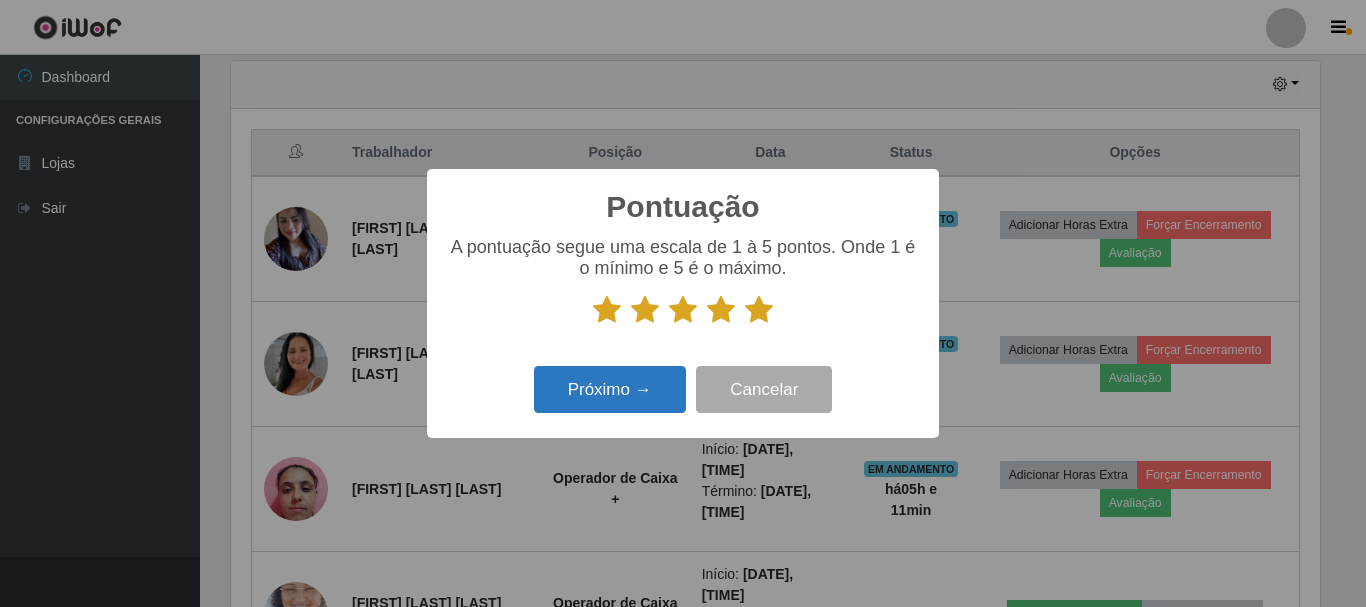 scroll, scrollTop: 999585, scrollLeft: 998911, axis: both 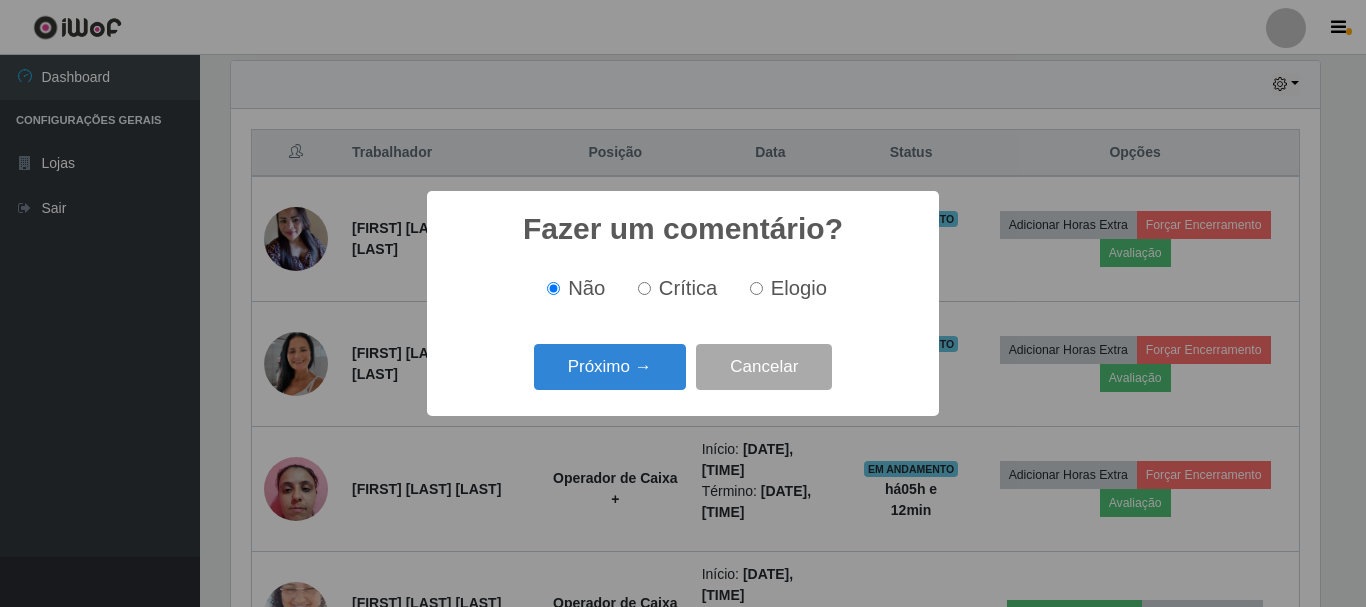 click on "Elogio" at bounding box center (784, 288) 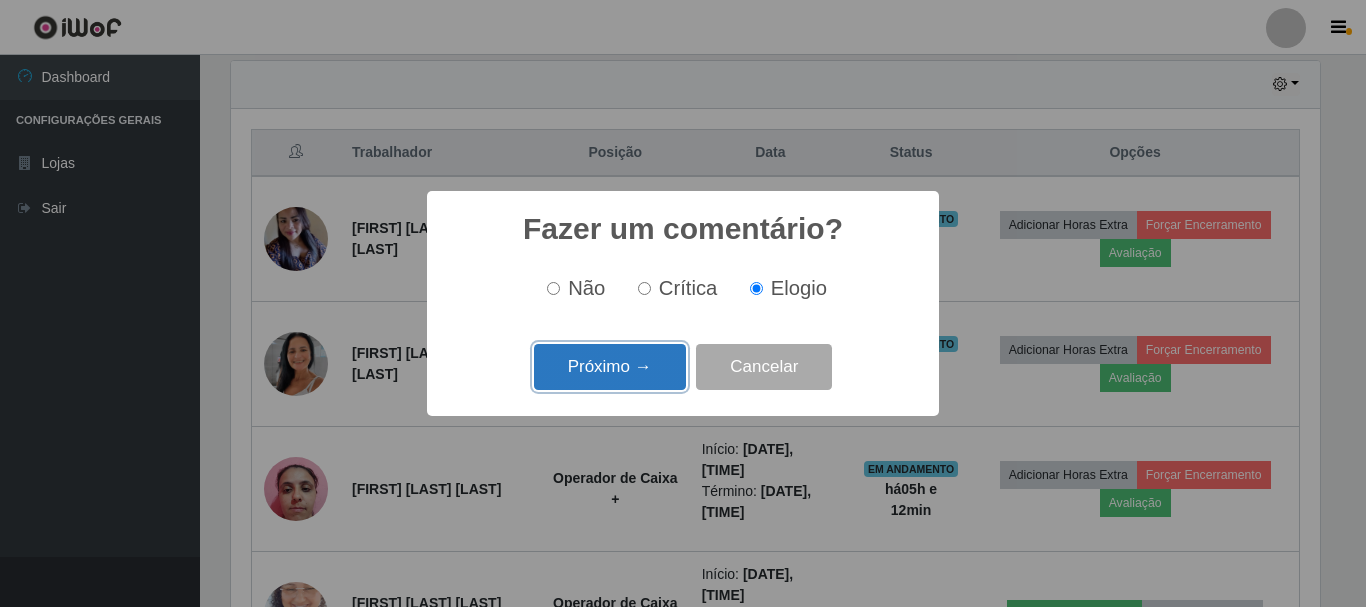 click on "Próximo →" at bounding box center (610, 367) 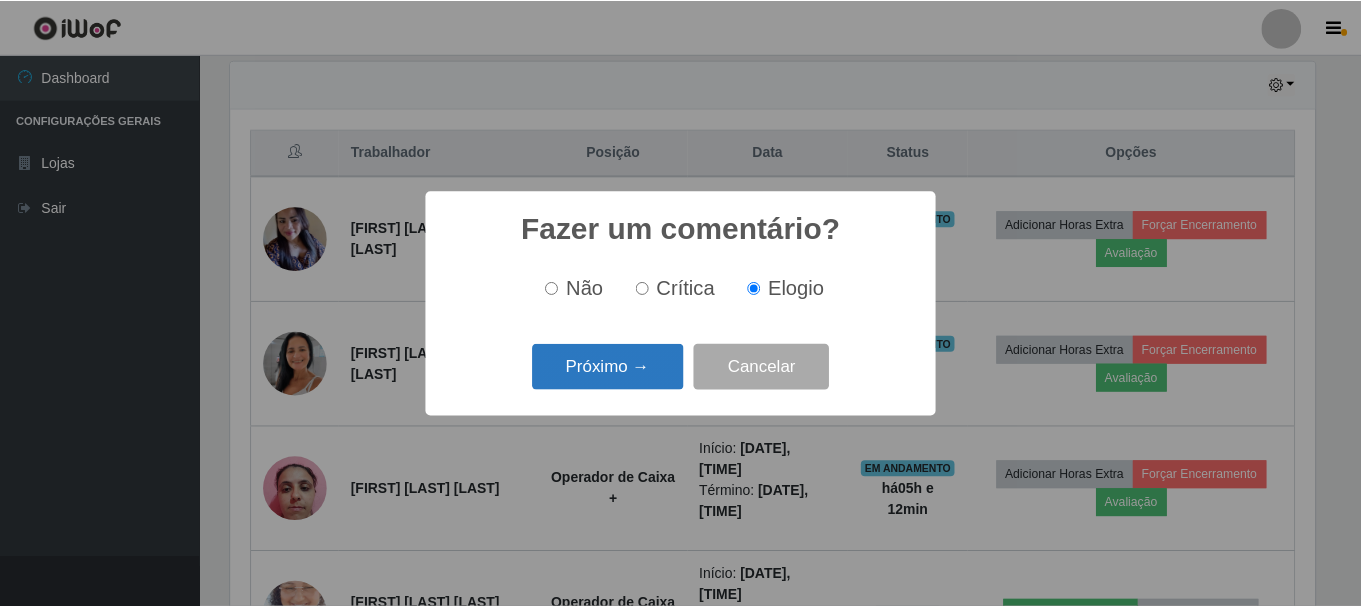 scroll, scrollTop: 999585, scrollLeft: 998911, axis: both 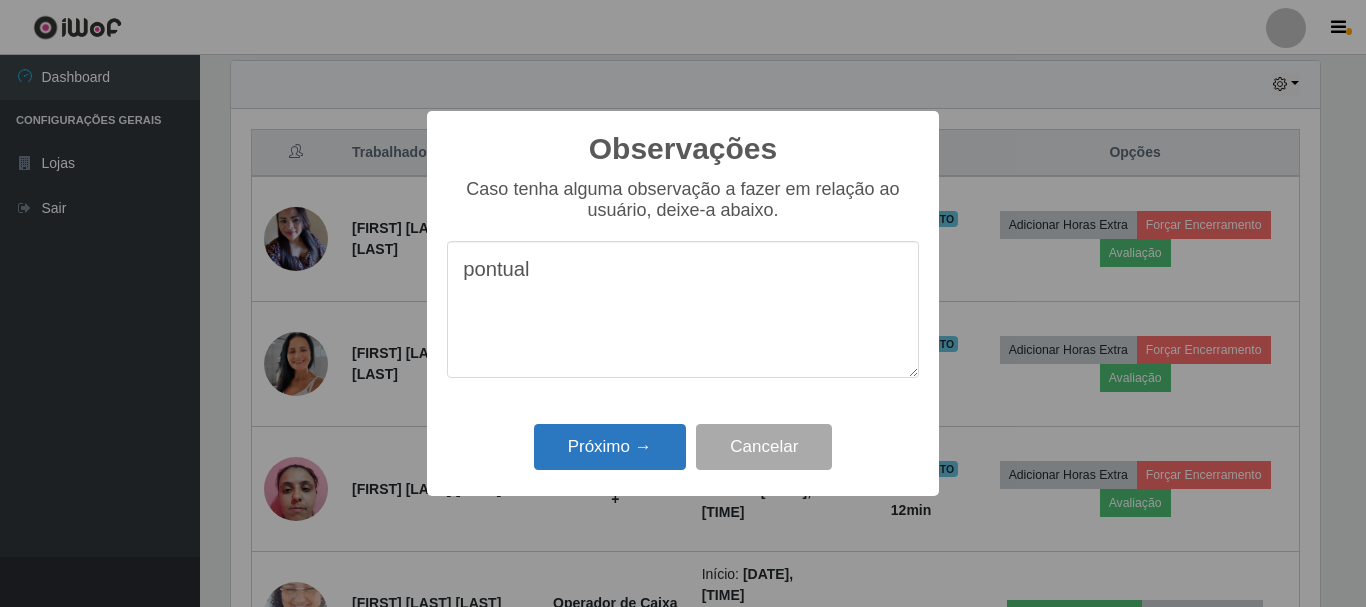 type on "pontual" 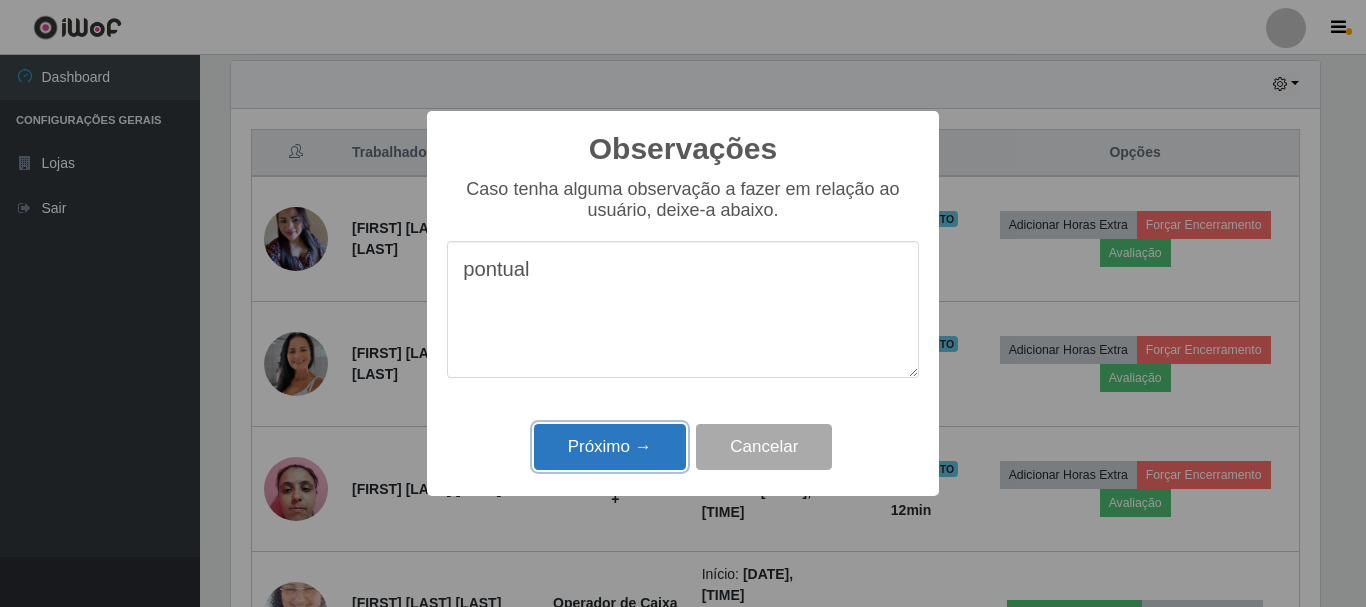 click on "Próximo →" at bounding box center [610, 447] 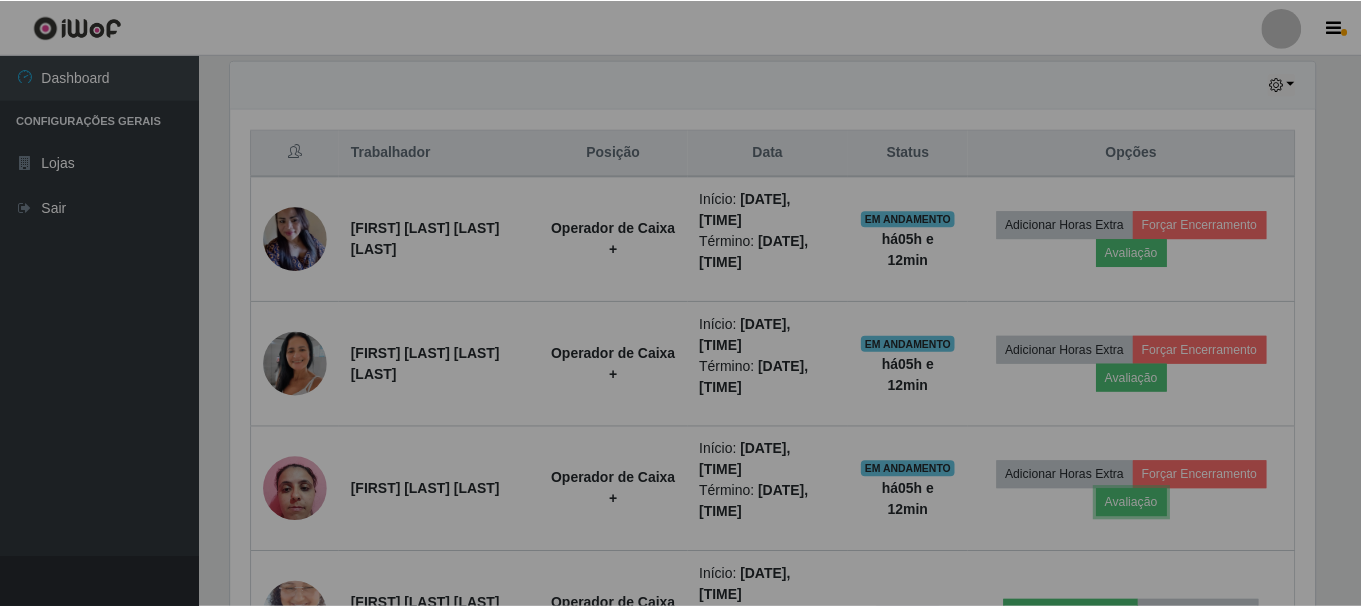 scroll, scrollTop: 999585, scrollLeft: 998901, axis: both 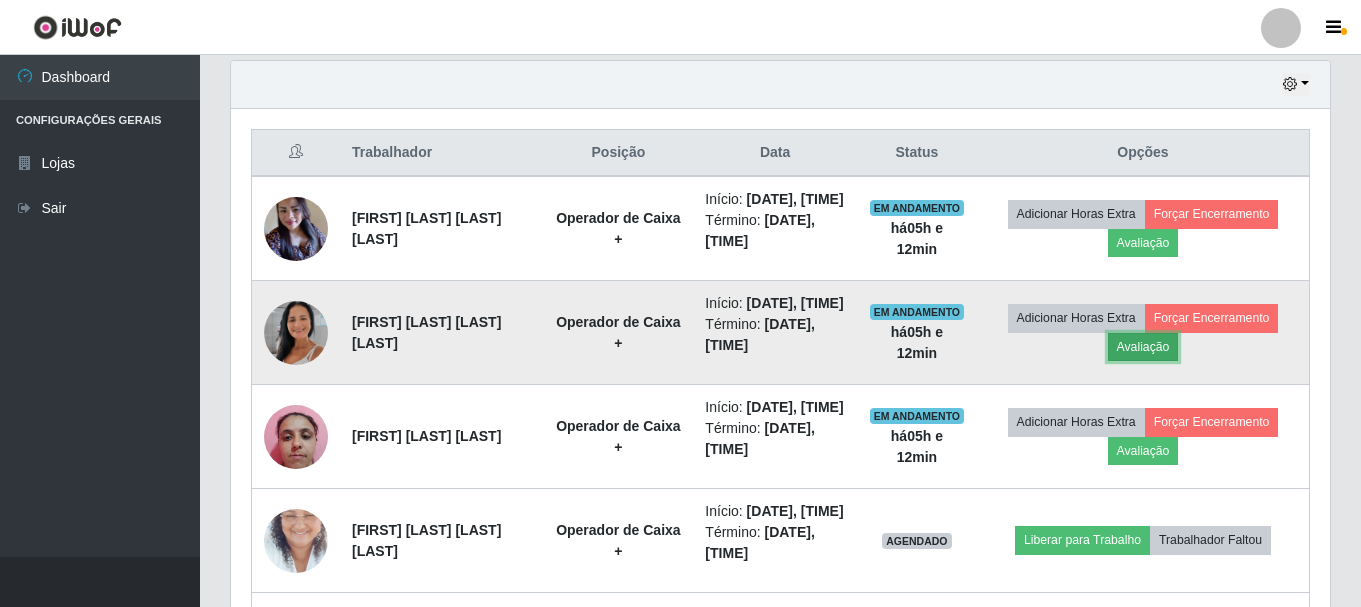 click on "Avaliação" at bounding box center [1143, 347] 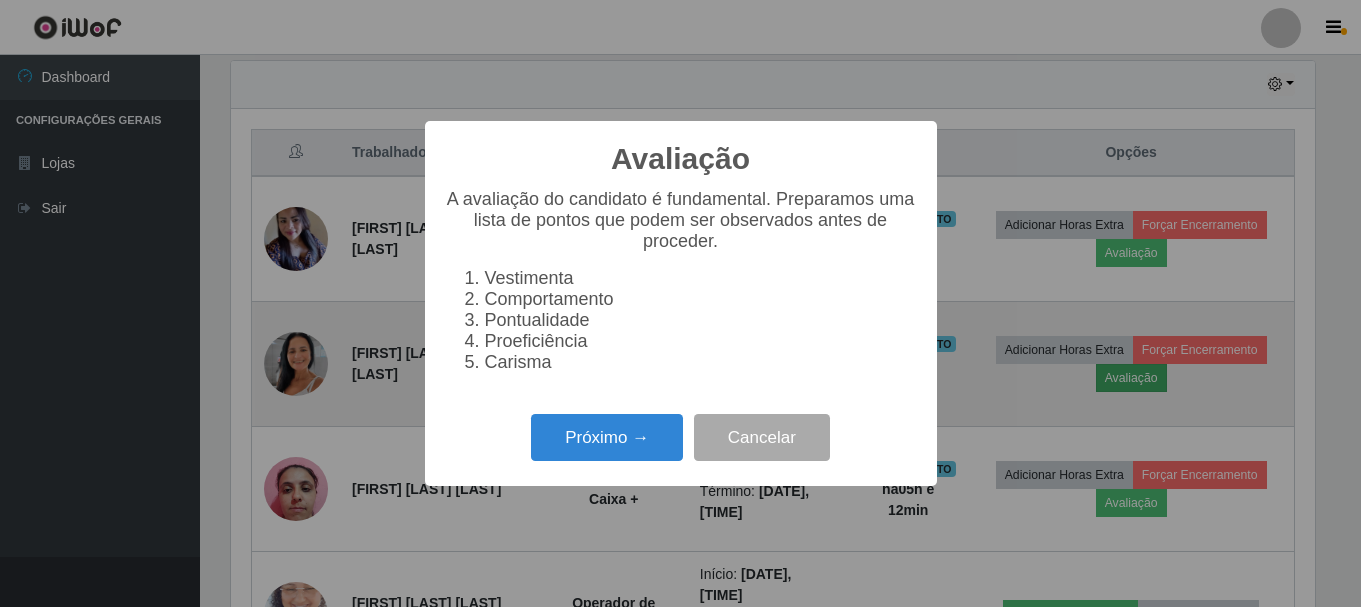 scroll, scrollTop: 999585, scrollLeft: 998911, axis: both 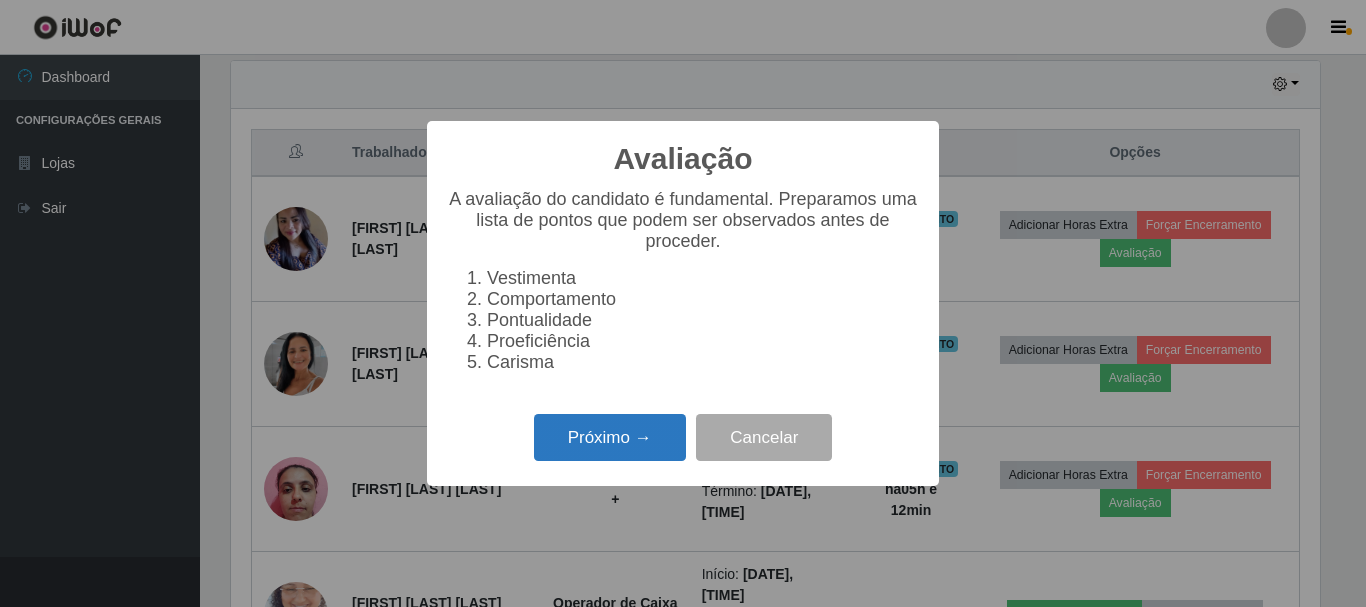 click on "Próximo →" at bounding box center [610, 437] 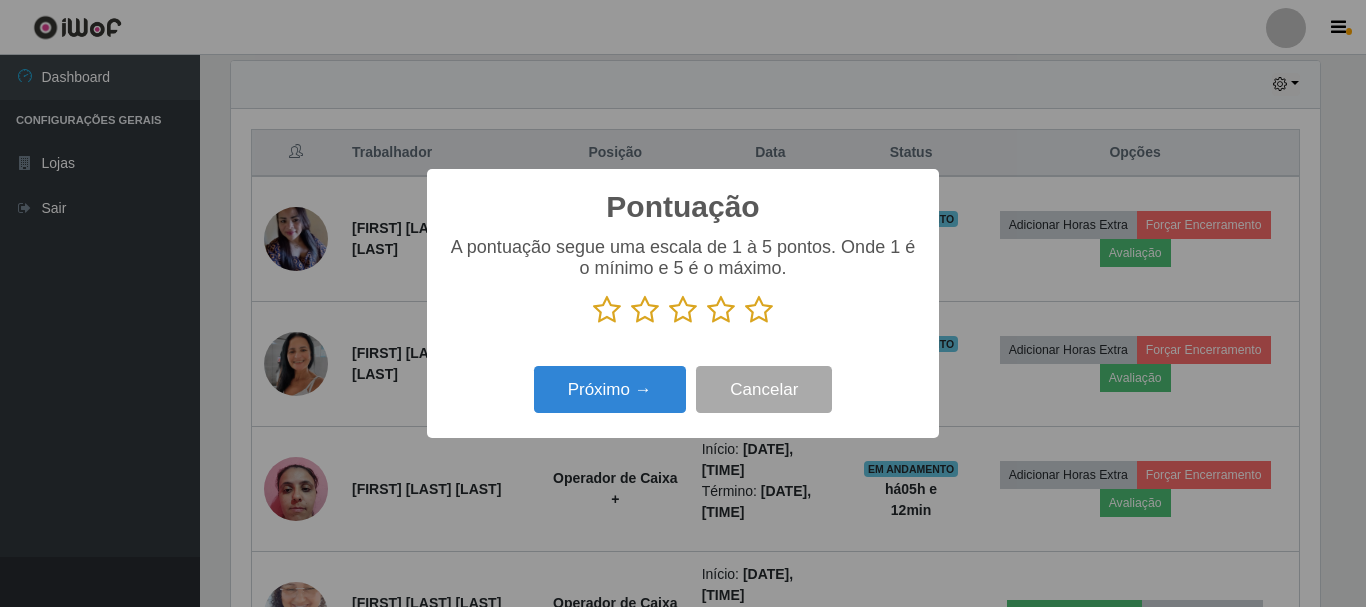 scroll, scrollTop: 999585, scrollLeft: 998911, axis: both 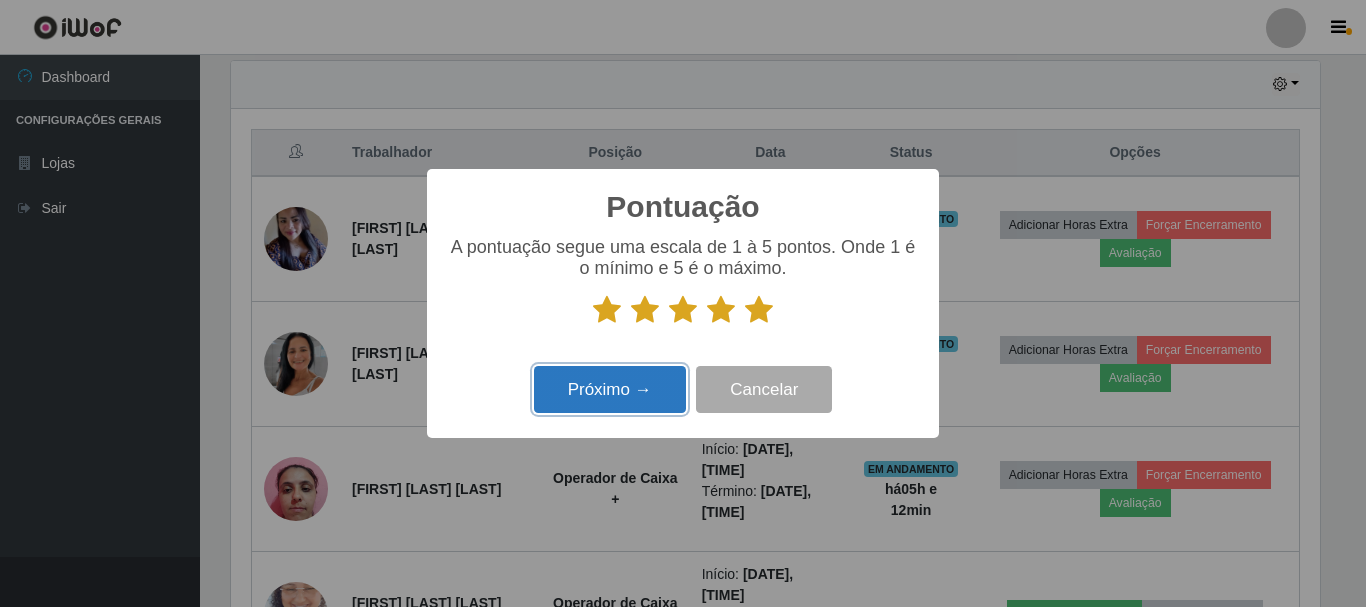 click on "Próximo →" at bounding box center [610, 389] 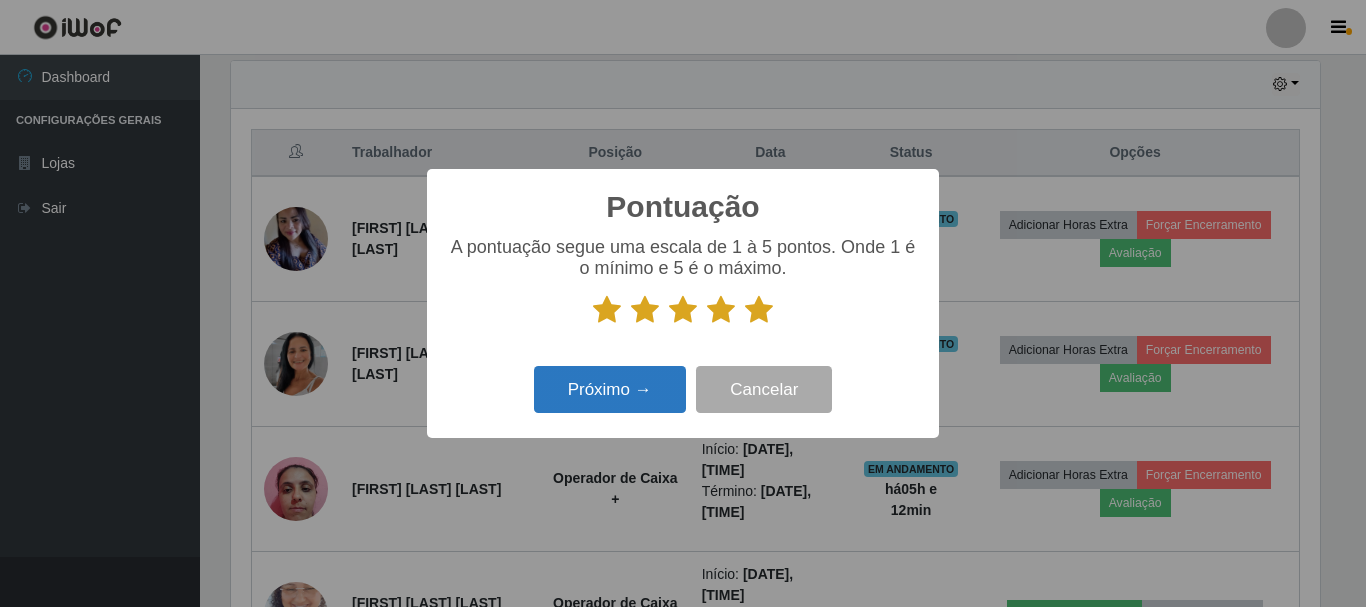 scroll, scrollTop: 999585, scrollLeft: 998911, axis: both 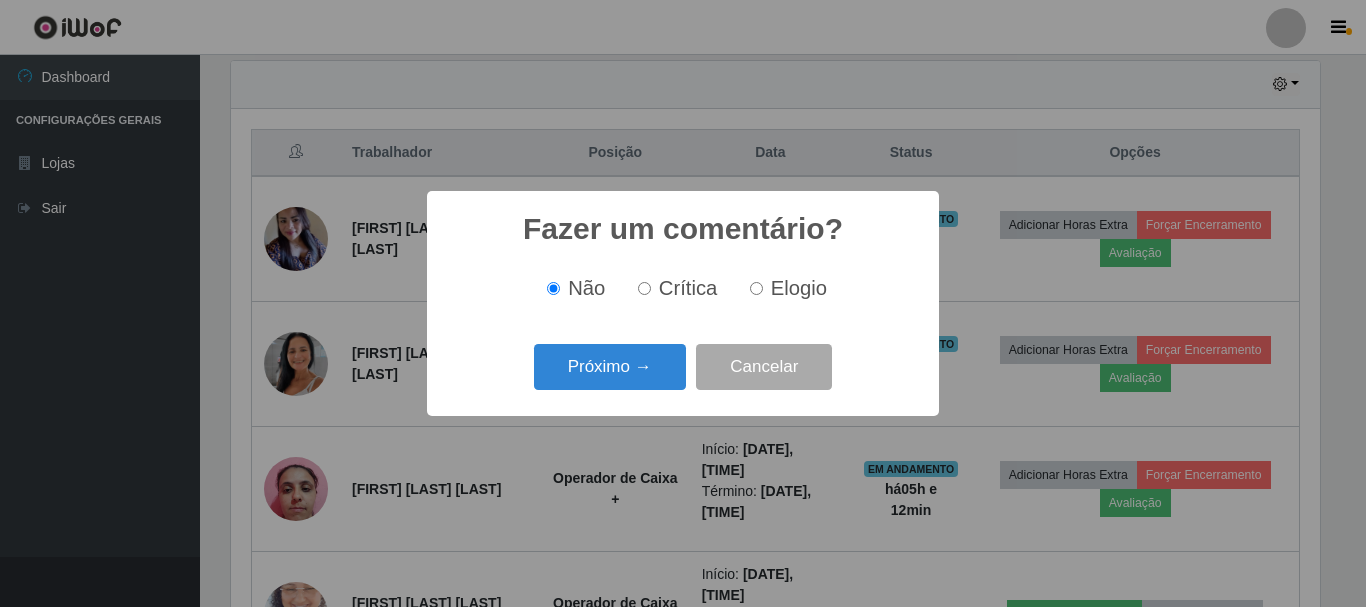 click on "Elogio" at bounding box center [756, 288] 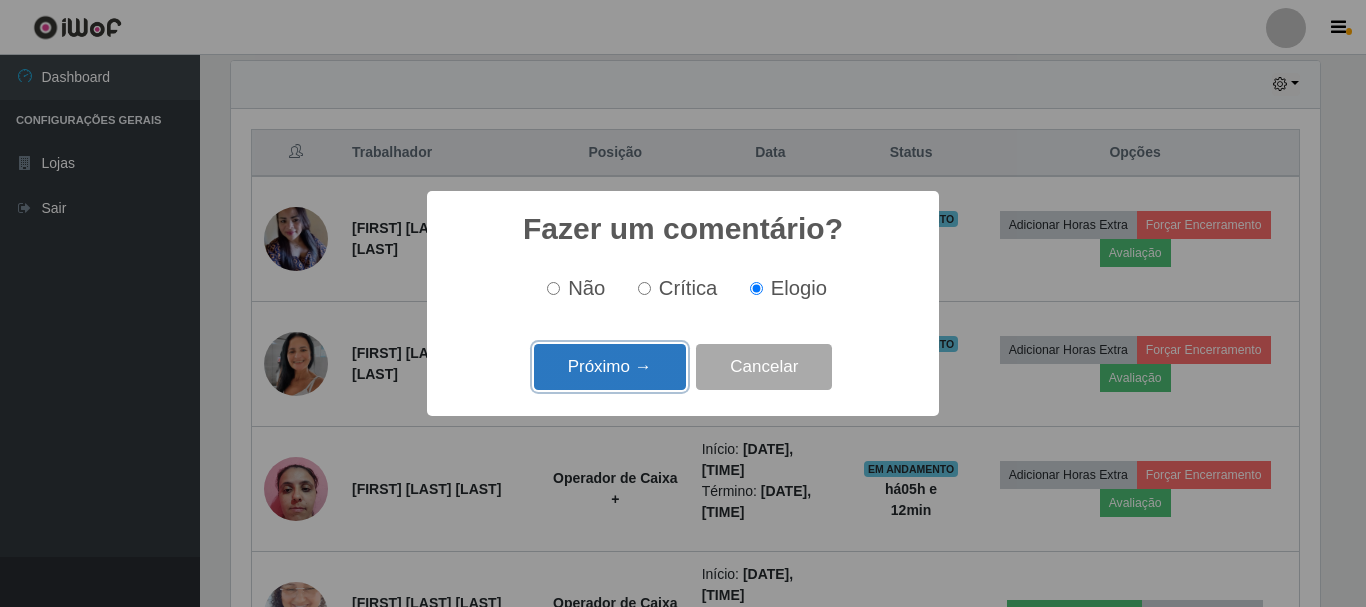 click on "Próximo →" at bounding box center (610, 367) 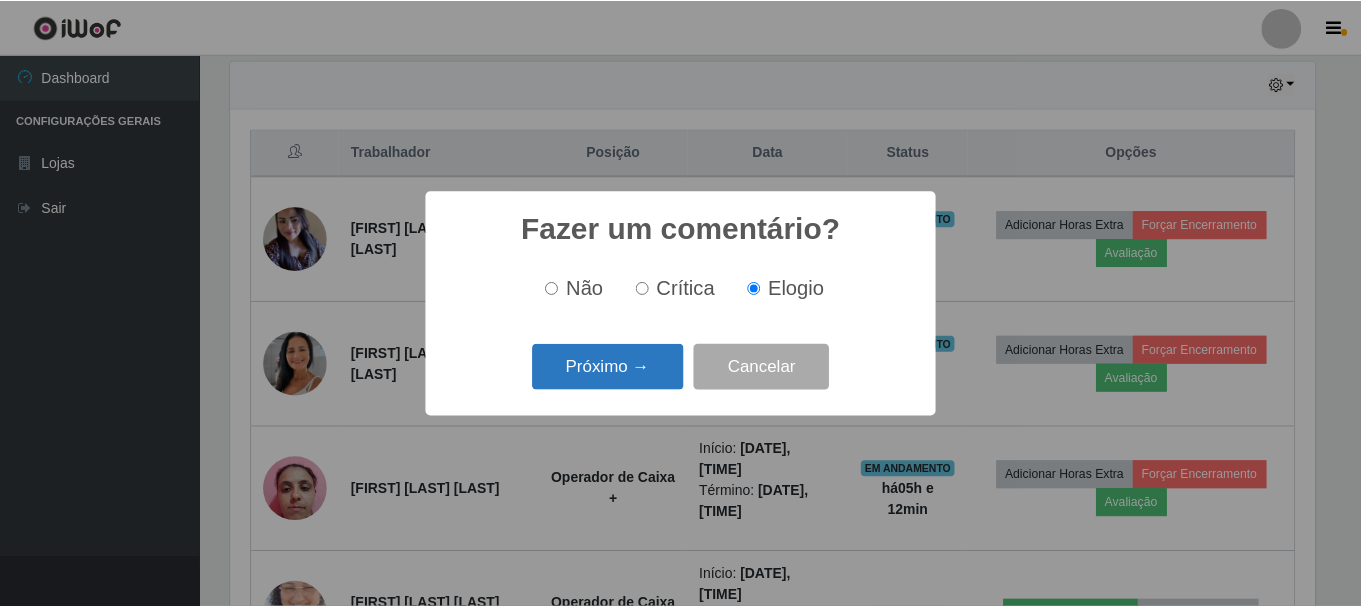 scroll, scrollTop: 999585, scrollLeft: 998911, axis: both 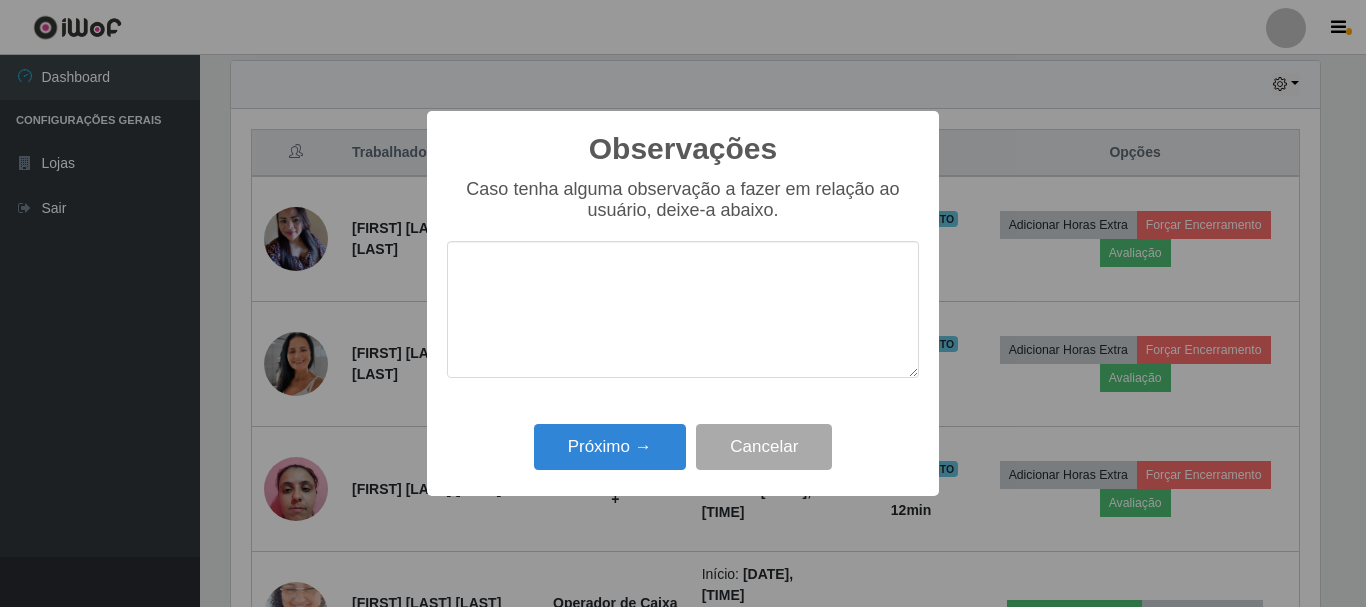 click at bounding box center [683, 309] 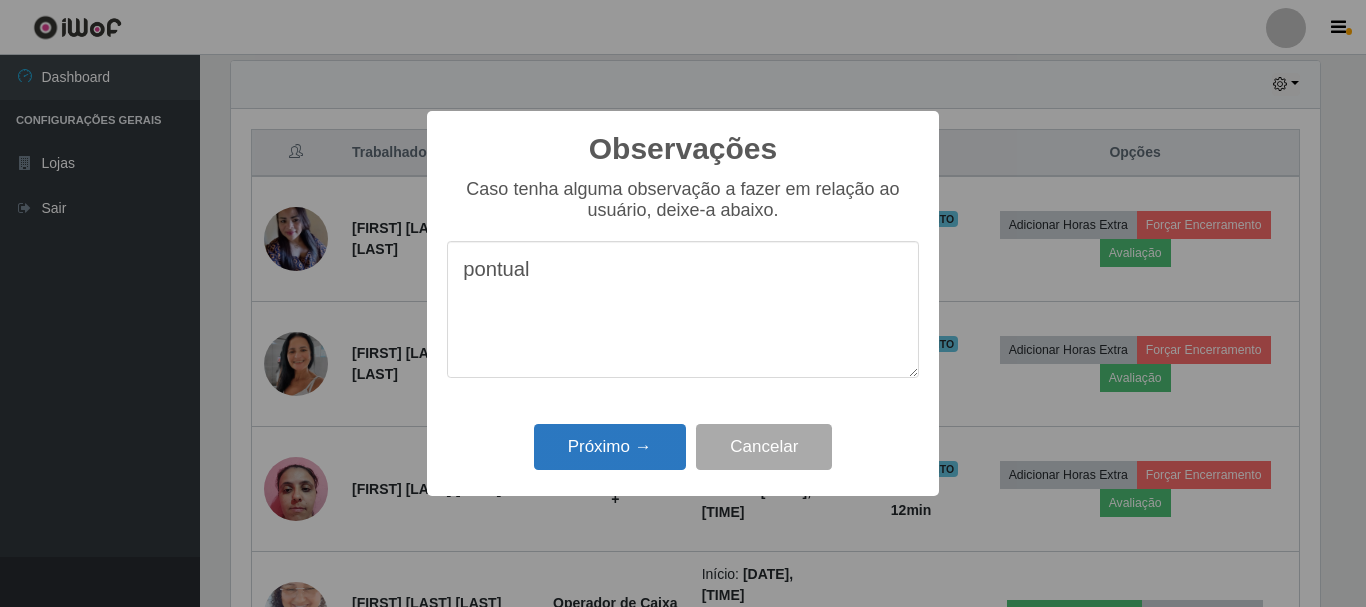 type on "pontual" 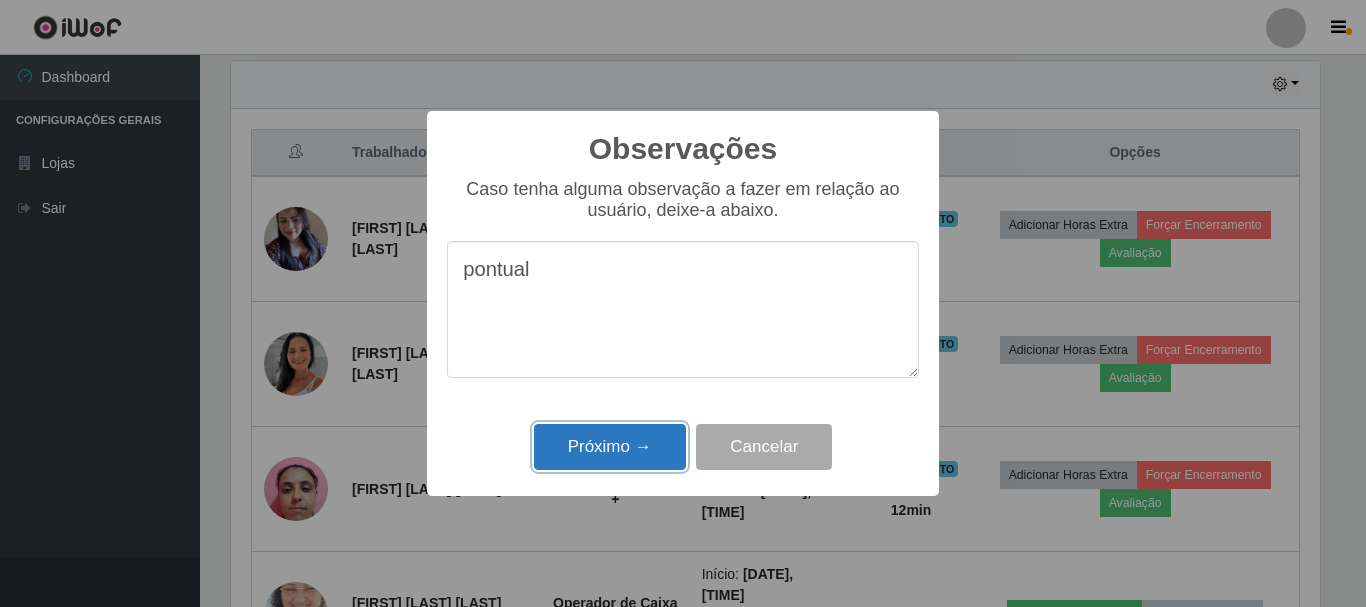 click on "Próximo →" at bounding box center (610, 447) 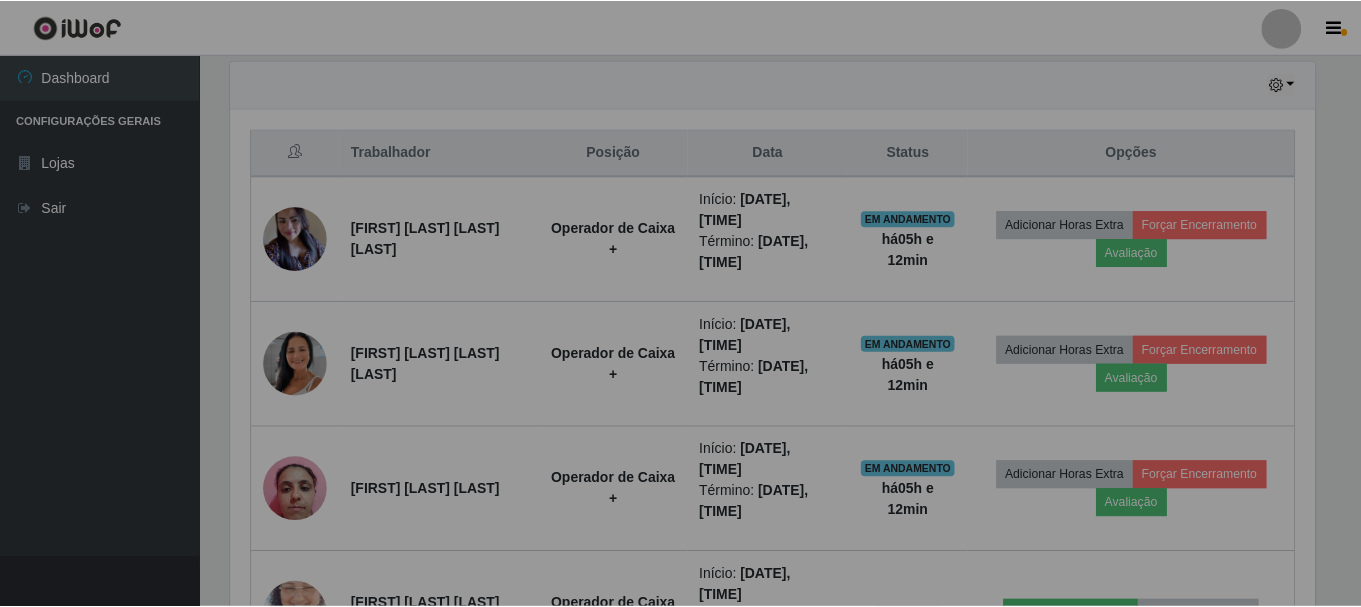 scroll, scrollTop: 999585, scrollLeft: 998901, axis: both 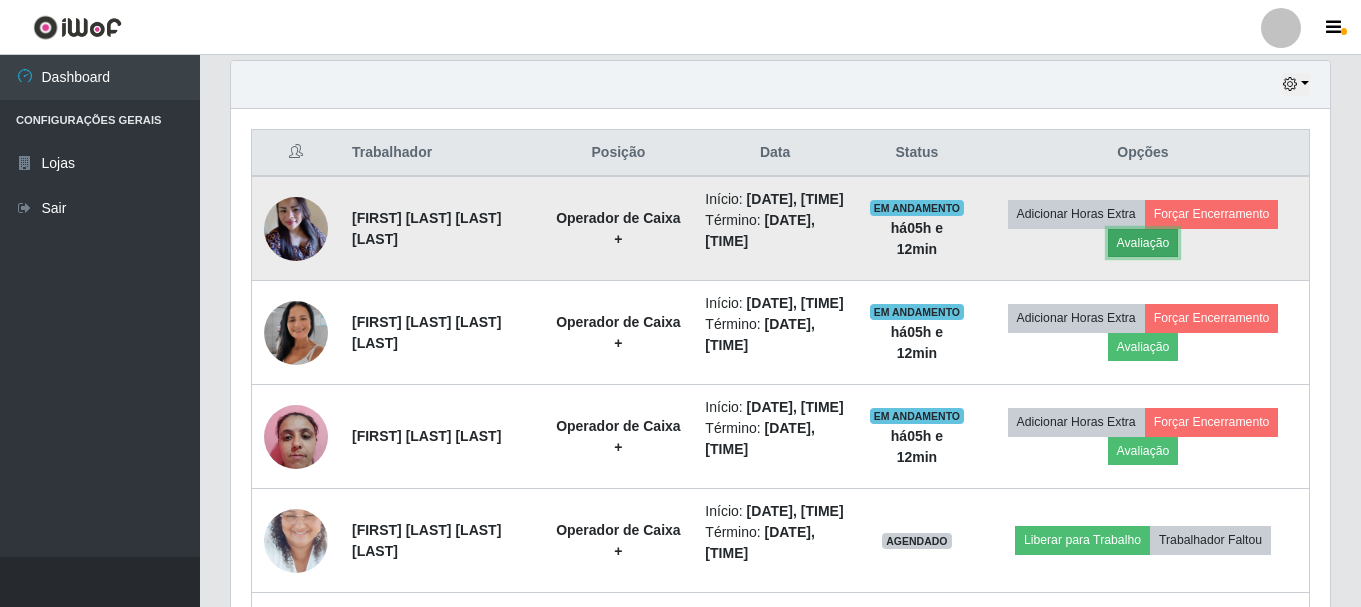 click on "Avaliação" at bounding box center [1143, 243] 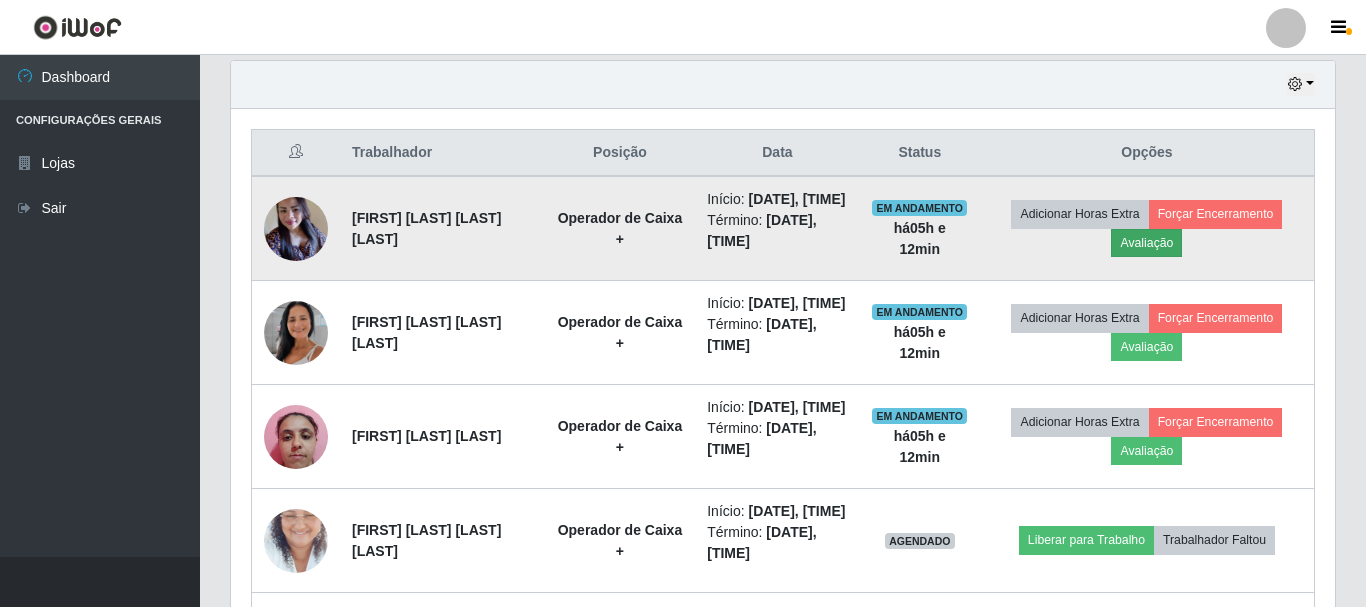 scroll, scrollTop: 999585, scrollLeft: 998911, axis: both 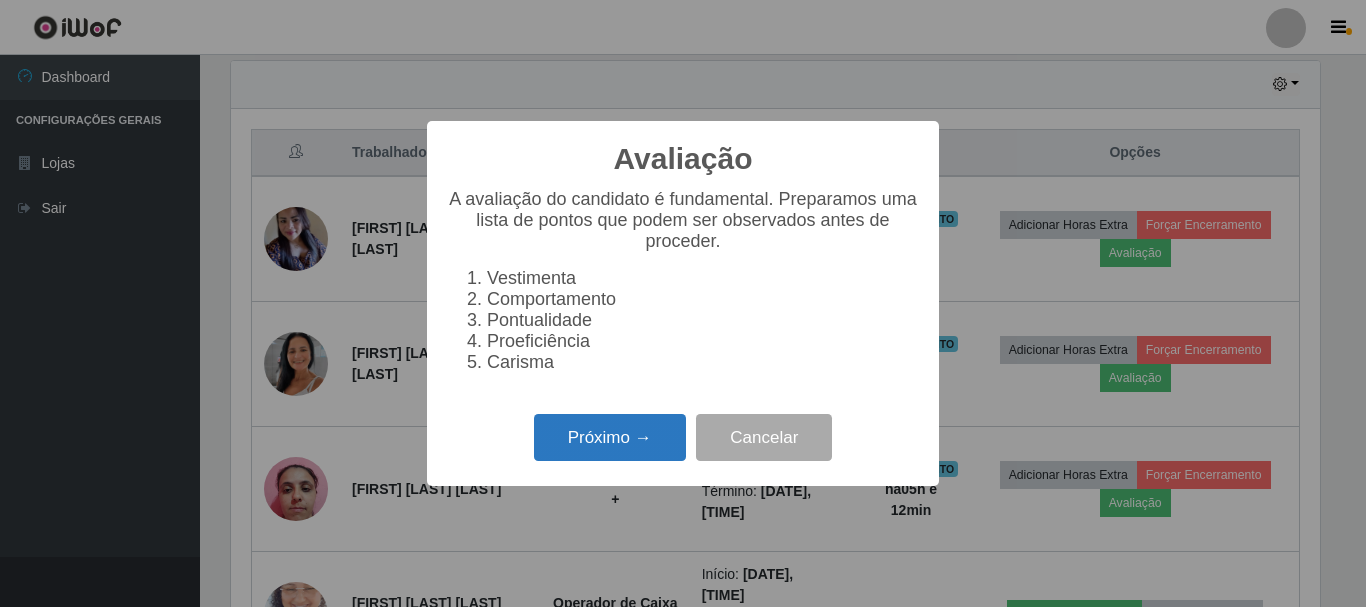click on "Próximo →" at bounding box center [610, 437] 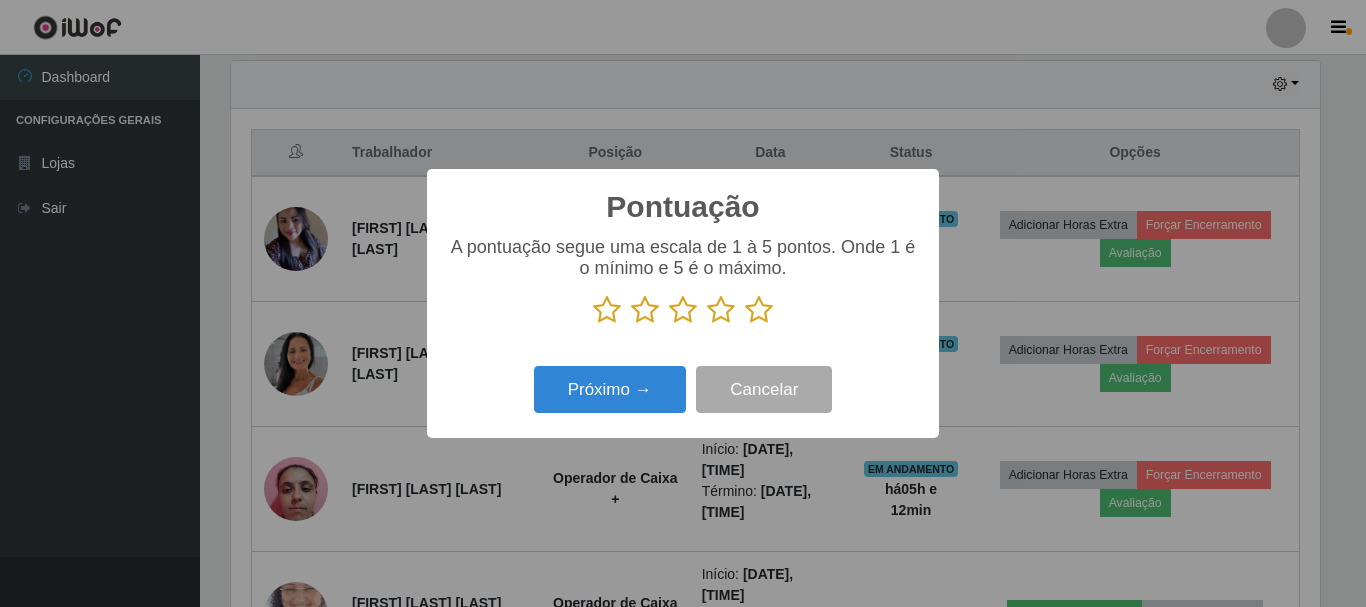 scroll, scrollTop: 999585, scrollLeft: 998911, axis: both 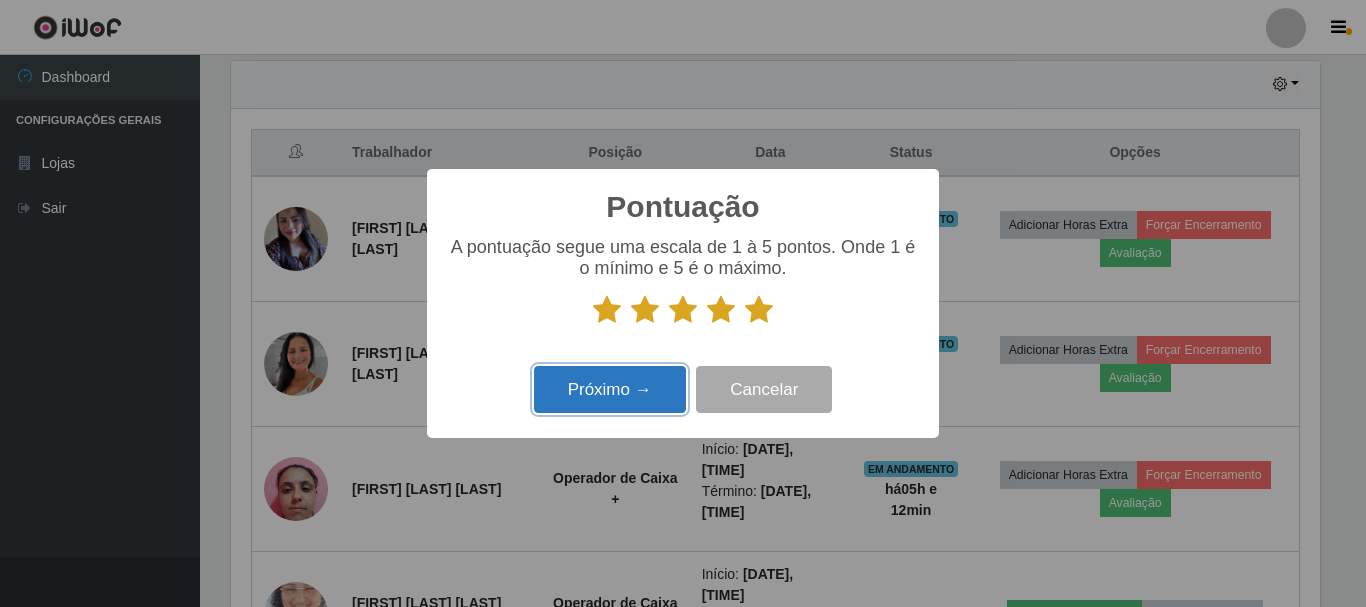 click on "Próximo →" at bounding box center (610, 389) 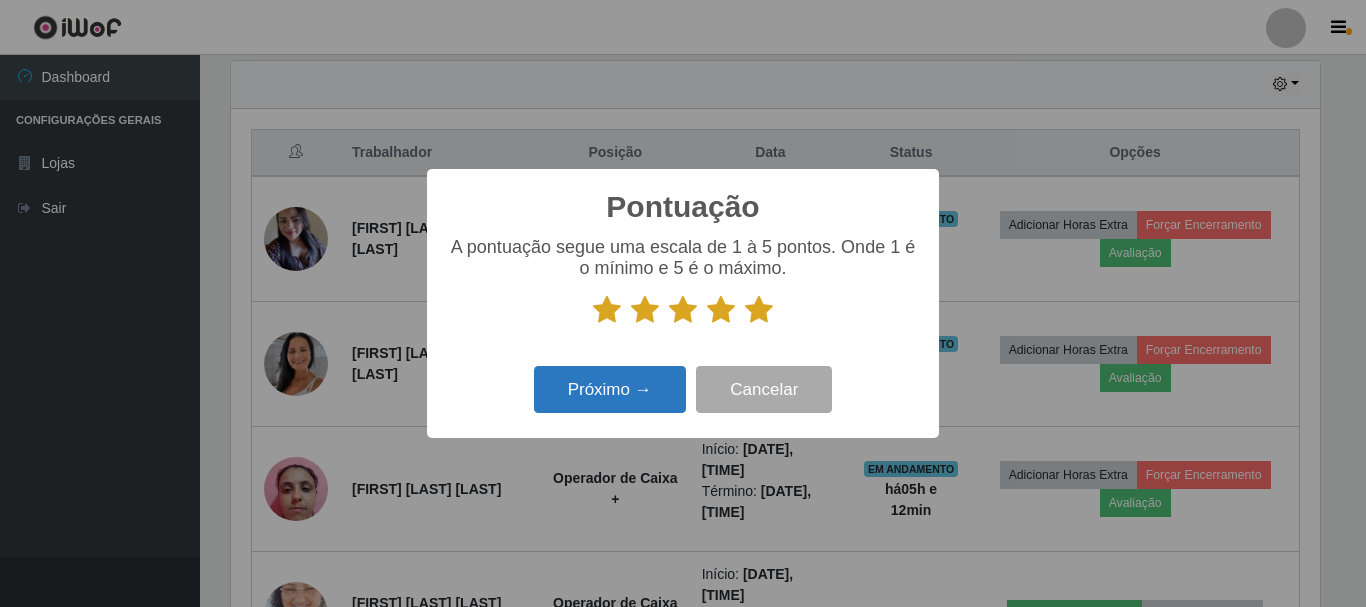 scroll, scrollTop: 999585, scrollLeft: 998911, axis: both 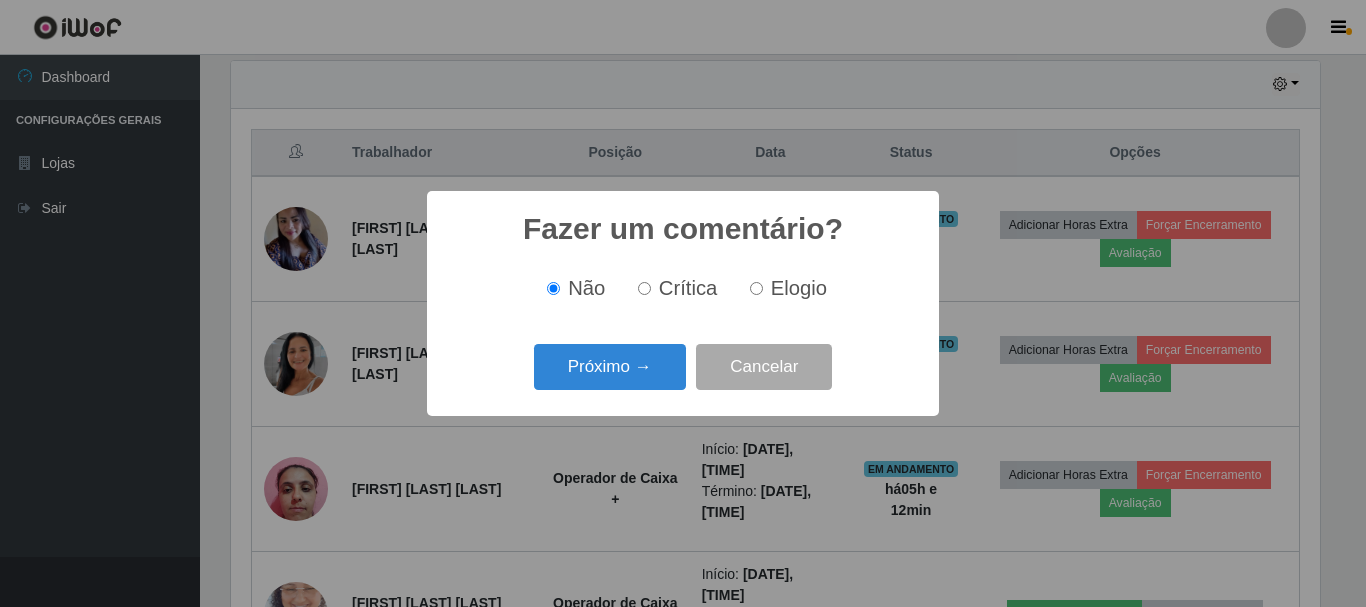 drag, startPoint x: 767, startPoint y: 289, endPoint x: 660, endPoint y: 342, distance: 119.40687 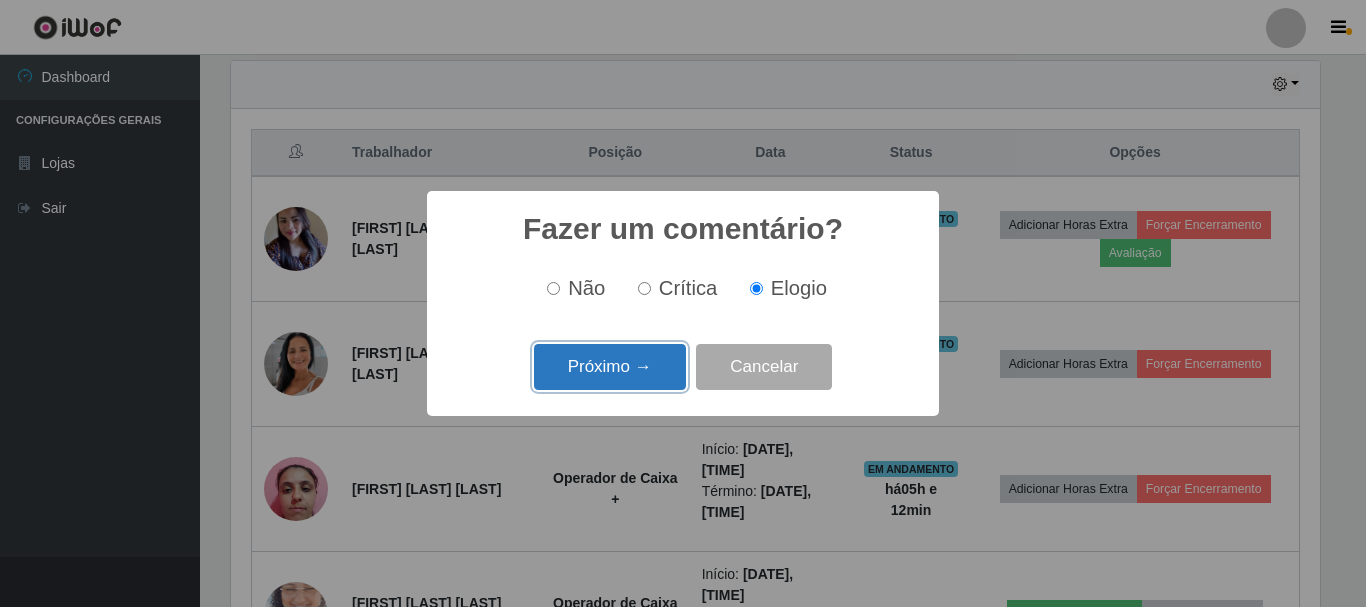 click on "Próximo →" at bounding box center (610, 367) 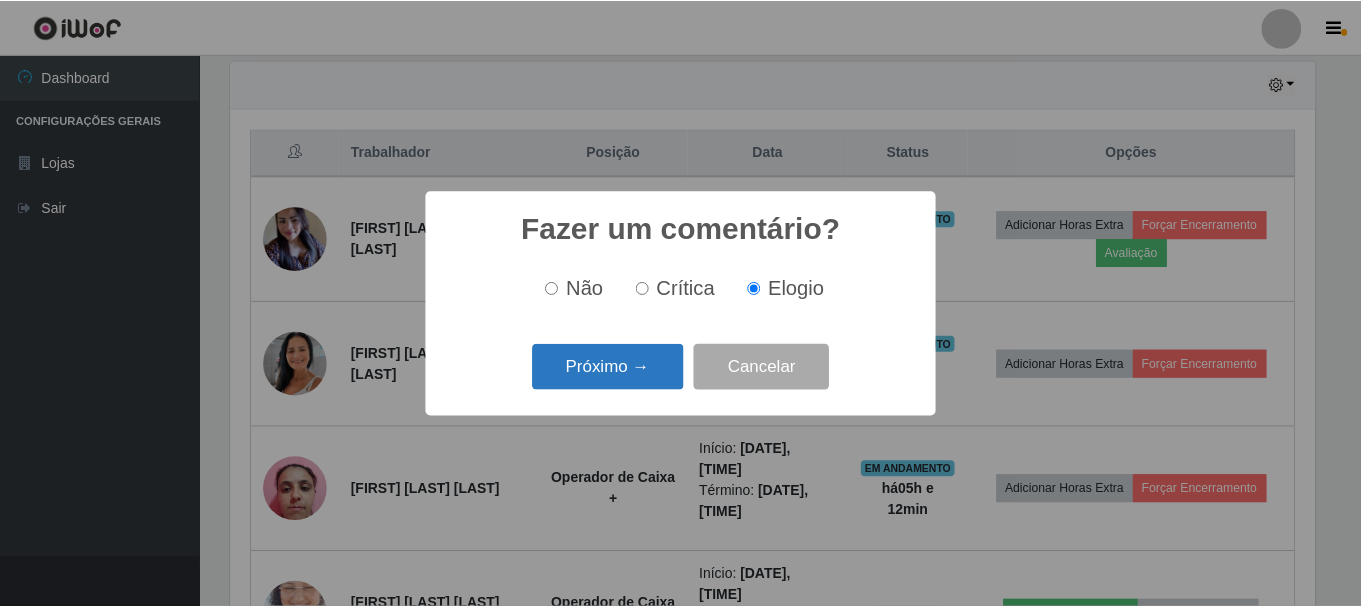 scroll, scrollTop: 999585, scrollLeft: 998911, axis: both 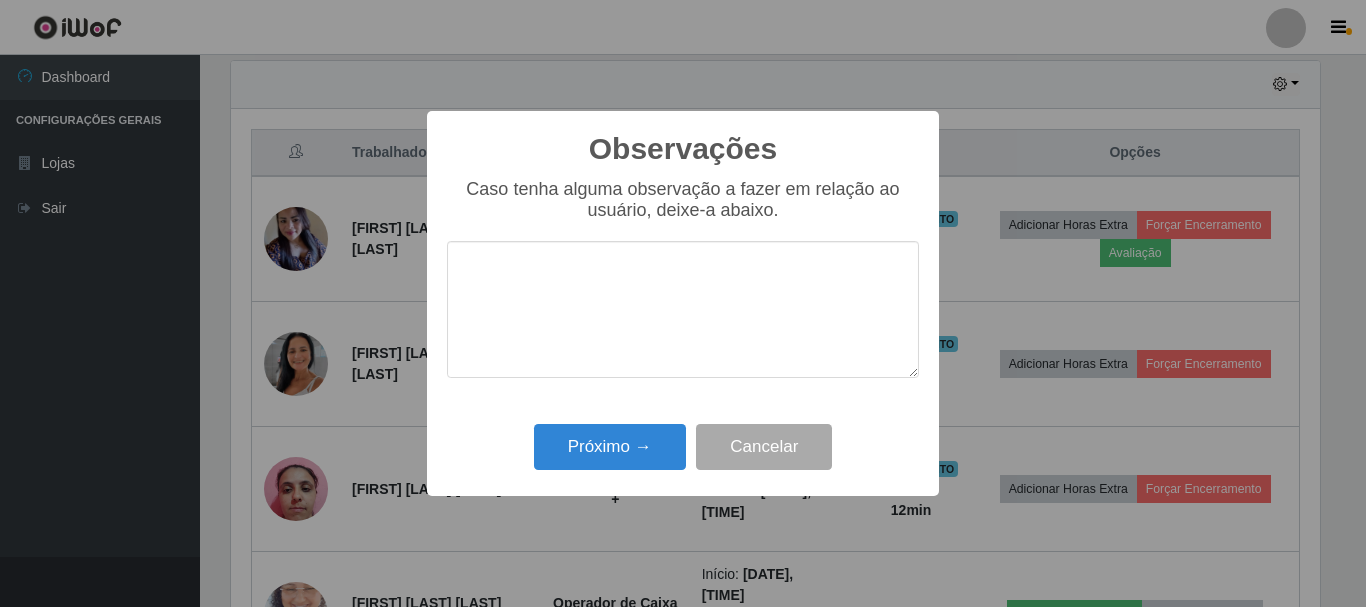 click on "Caso tenha alguma observação a fazer em relação ao usuário, deixe-a abaixo." at bounding box center [683, 288] 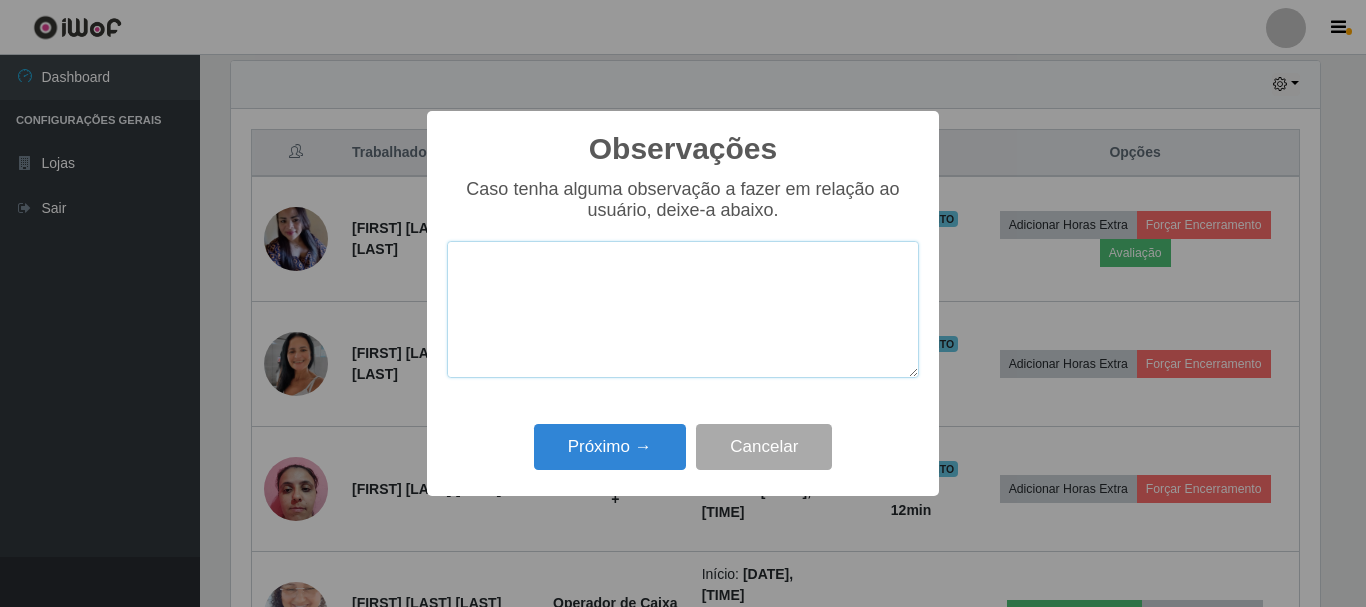 click at bounding box center [683, 309] 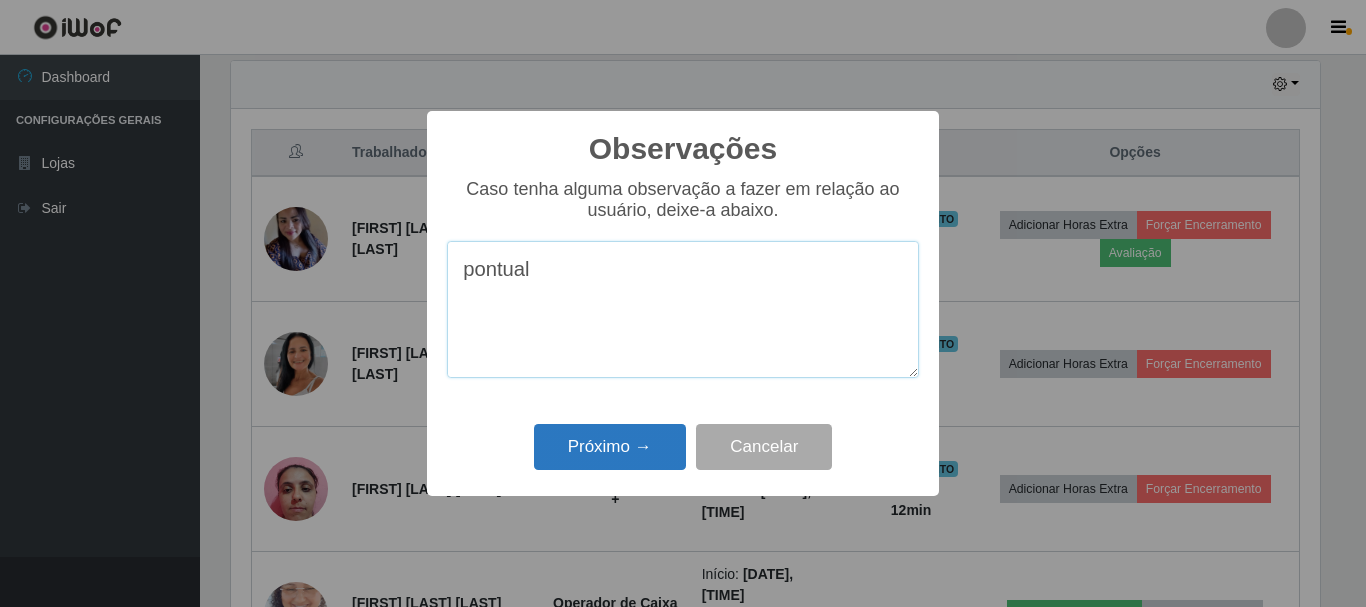 type on "pontual" 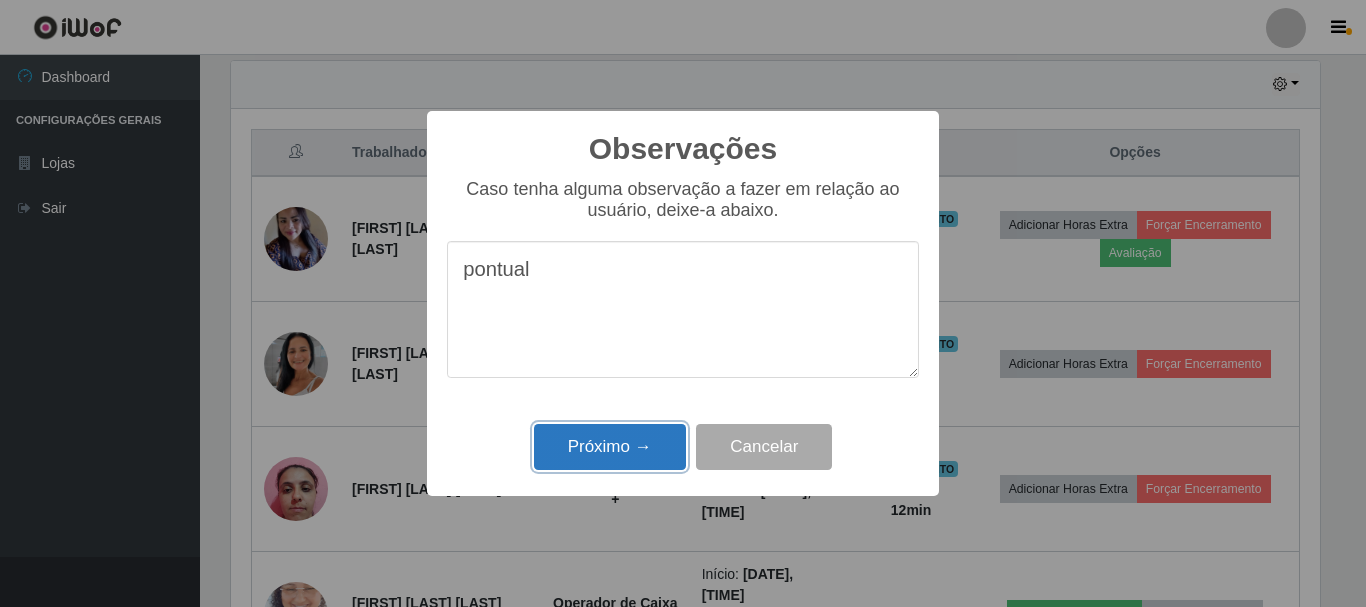 click on "Próximo →" at bounding box center [610, 447] 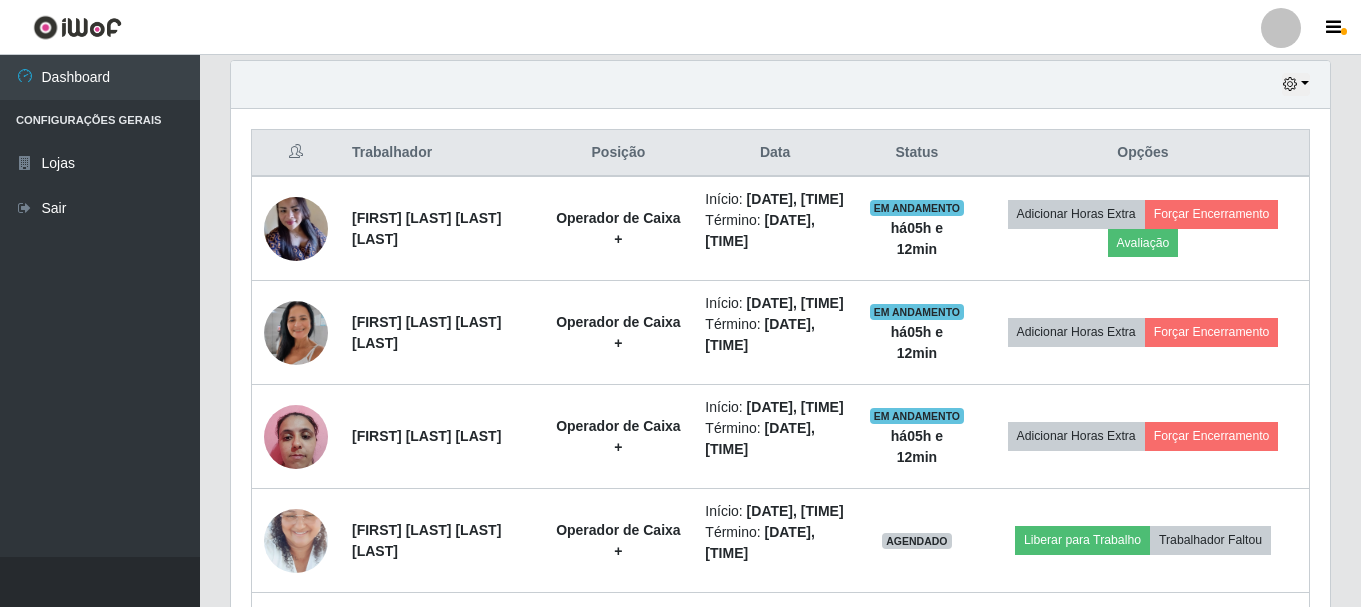 scroll, scrollTop: 999585, scrollLeft: 998901, axis: both 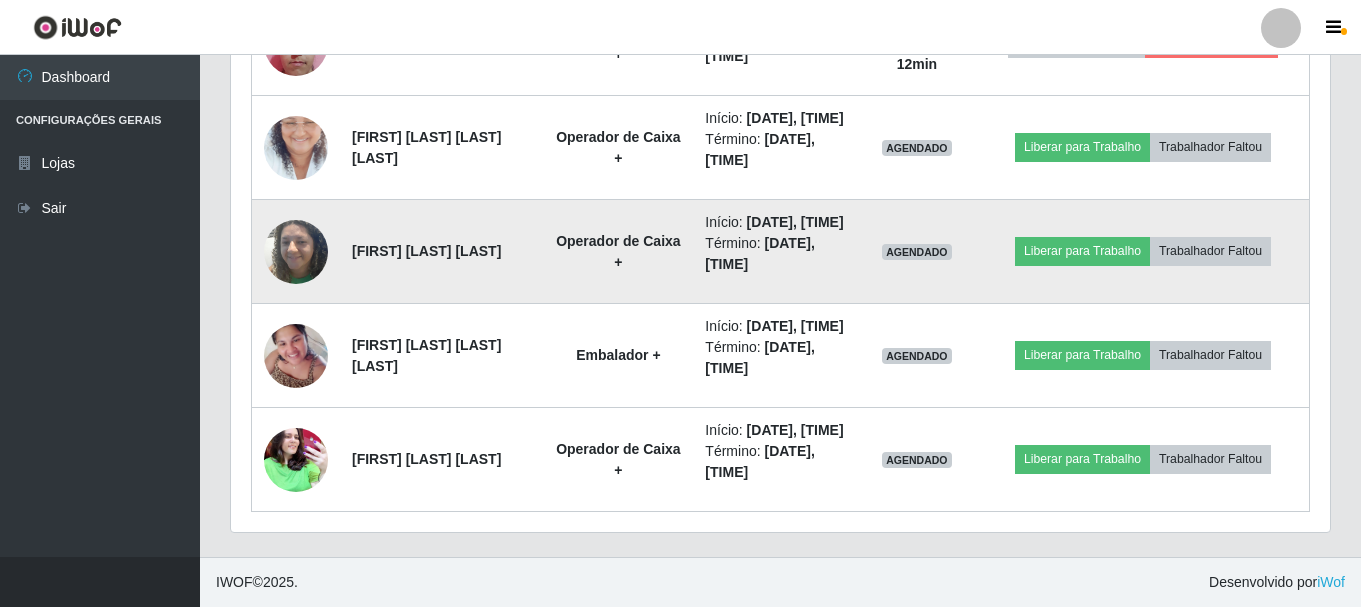 click at bounding box center [296, 251] 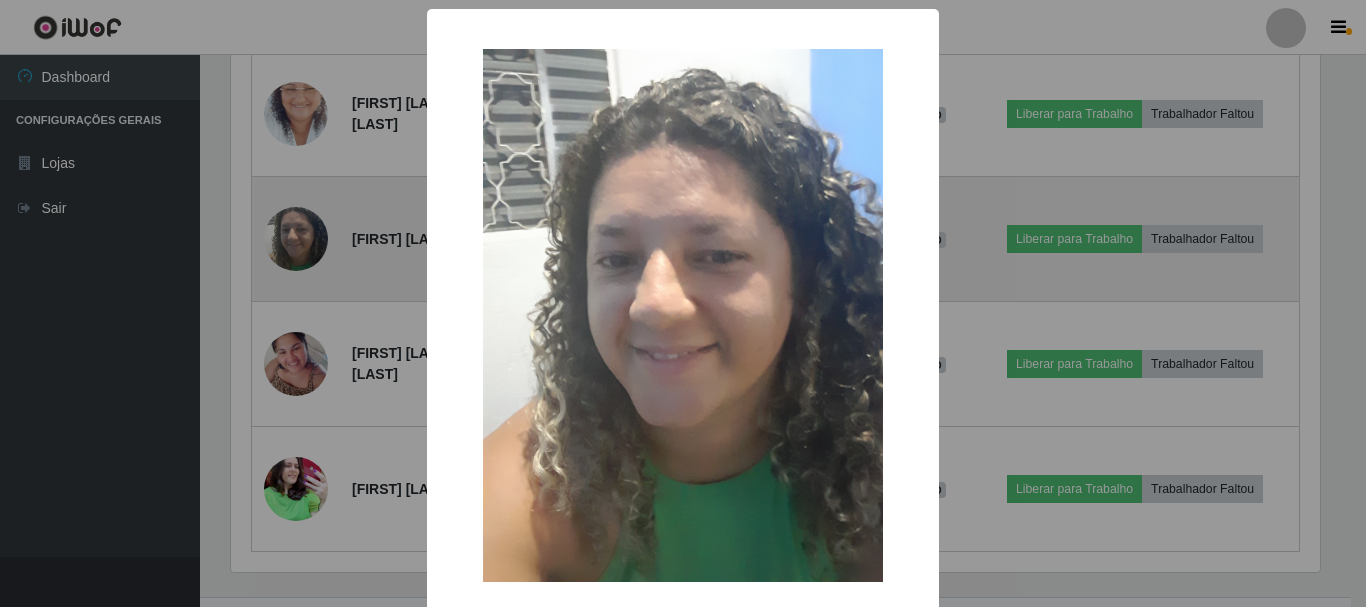scroll, scrollTop: 999585, scrollLeft: 998911, axis: both 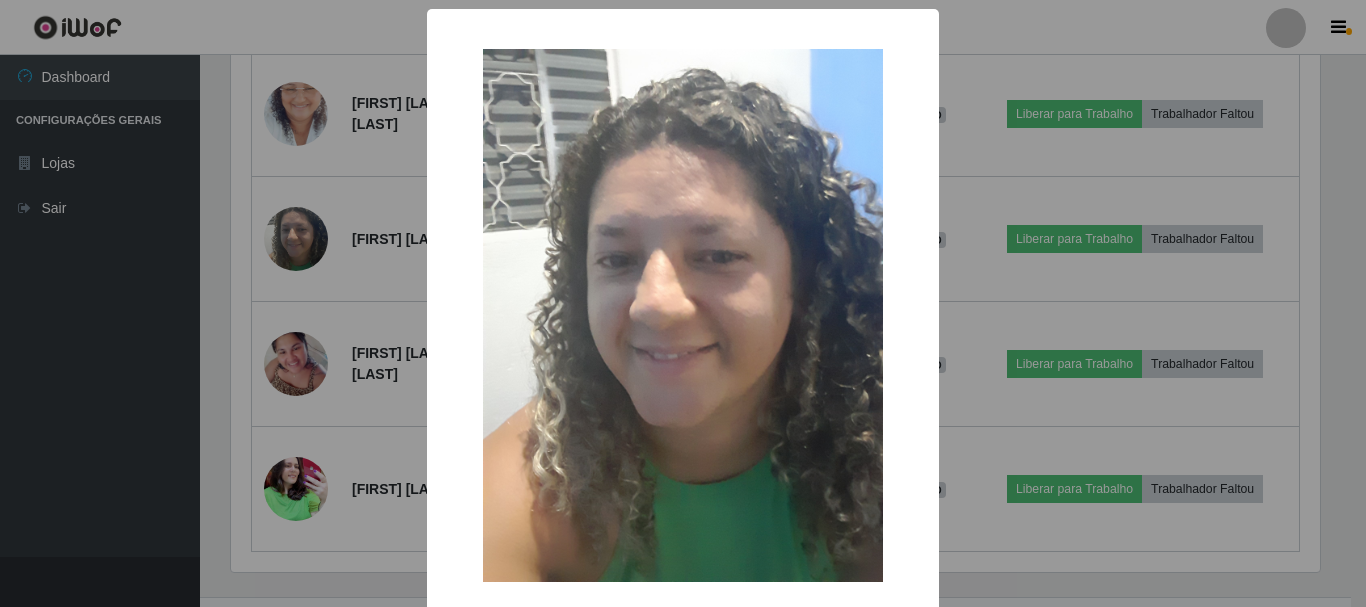 click on "× OK Cancel" at bounding box center [683, 303] 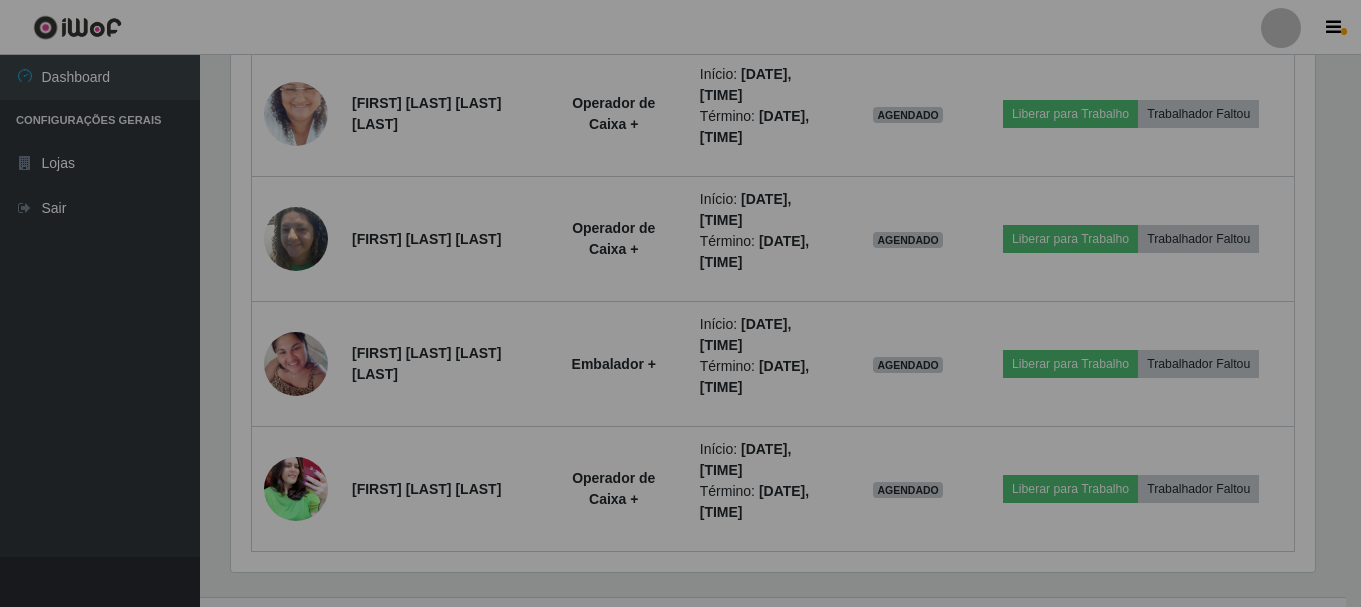 scroll, scrollTop: 999585, scrollLeft: 998901, axis: both 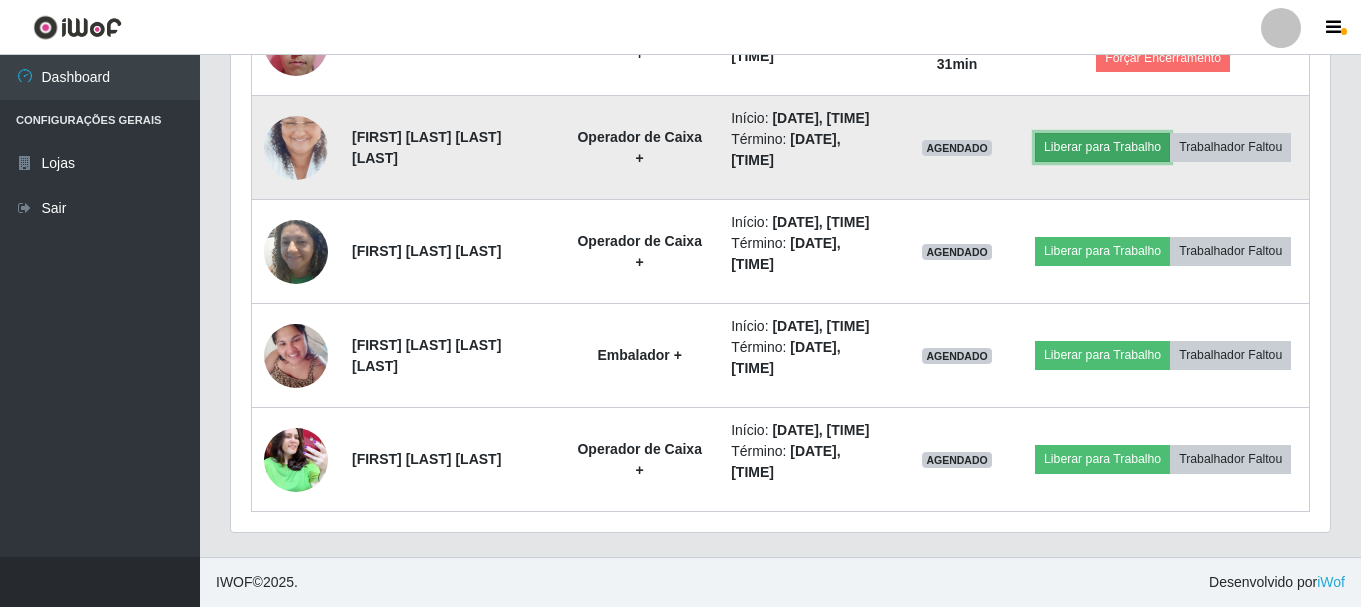 click on "Liberar para Trabalho" at bounding box center [1102, 147] 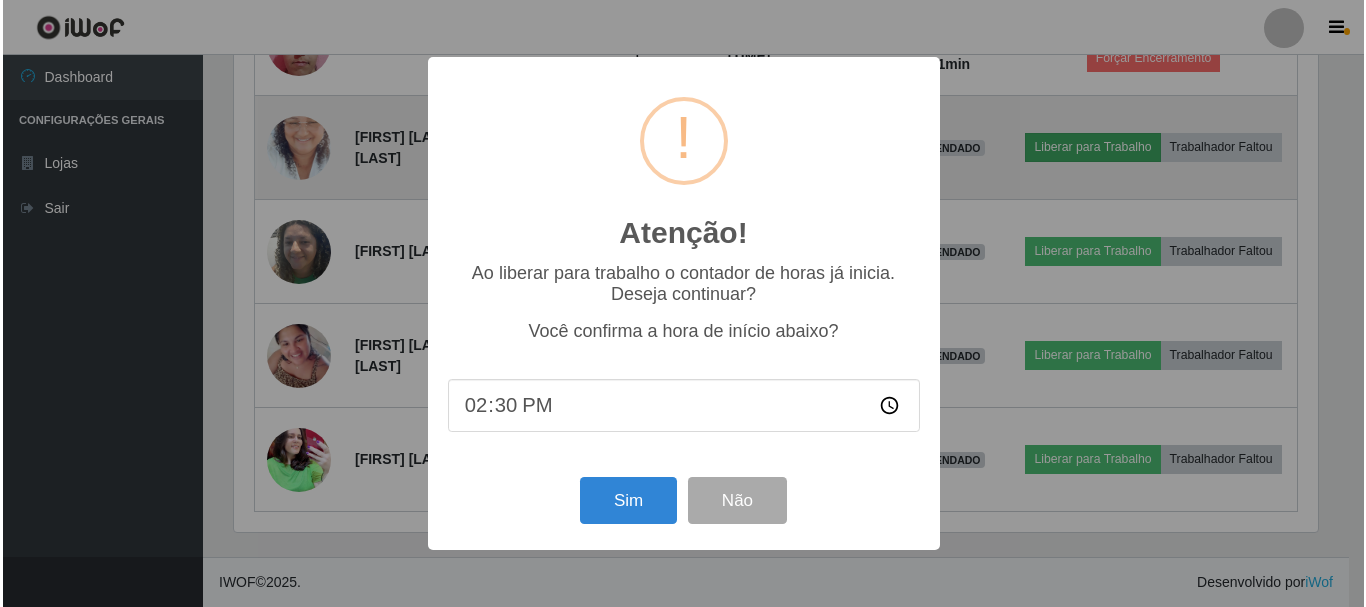 scroll, scrollTop: 999585, scrollLeft: 998911, axis: both 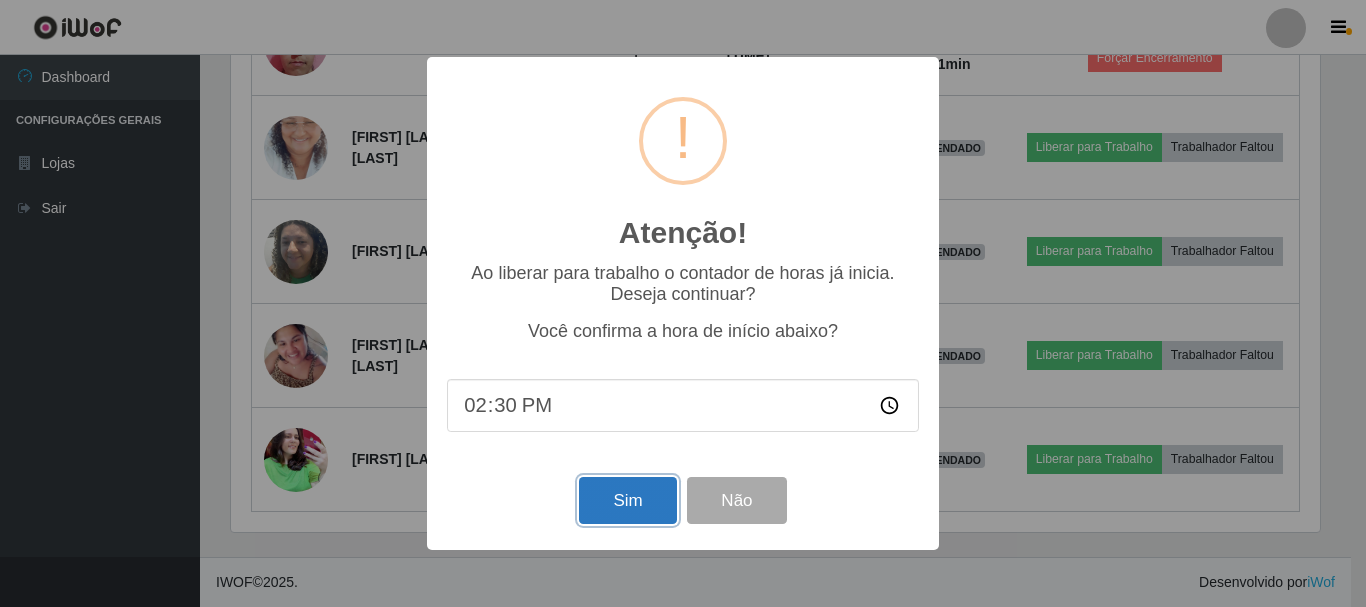 click on "Sim" at bounding box center [627, 500] 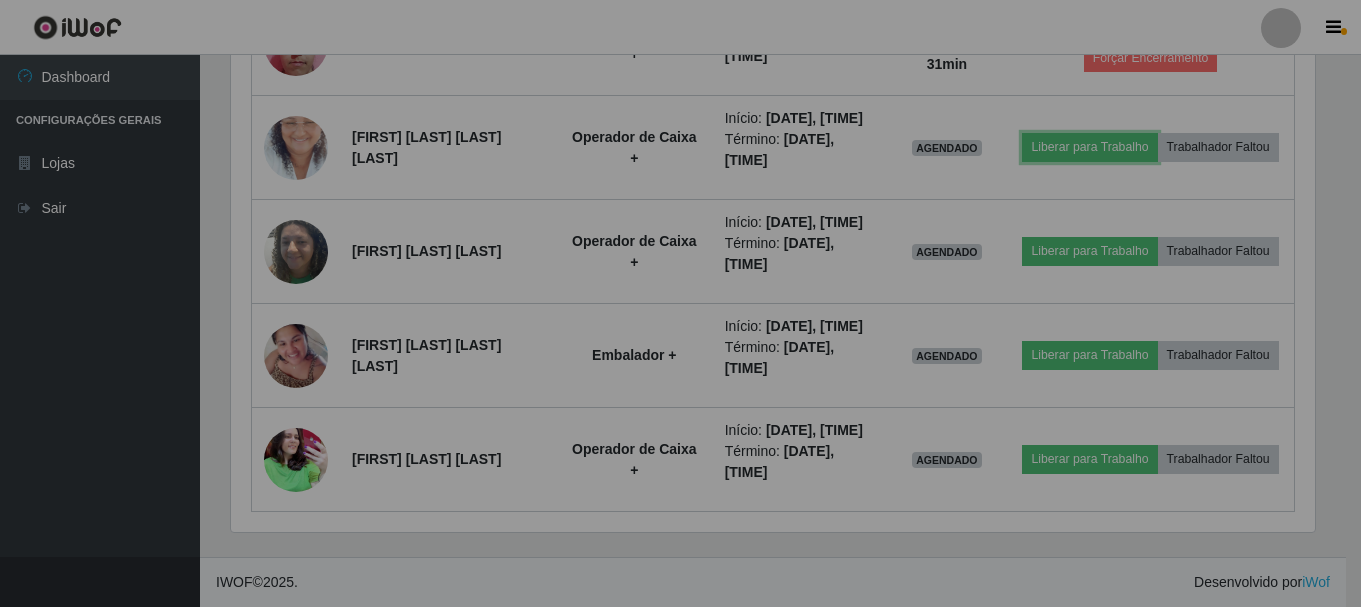 scroll, scrollTop: 999585, scrollLeft: 998901, axis: both 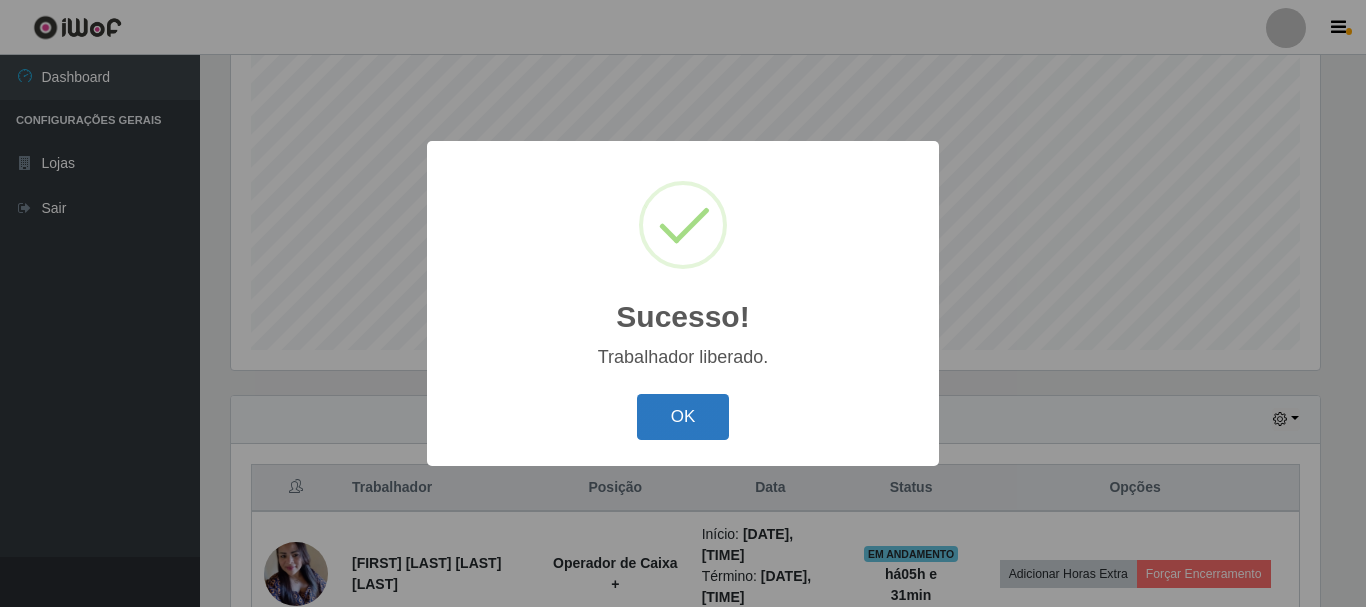 click on "OK" at bounding box center [683, 417] 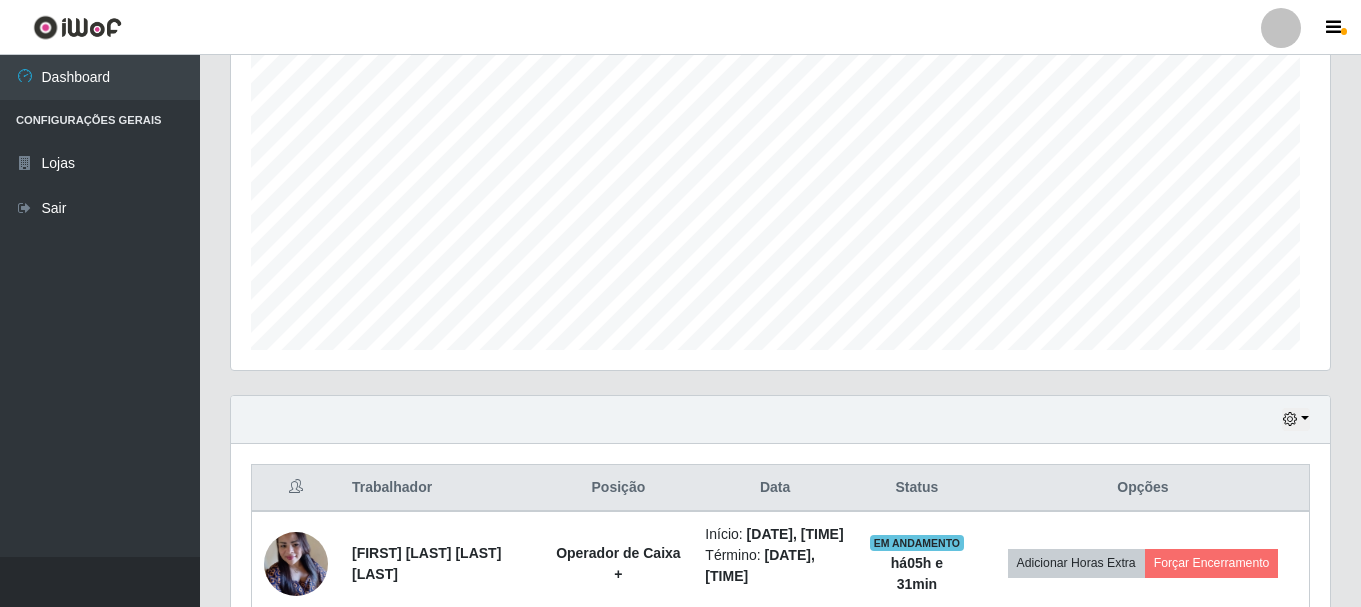 scroll, scrollTop: 999585, scrollLeft: 998901, axis: both 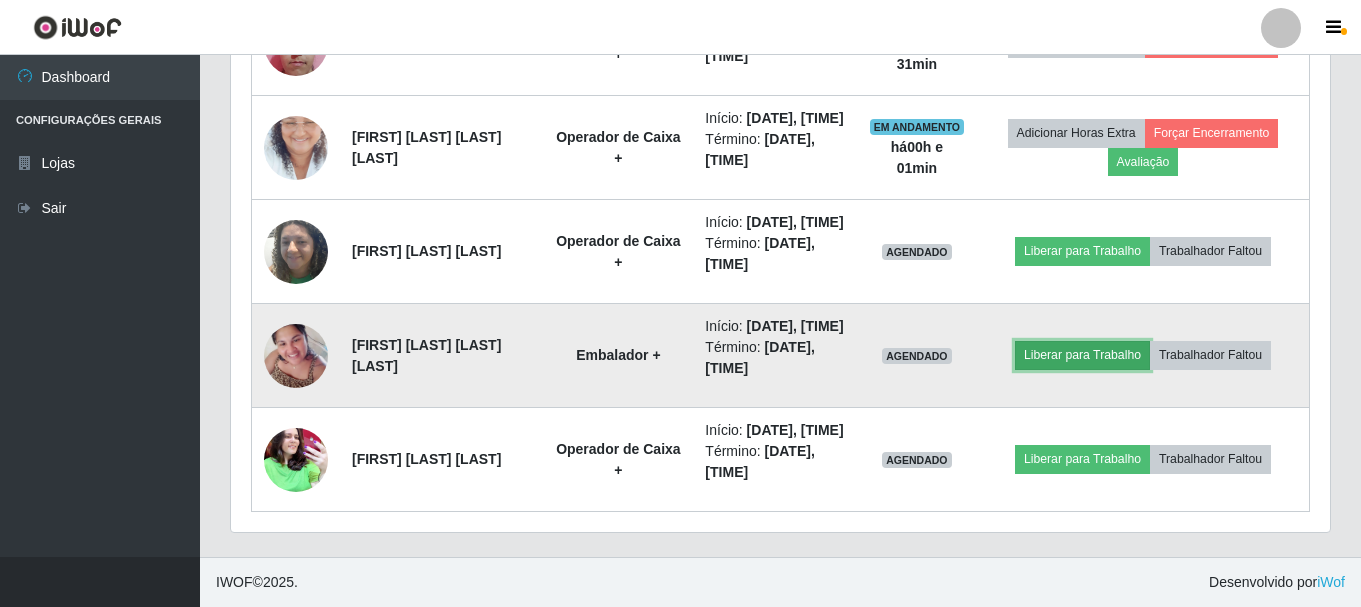 click on "Liberar para Trabalho" at bounding box center [1082, 355] 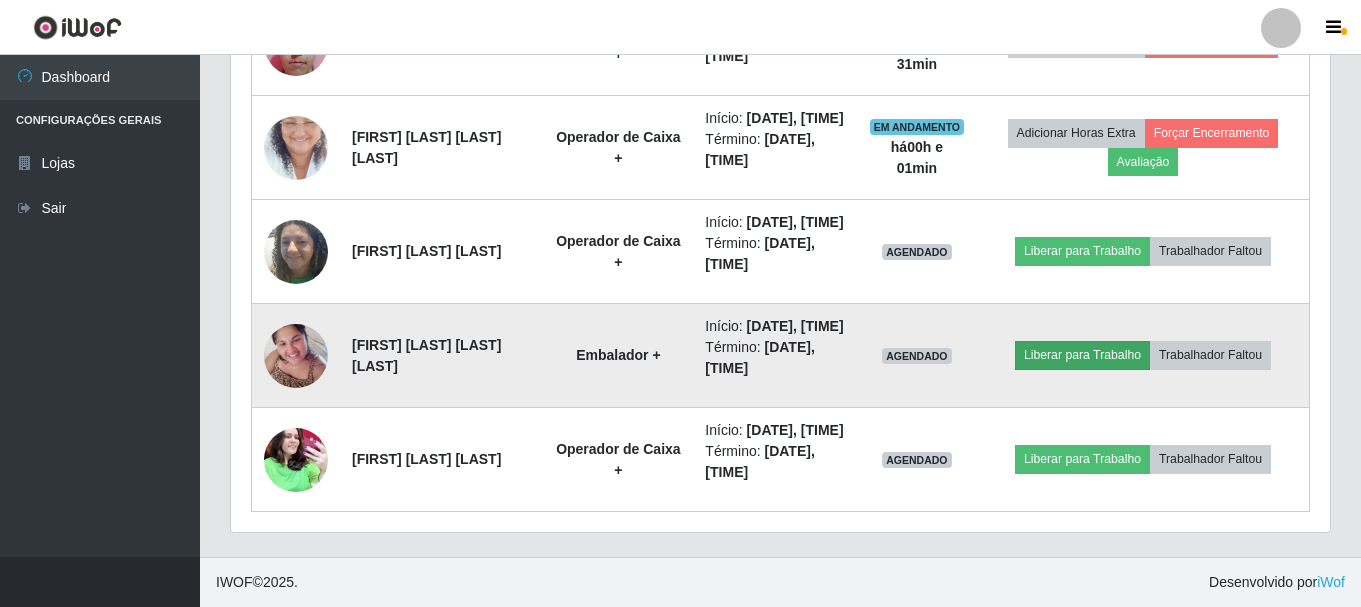 scroll, scrollTop: 999585, scrollLeft: 998911, axis: both 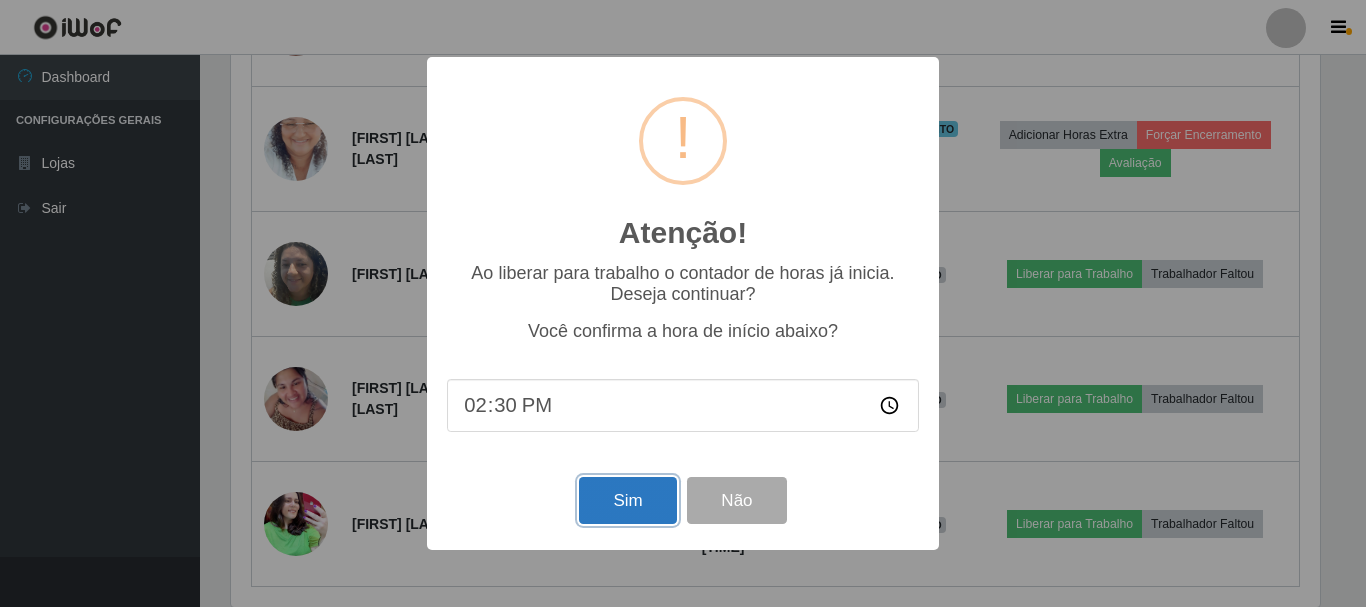 click on "Sim" at bounding box center (627, 500) 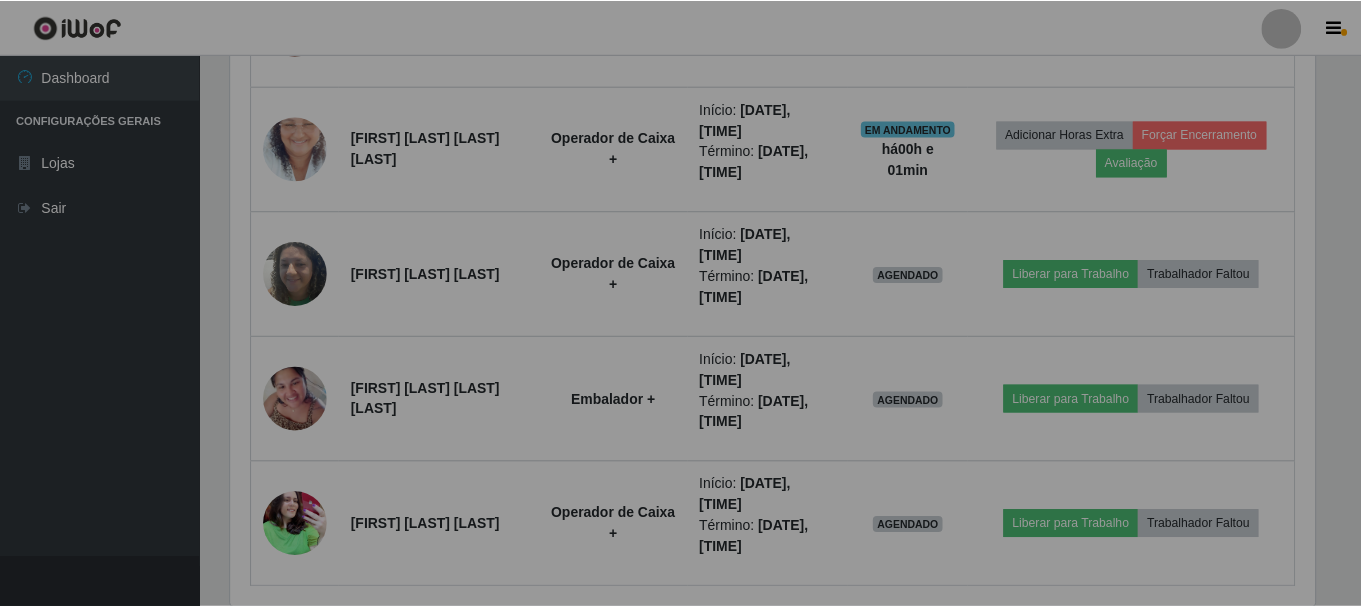 scroll, scrollTop: 999585, scrollLeft: 998901, axis: both 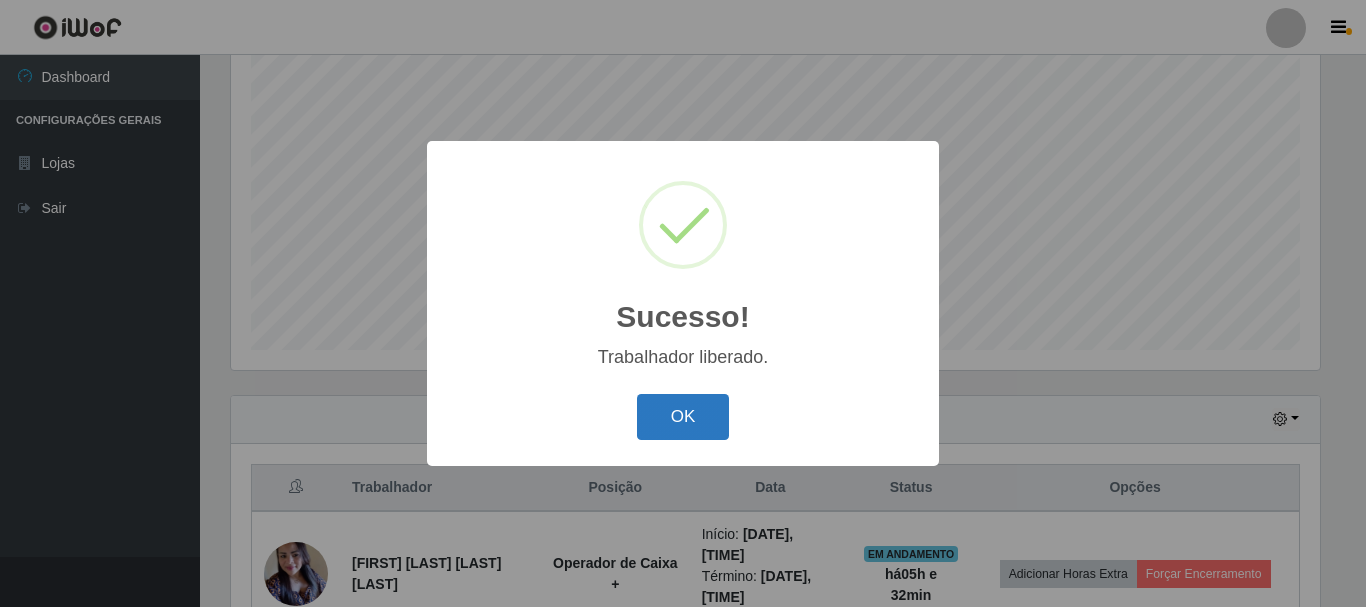 click on "OK" at bounding box center (683, 417) 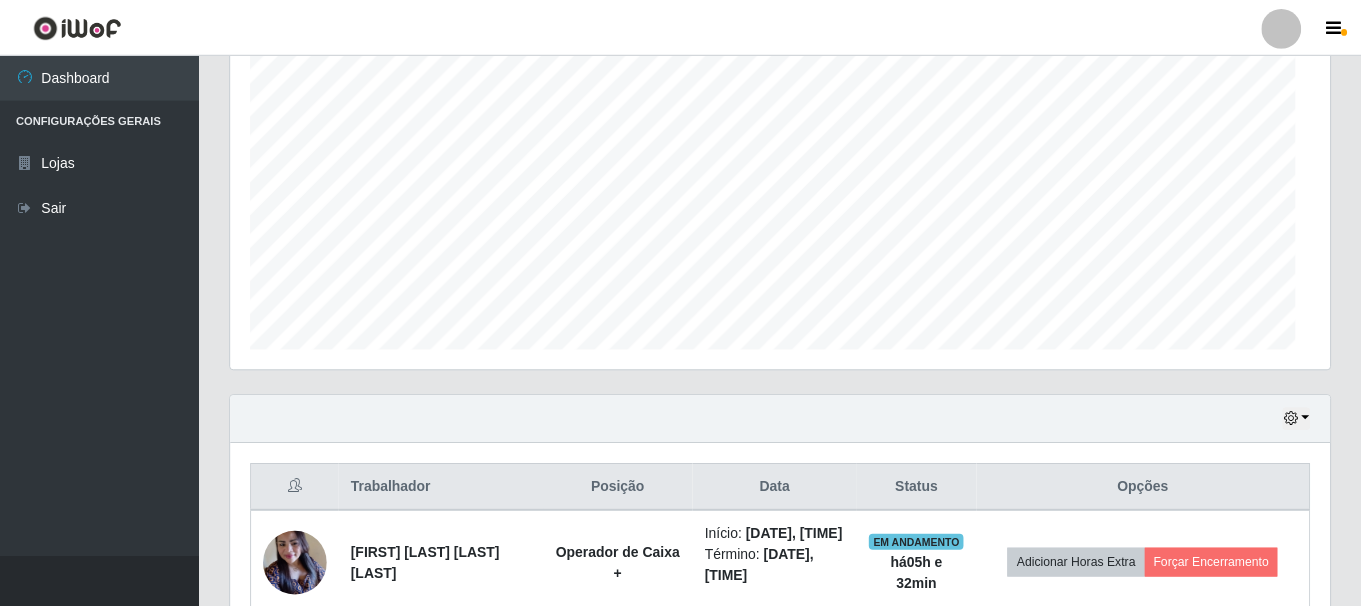 scroll, scrollTop: 441, scrollLeft: 0, axis: vertical 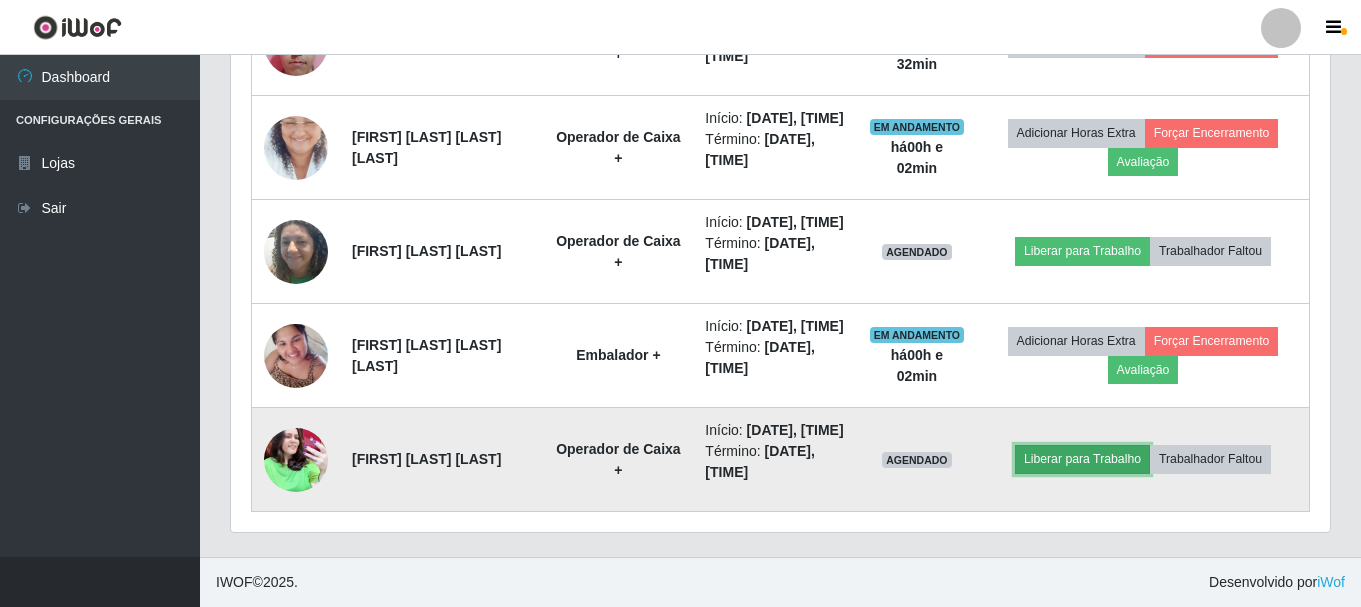 click on "Liberar para Trabalho" at bounding box center (1082, 459) 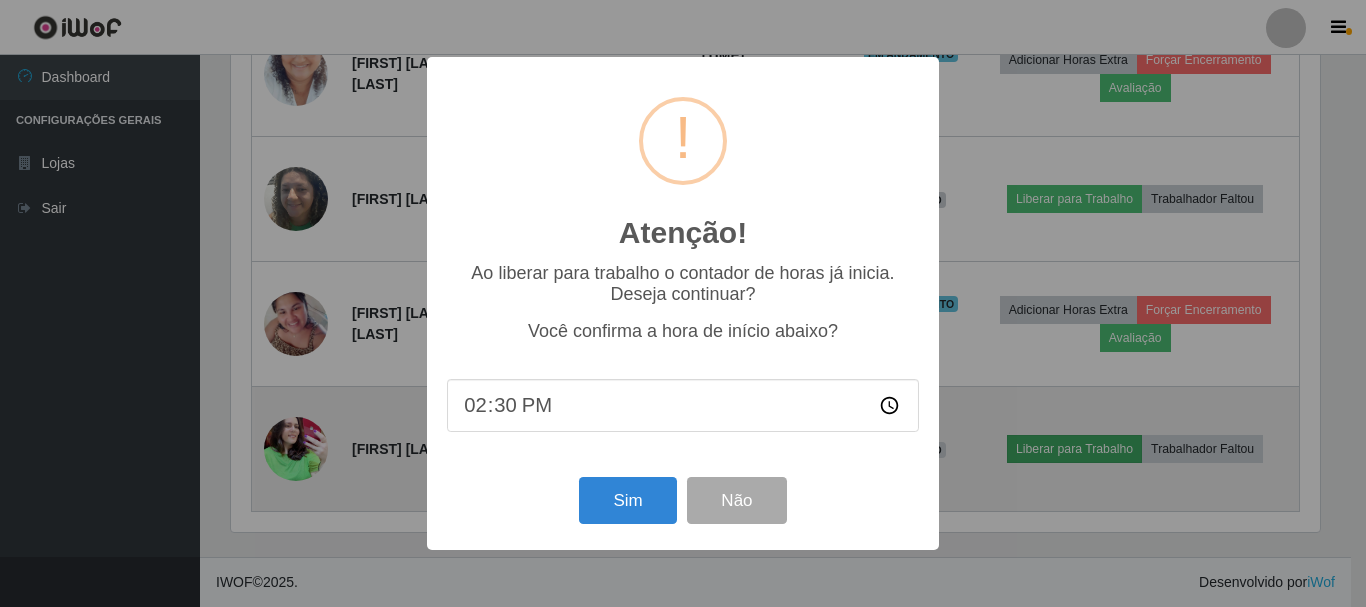 scroll, scrollTop: 999585, scrollLeft: 998911, axis: both 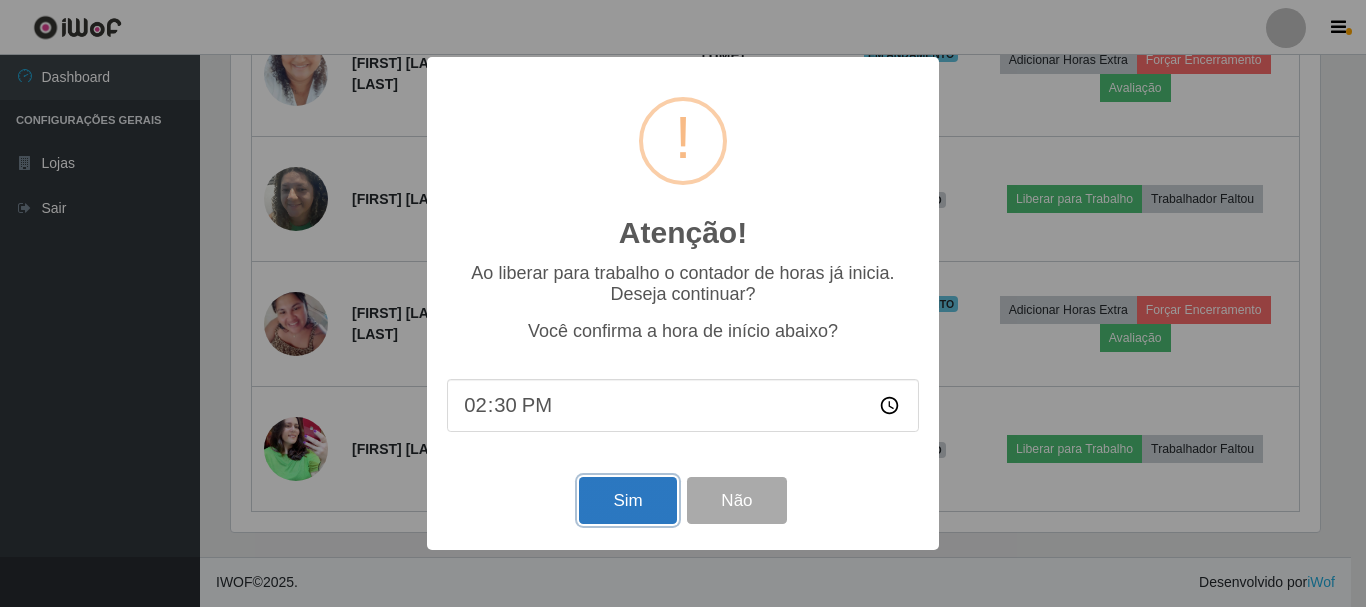 click on "Sim" at bounding box center [627, 500] 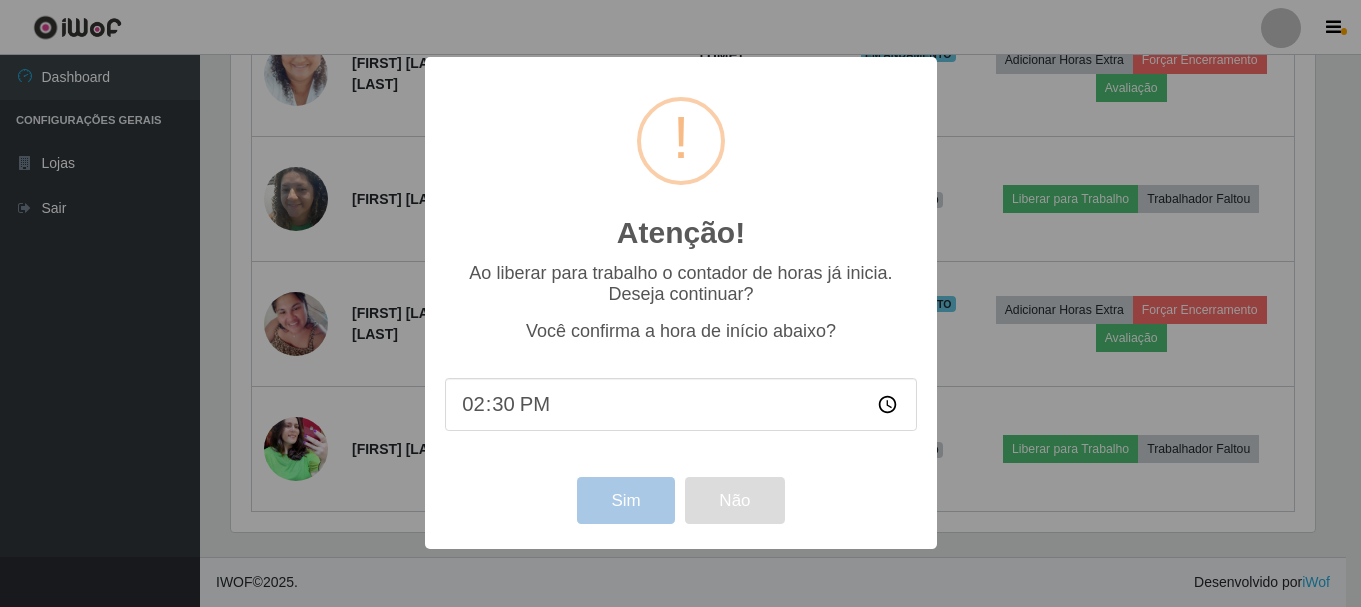 scroll, scrollTop: 999585, scrollLeft: 998901, axis: both 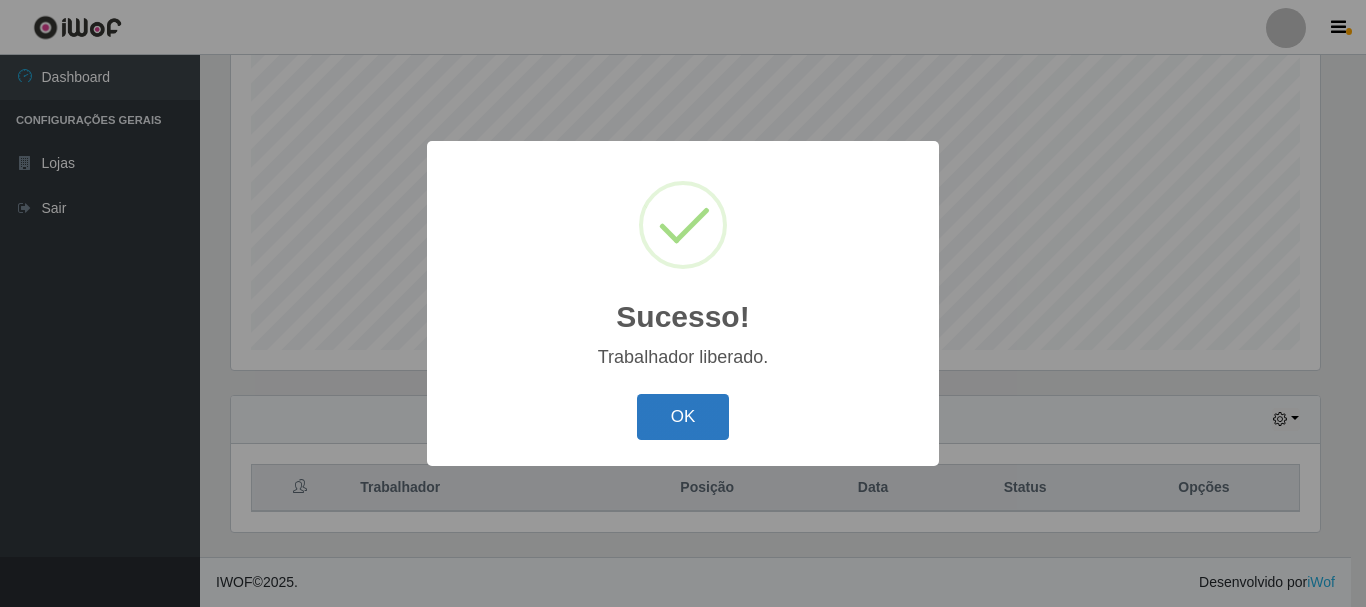 click on "OK" at bounding box center (683, 417) 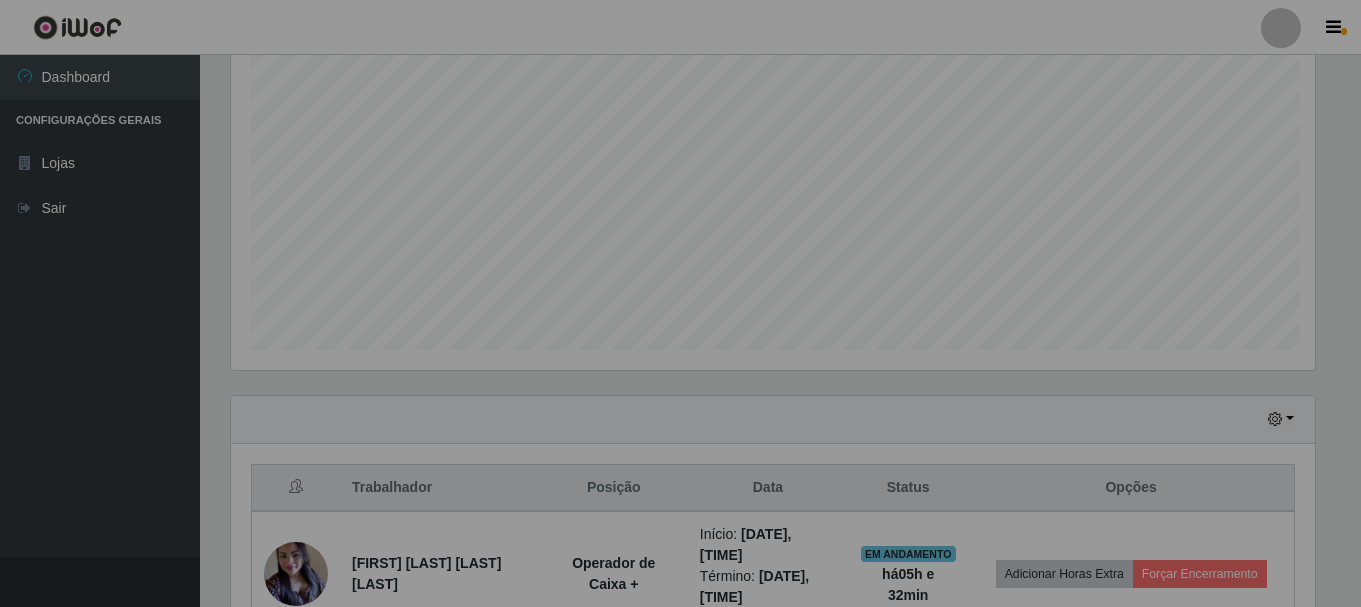 scroll, scrollTop: 999585, scrollLeft: 998901, axis: both 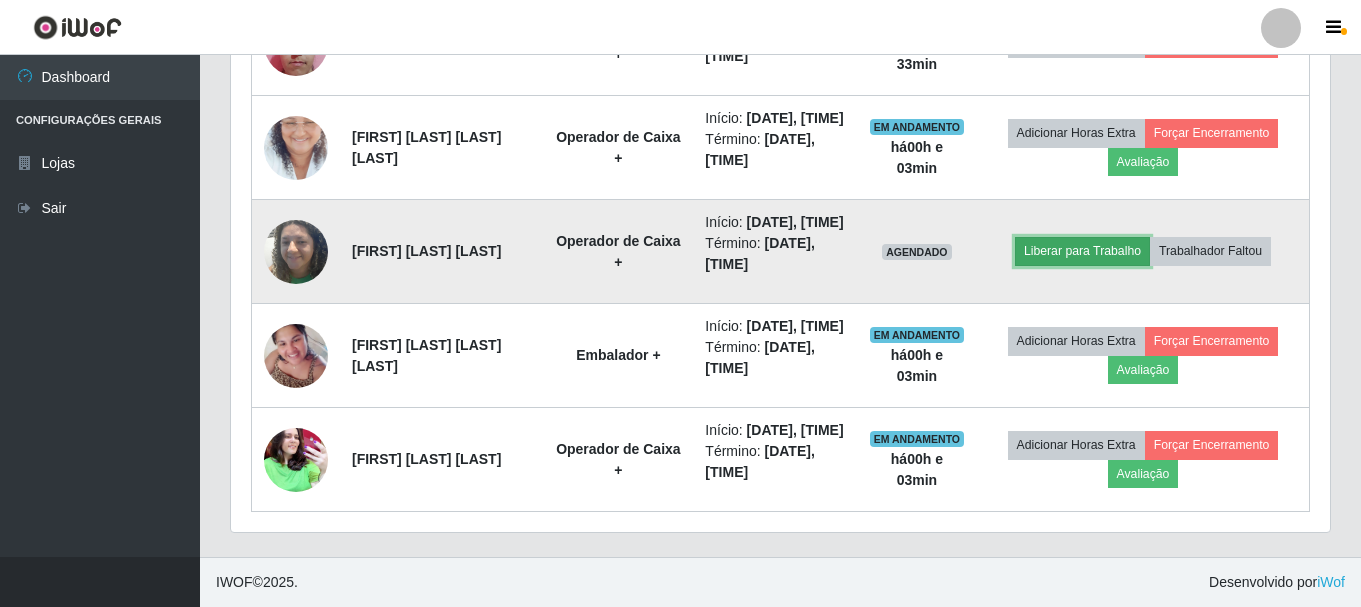click on "Liberar para Trabalho" at bounding box center [1082, 251] 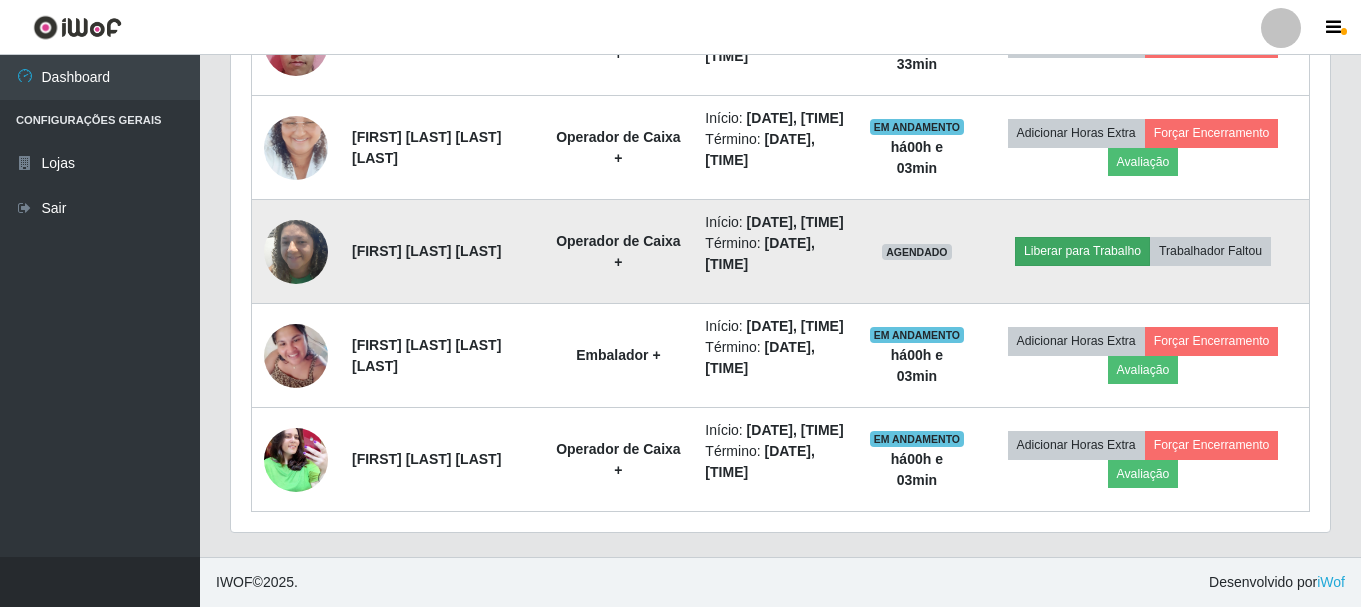 scroll, scrollTop: 999585, scrollLeft: 998911, axis: both 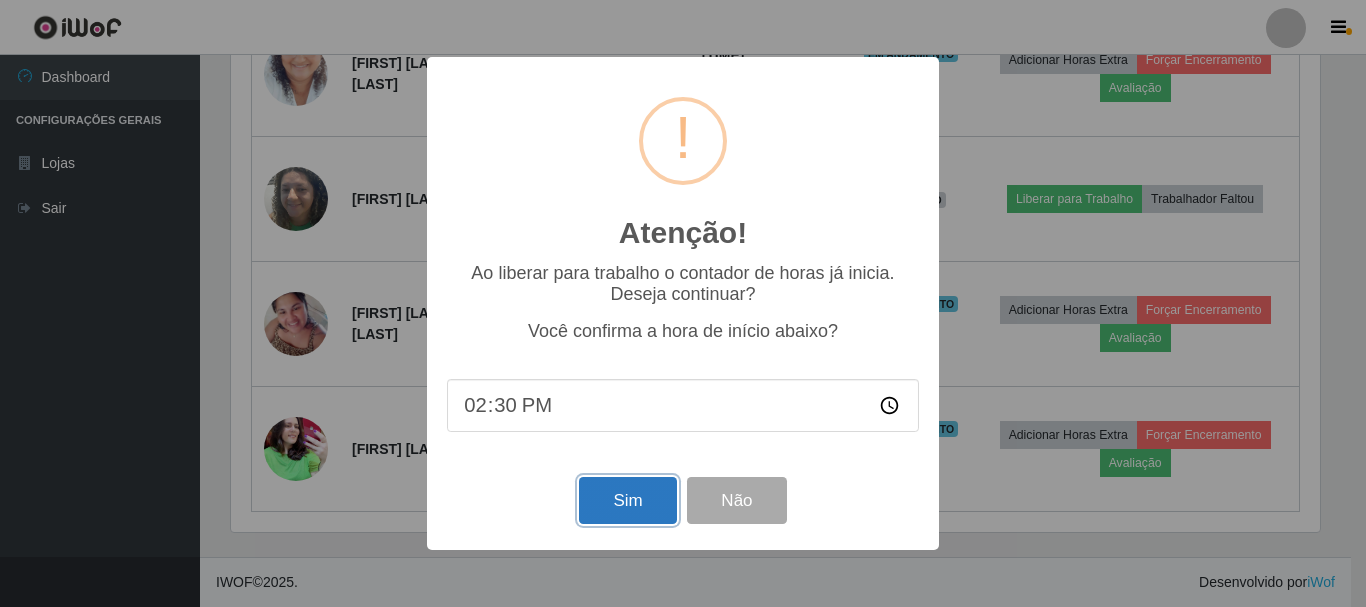 click on "Sim" at bounding box center (627, 500) 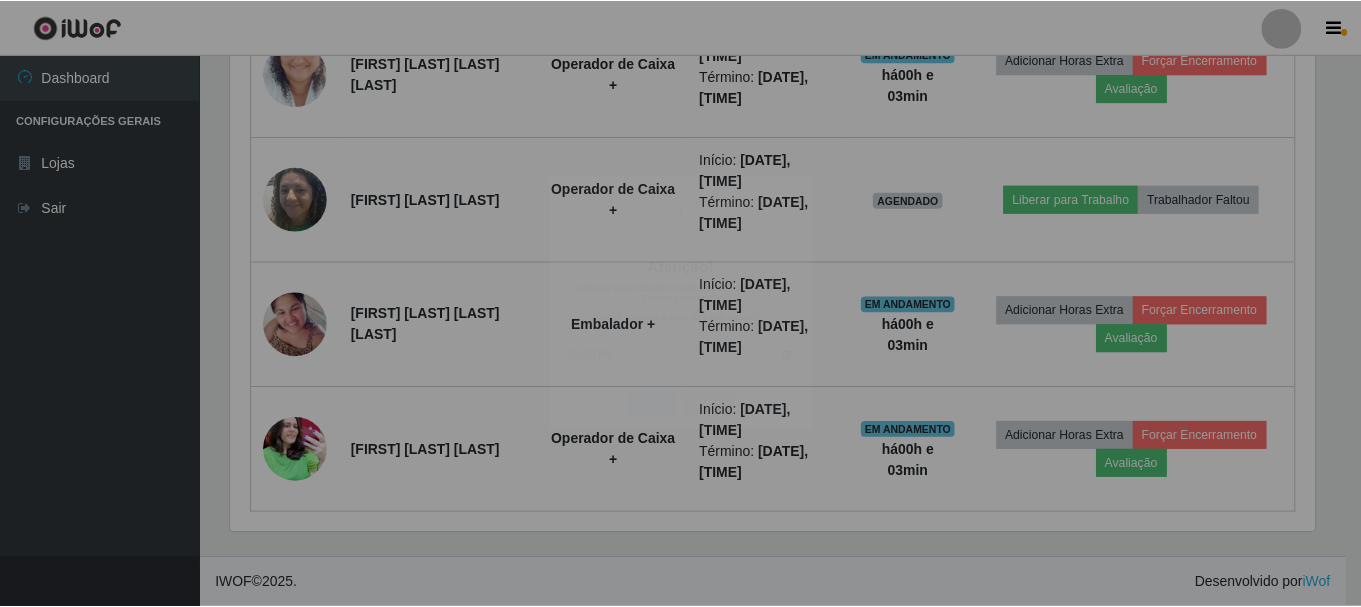 scroll, scrollTop: 999585, scrollLeft: 998901, axis: both 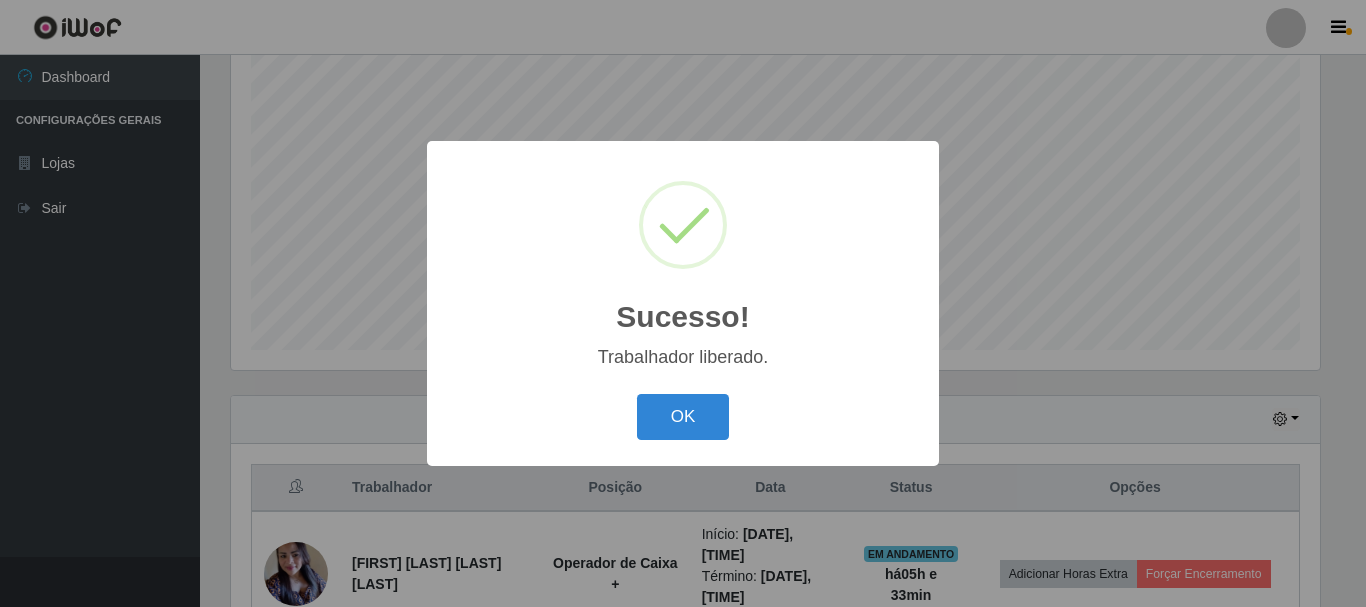 type 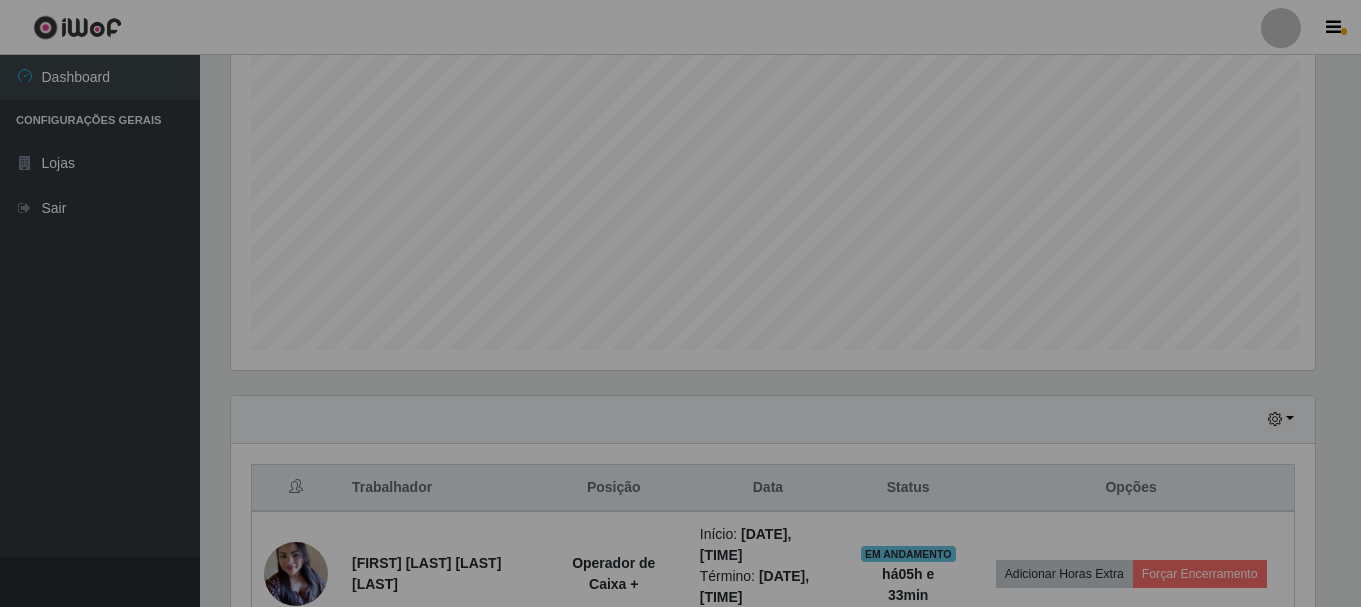 scroll, scrollTop: 999585, scrollLeft: 998901, axis: both 